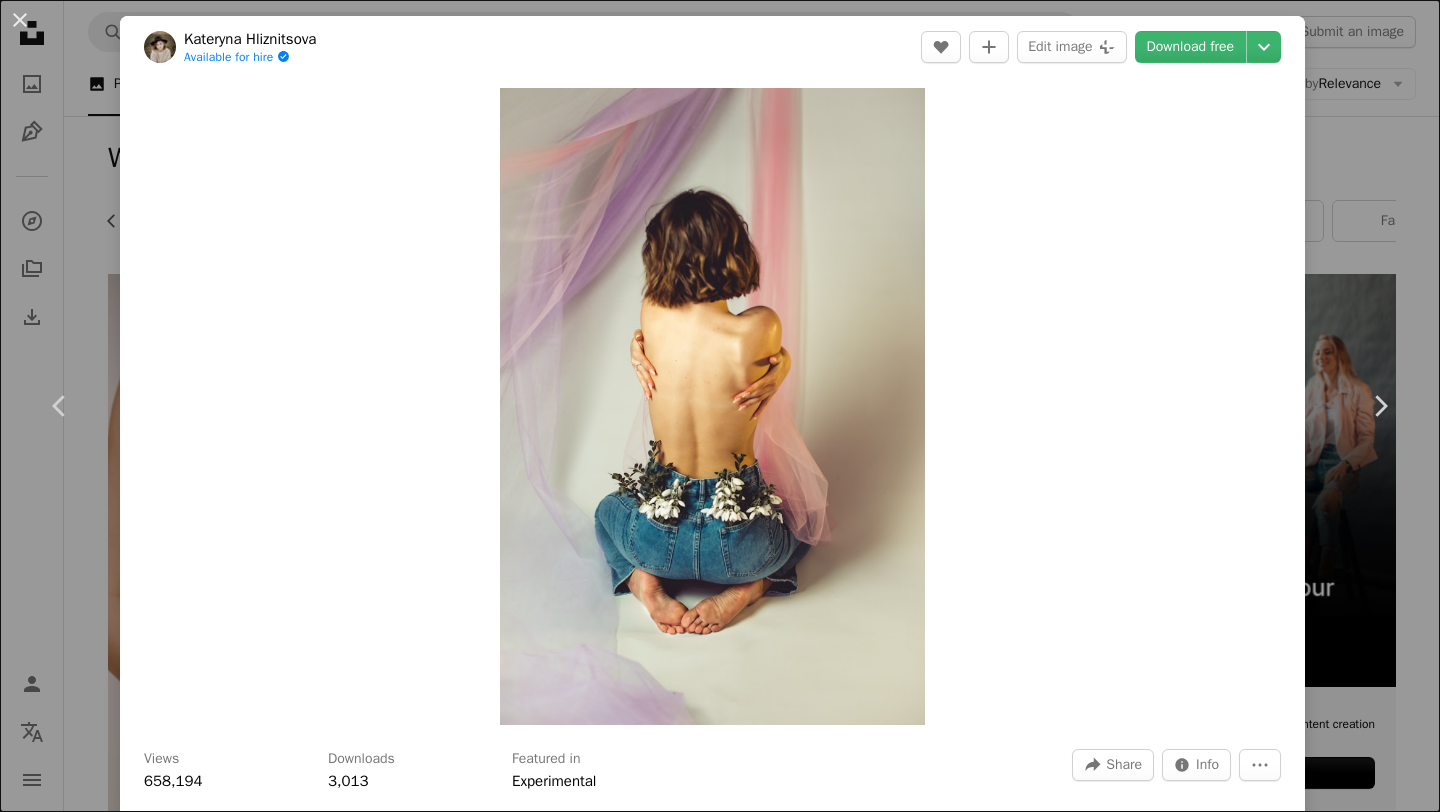 scroll, scrollTop: 1666, scrollLeft: 0, axis: vertical 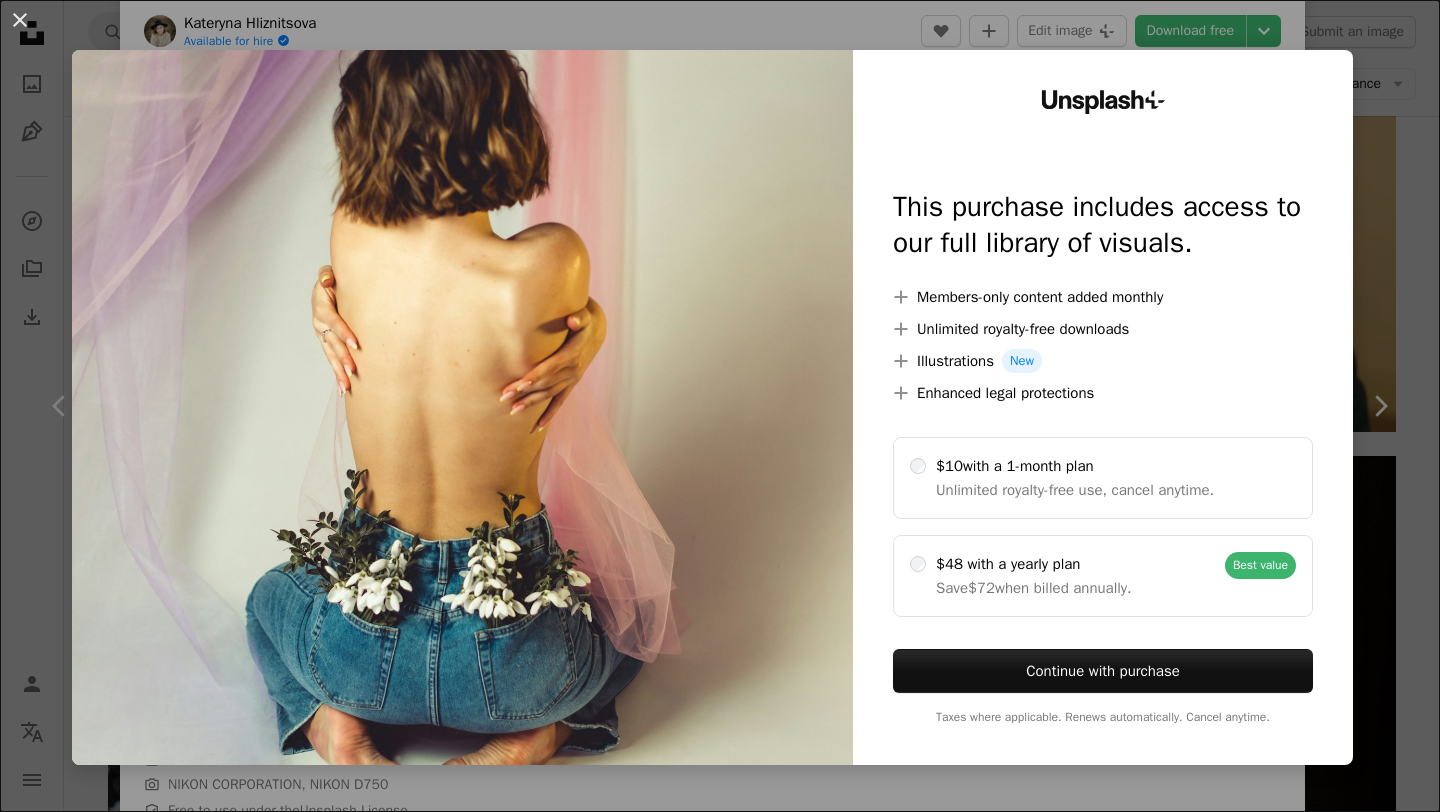 click on "An X shape Unsplash+ This purchase includes access to our full library of visuals. A plus sign Members-only content added monthly A plus sign Unlimited royalty-free downloads A plus sign Illustrations  New A plus sign Enhanced legal protections $10  with a 1-month plan Unlimited royalty-free use, cancel anytime. $48   with a yearly plan Save  $72  when billed annually. Best value Continue with purchase Taxes where applicable. Renews automatically. Cancel anytime." at bounding box center [720, 406] 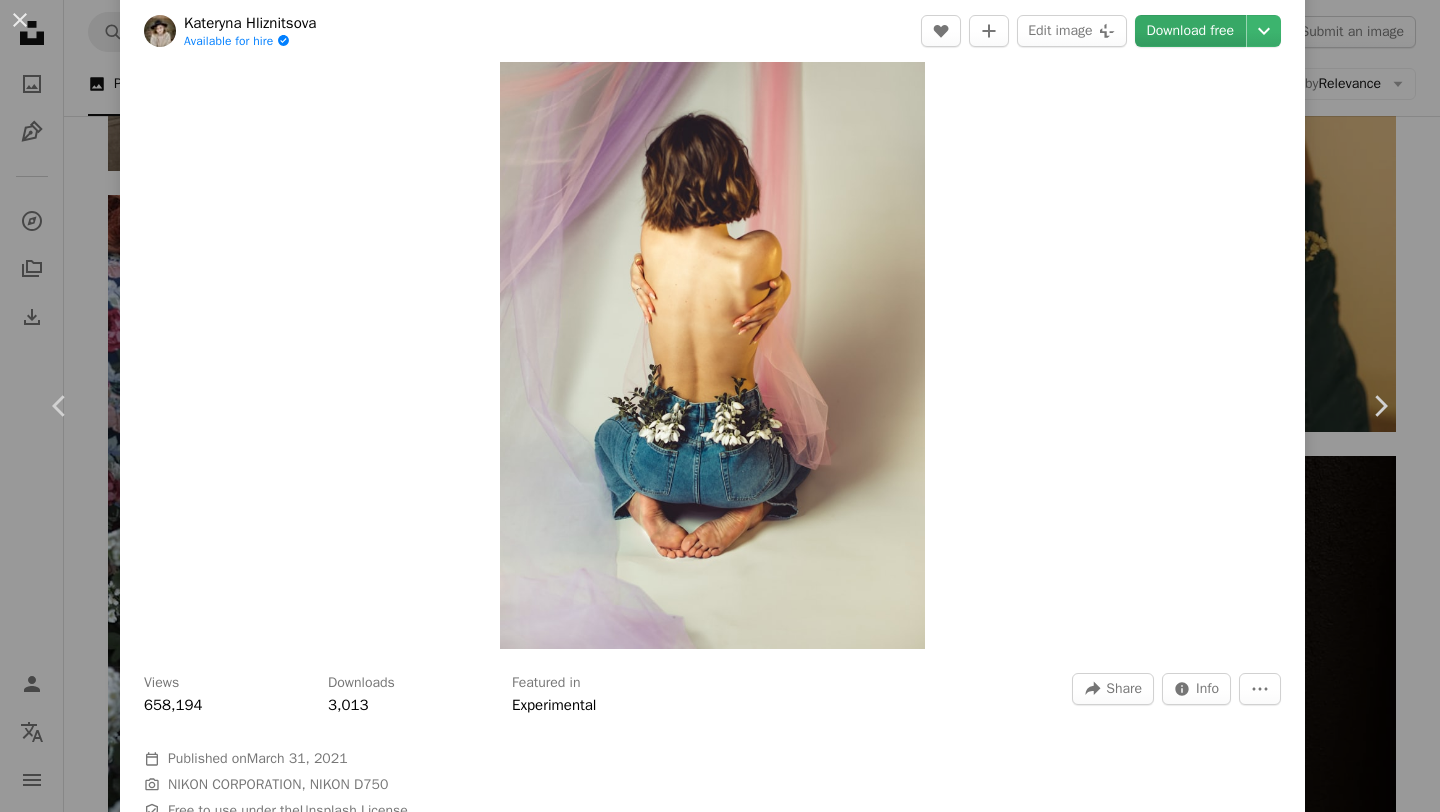 click on "Download free" at bounding box center (1191, 31) 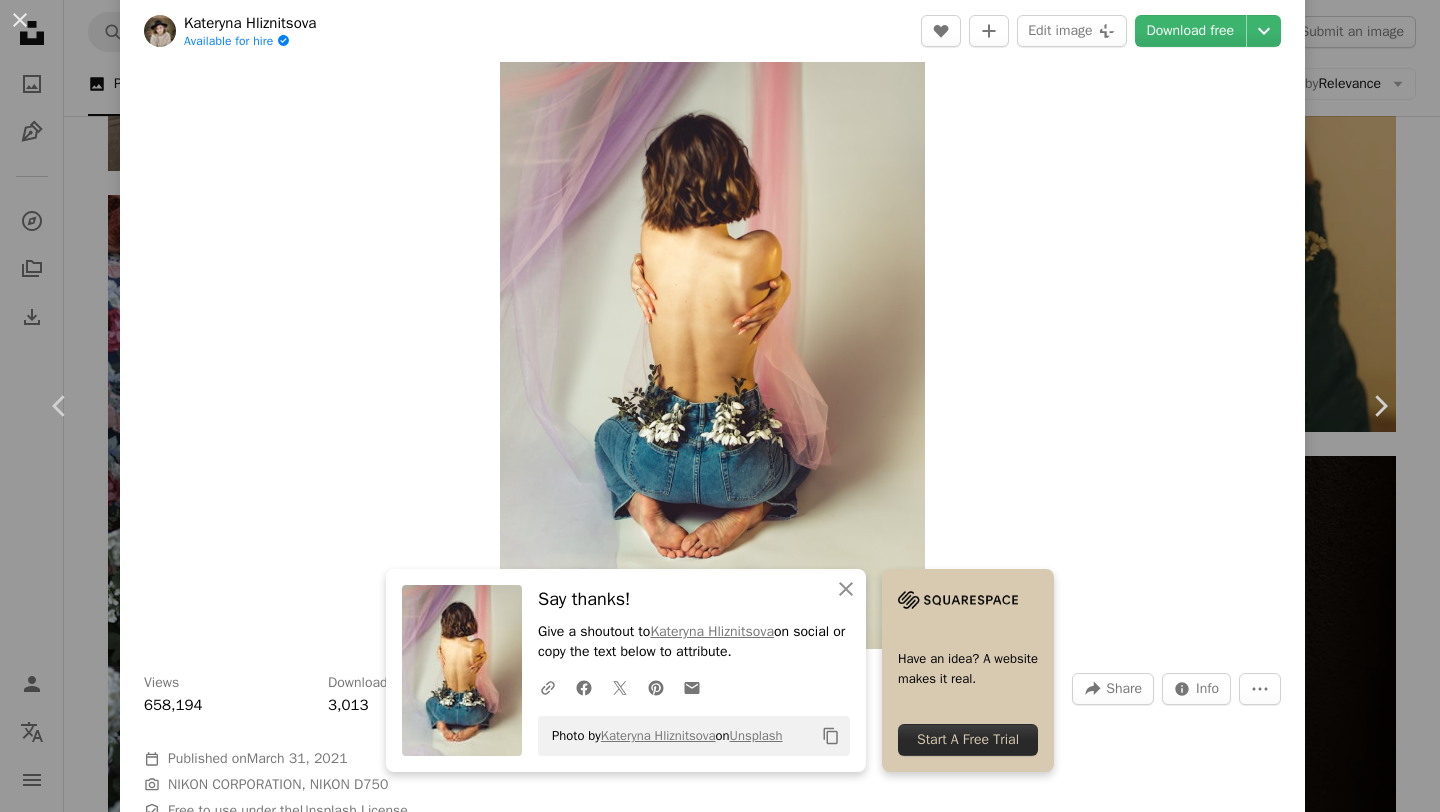 click on "A forward-right arrow Share Info icon Info More Actions Calendar outlined Published on March 31, 2021 Camera NIKON CORPORATION, NIKON D750 Safety Free to use under the Unsplash License experimental human clothing underwear lingerie skin brown apparel back Creative Commons images Browse premium related images on iStock | Save 20% with code UNSPLASH20 View more on iStock ↗ Related images A heart A plus sign A heart For" at bounding box center [720, 406] 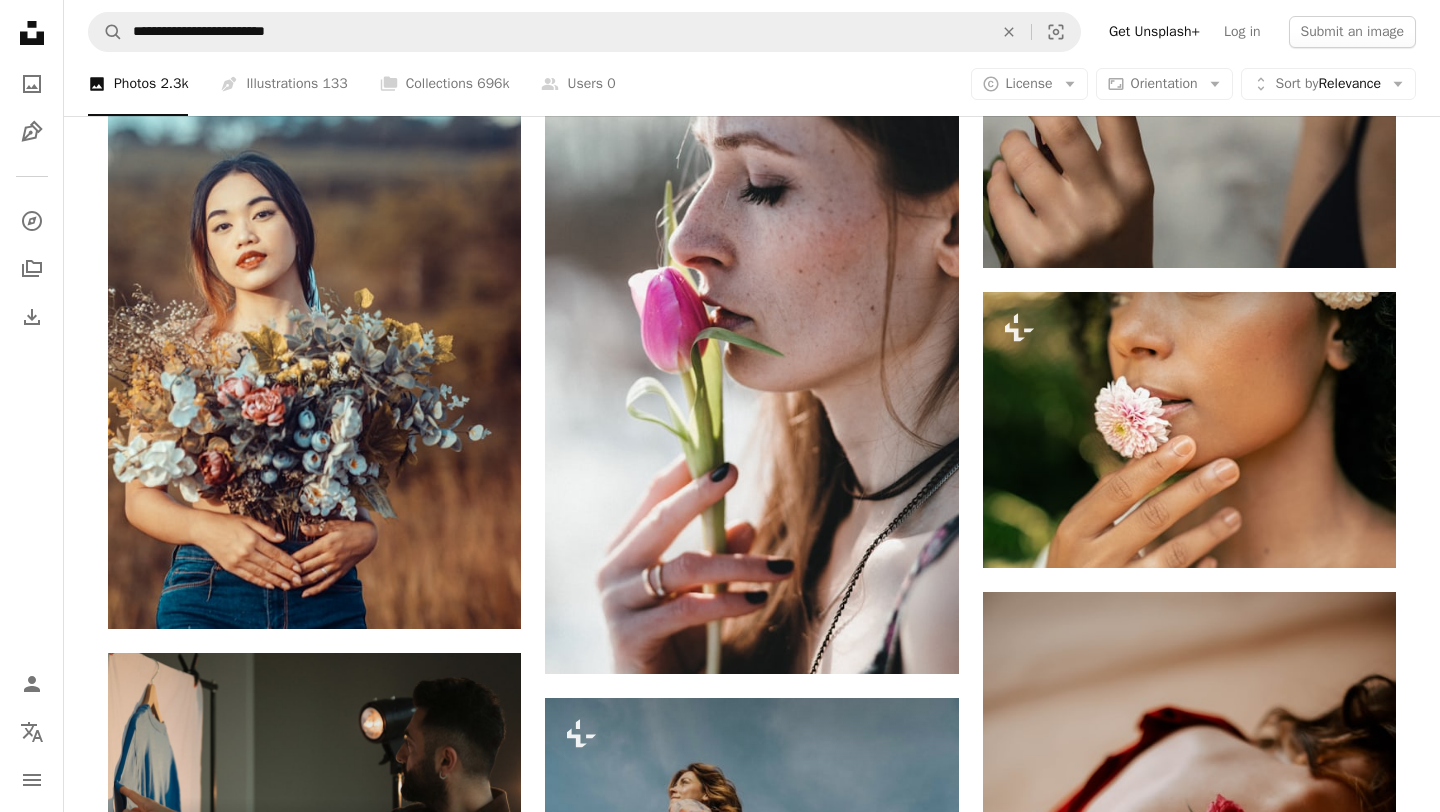 scroll, scrollTop: 5304, scrollLeft: 0, axis: vertical 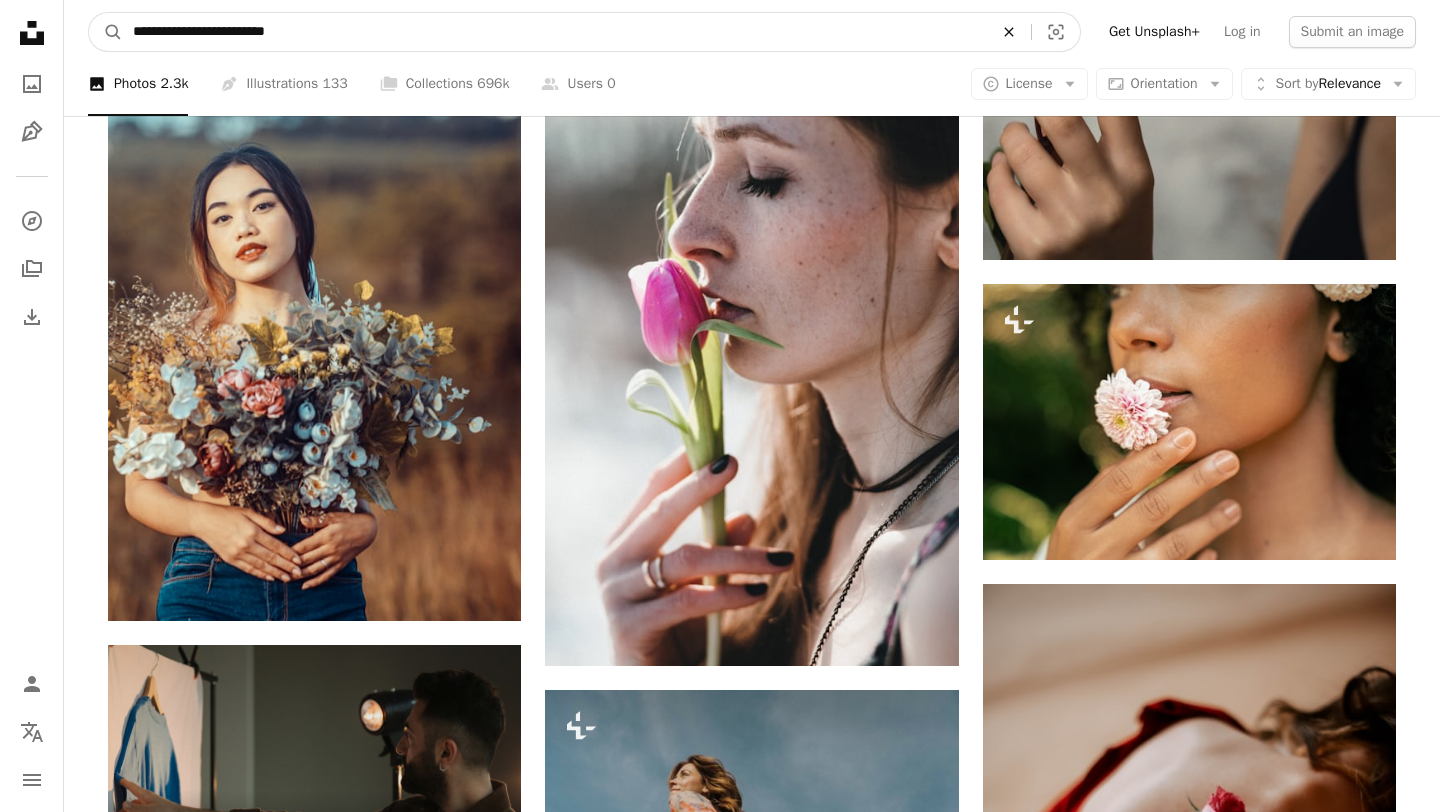 click on "An X shape" at bounding box center (1009, 32) 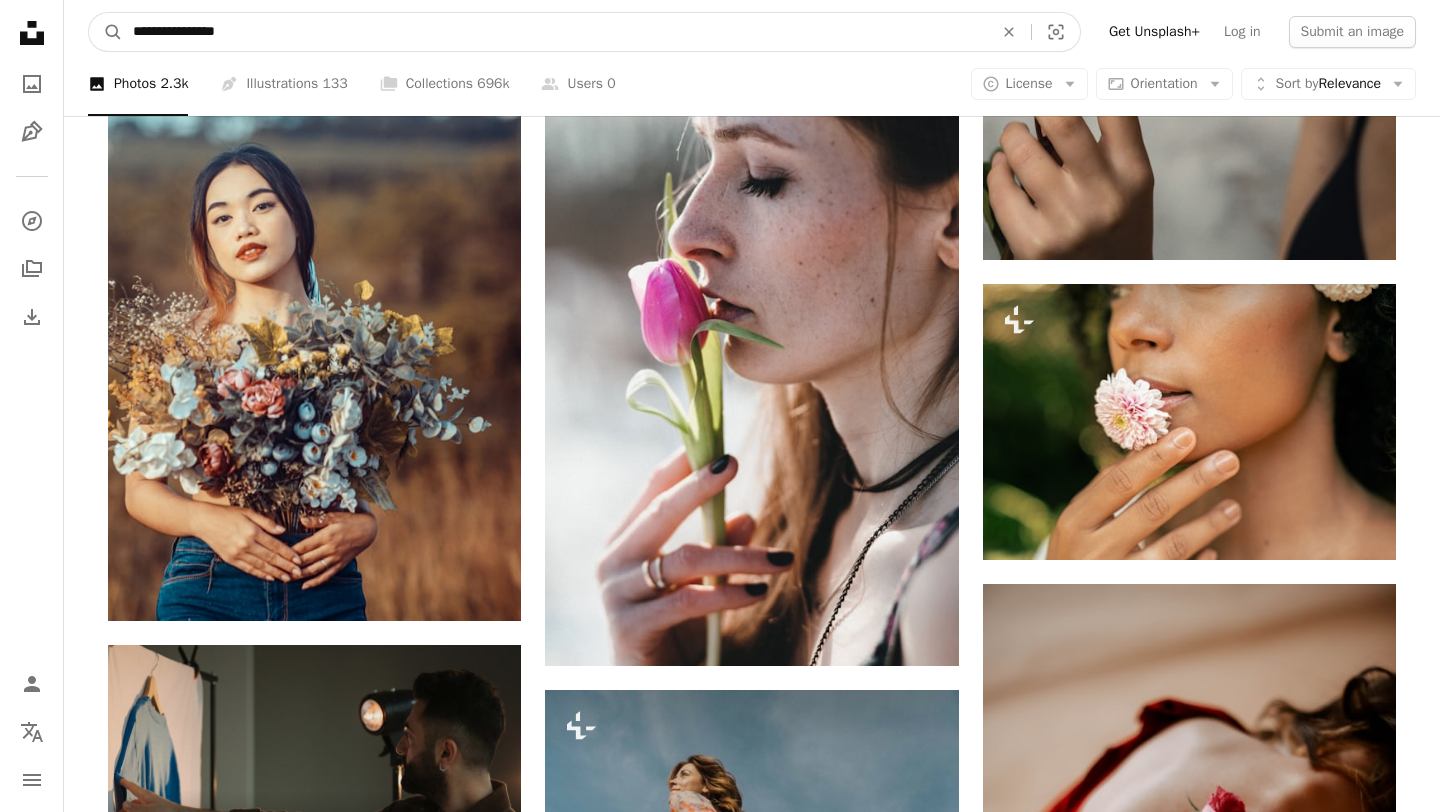 type on "**********" 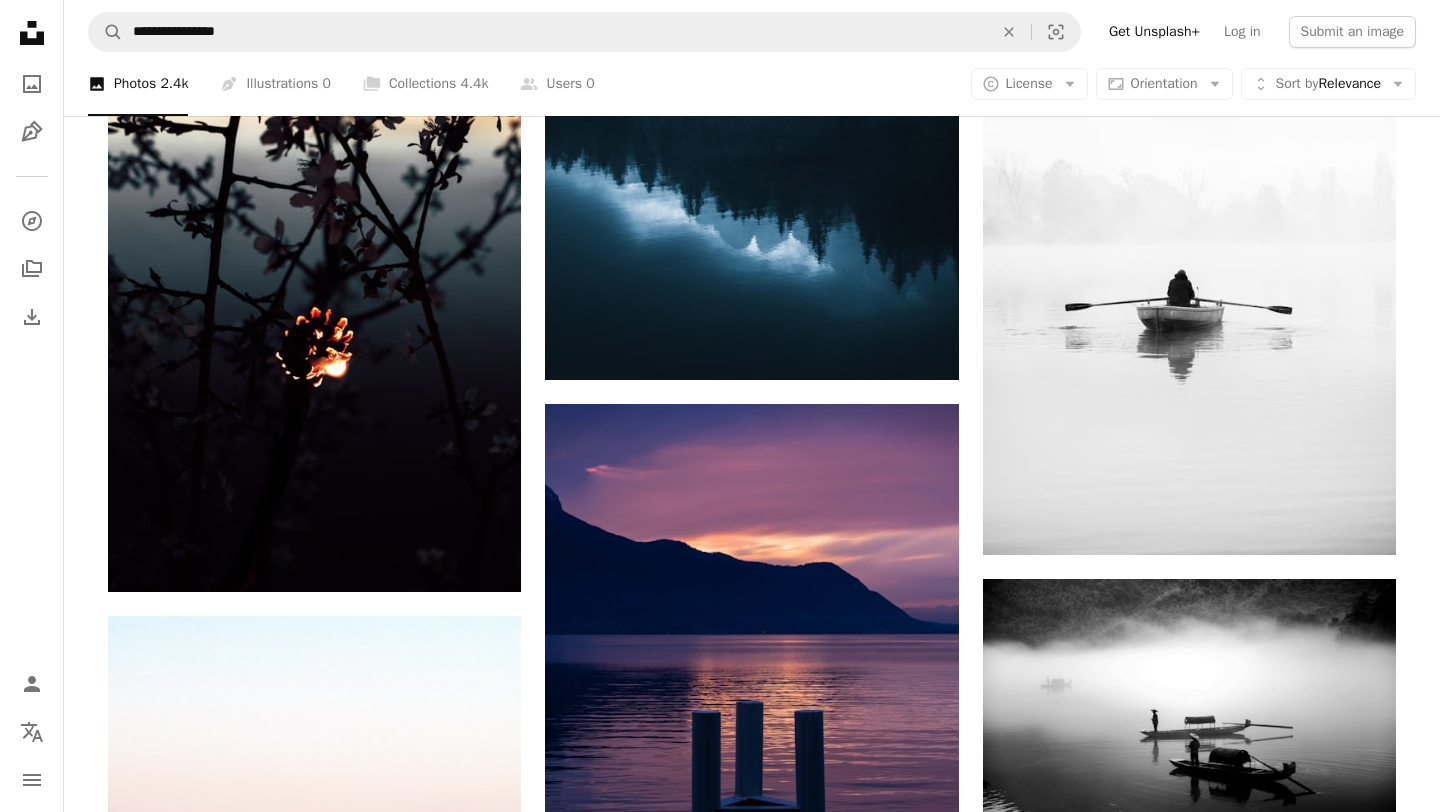 scroll, scrollTop: 1791, scrollLeft: 0, axis: vertical 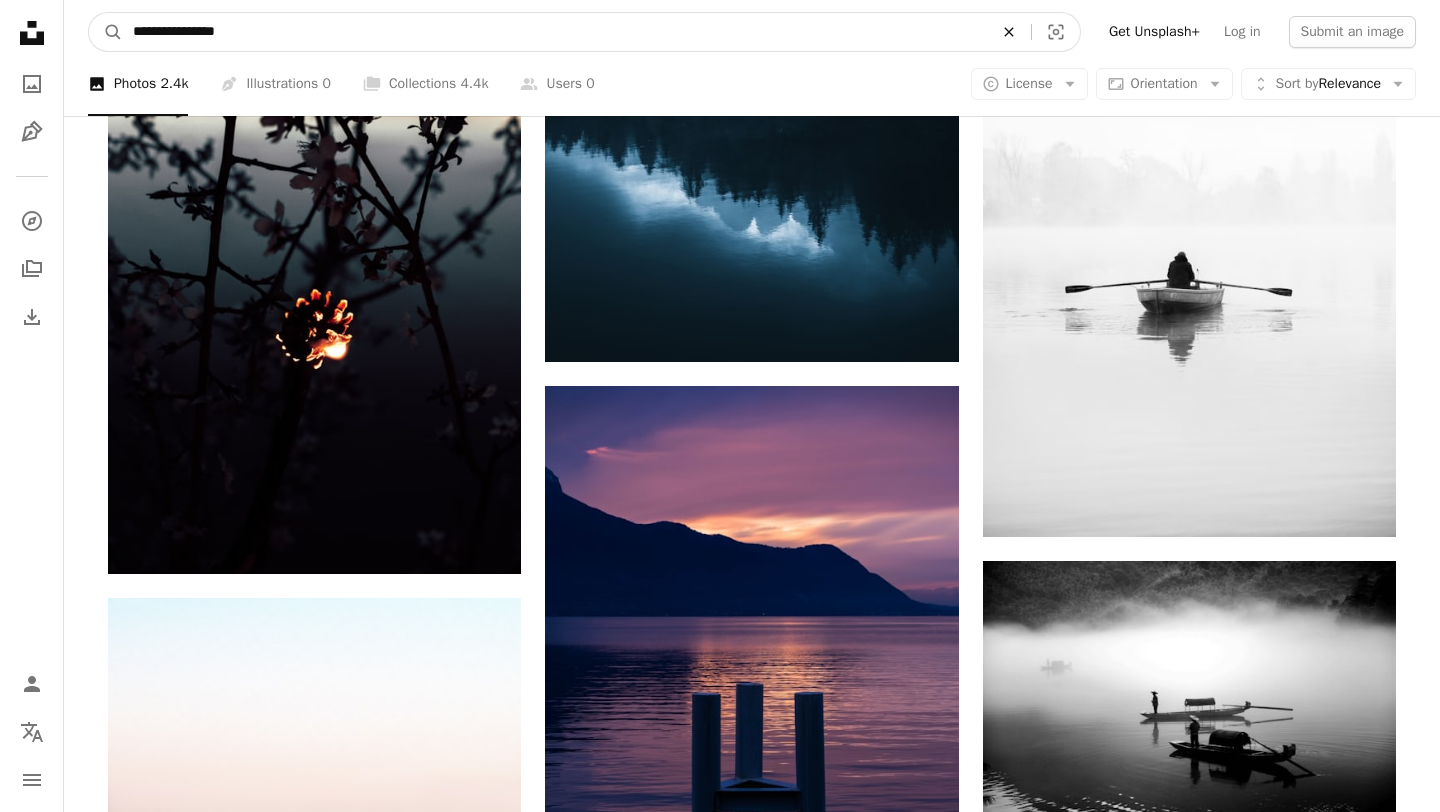 click on "An X shape" 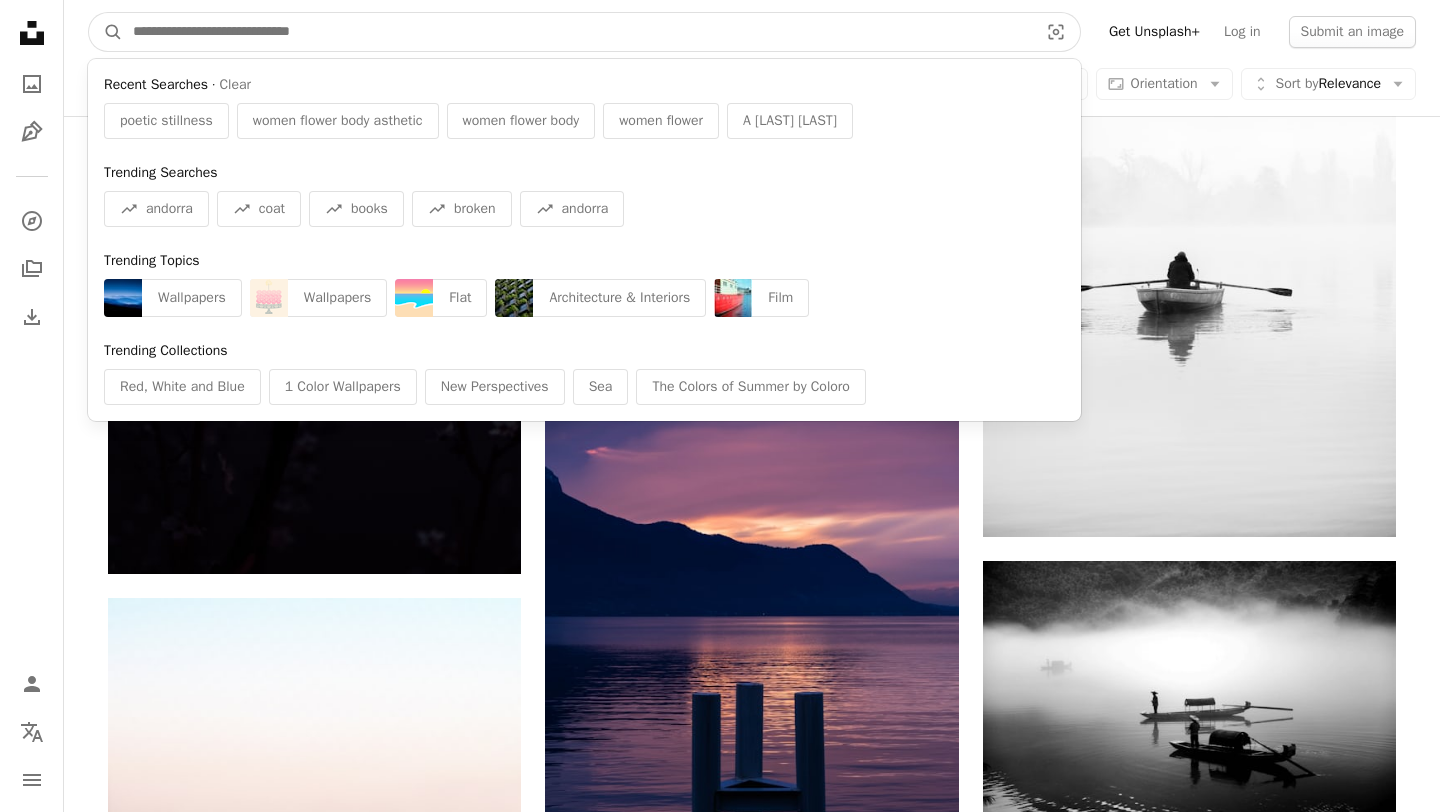click at bounding box center (577, 32) 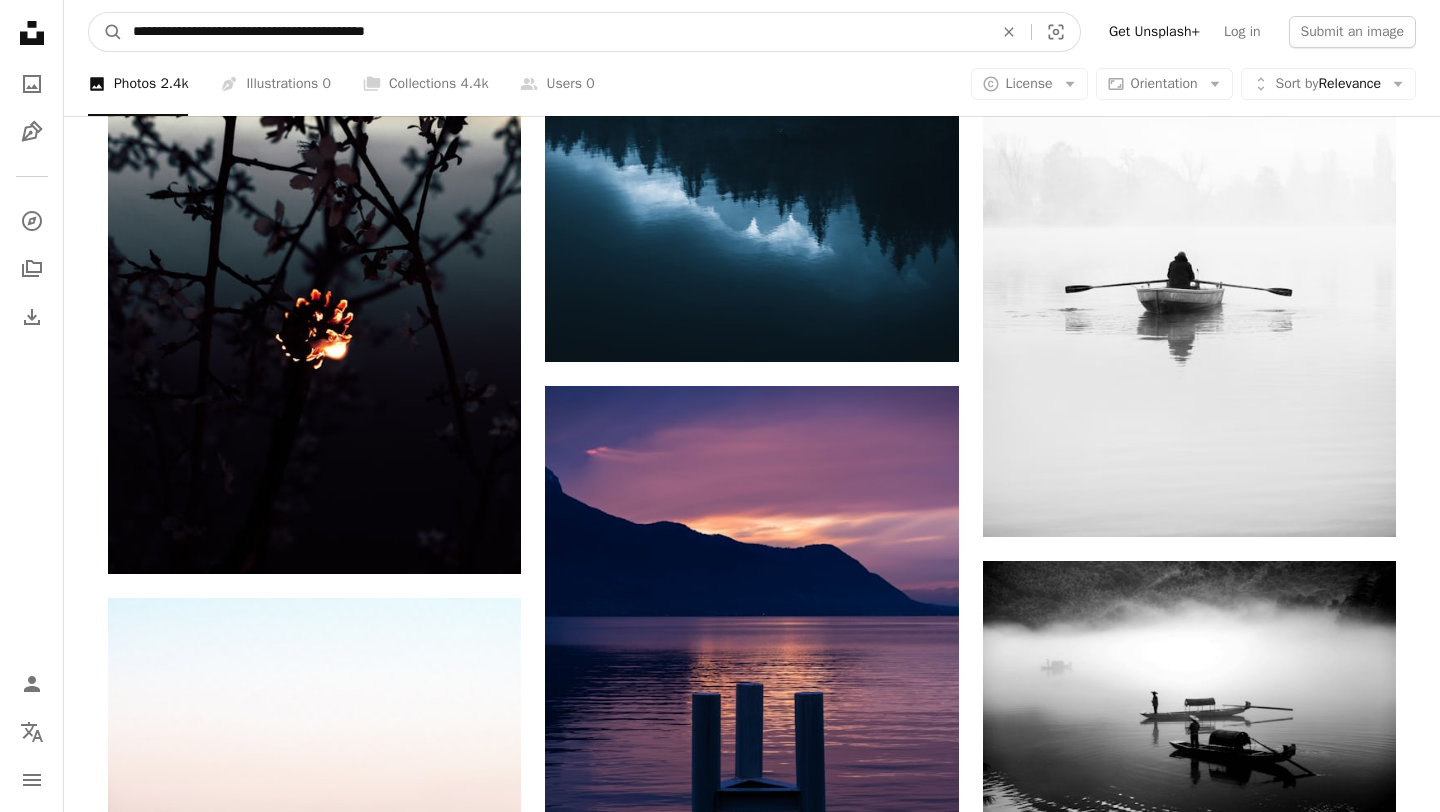 type on "**********" 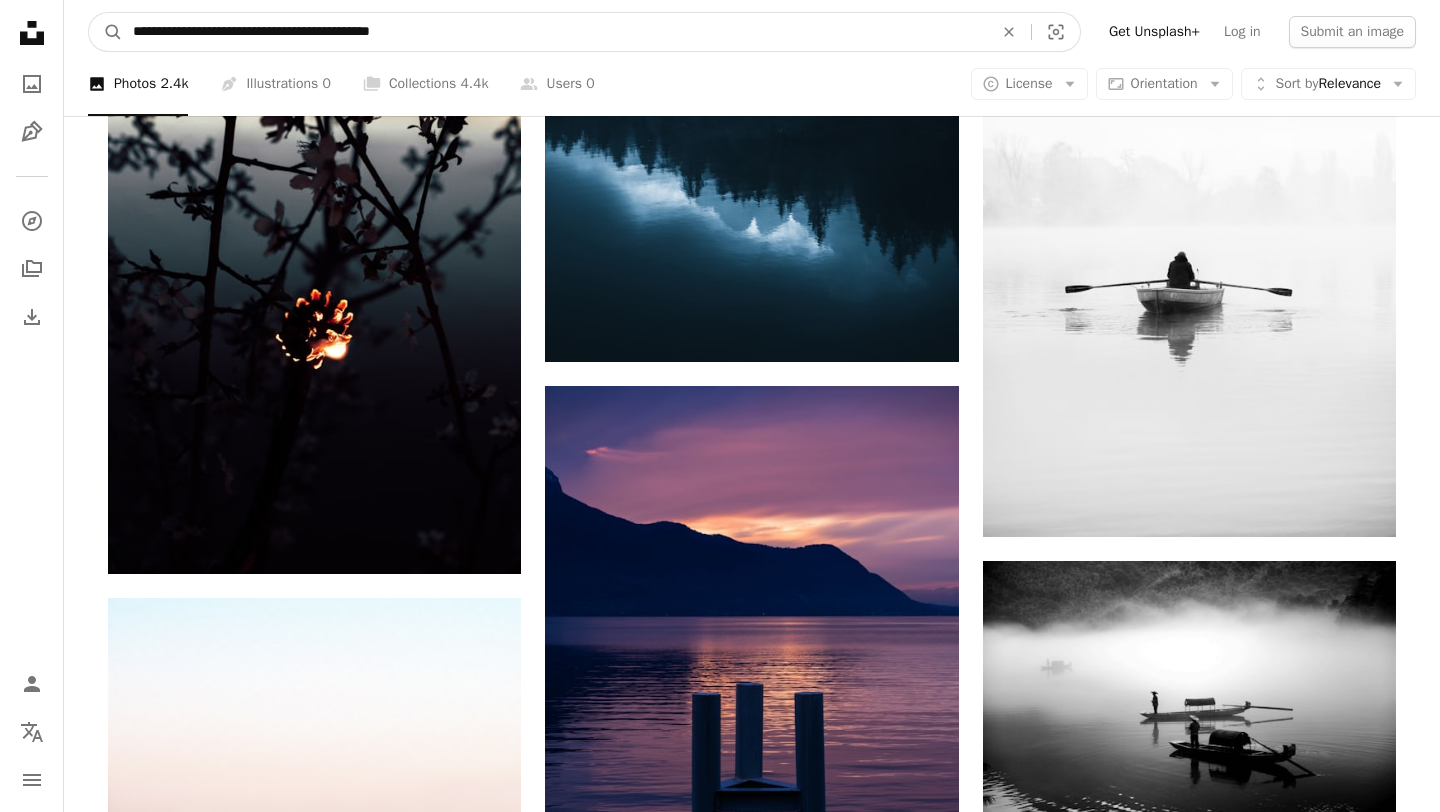 click on "A magnifying glass" at bounding box center [106, 32] 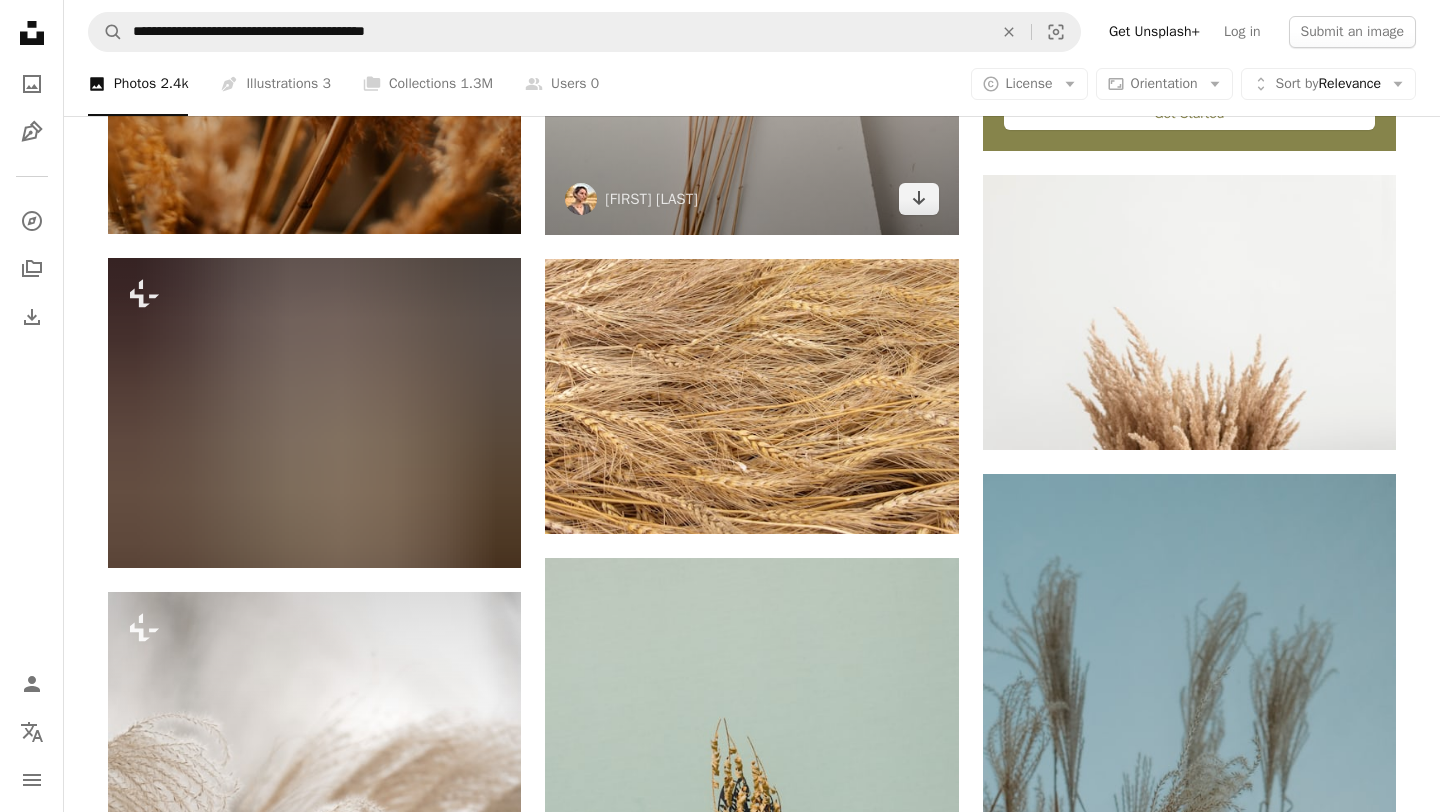 scroll, scrollTop: 647, scrollLeft: 0, axis: vertical 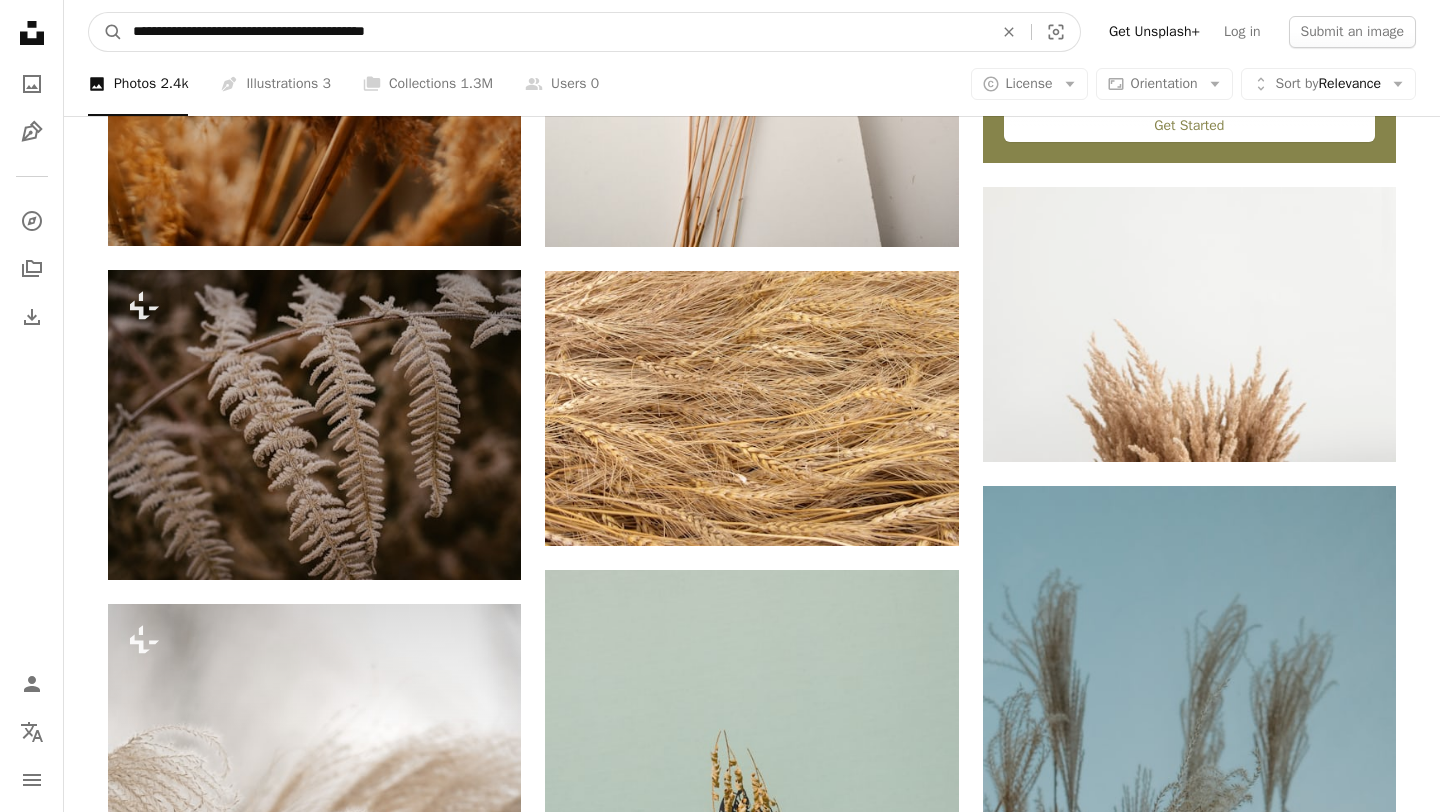 click on "**********" at bounding box center [555, 32] 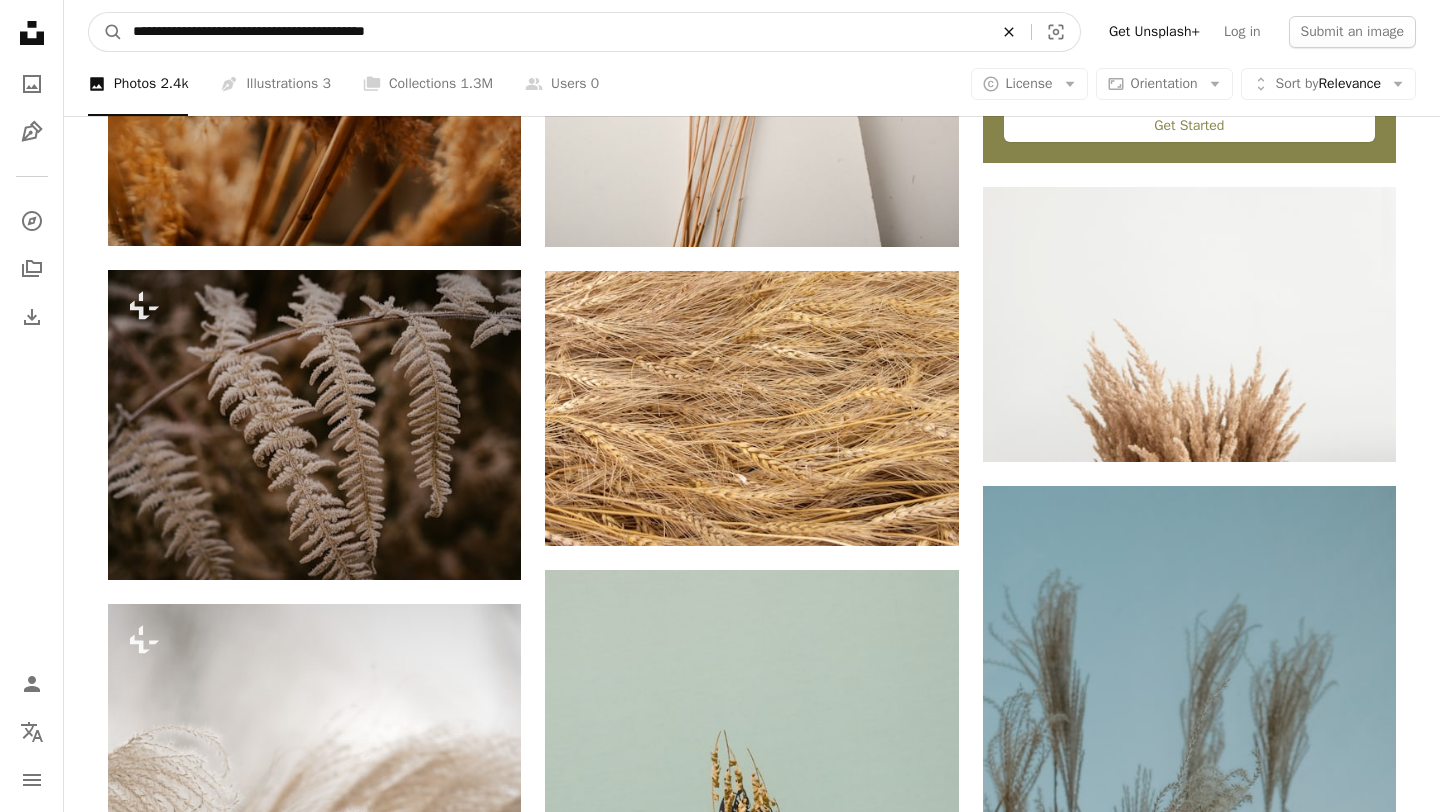 click on "An X shape" 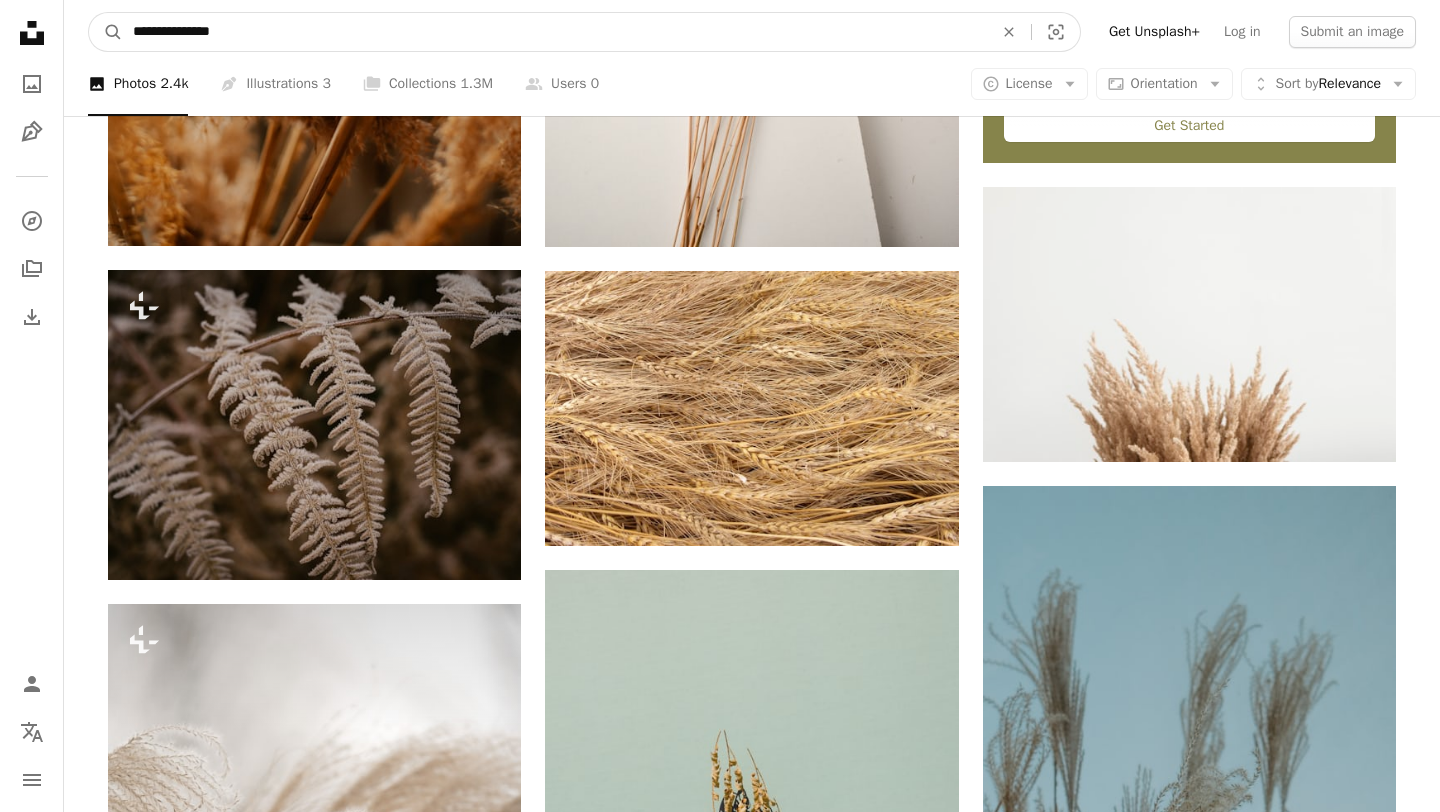 type on "**********" 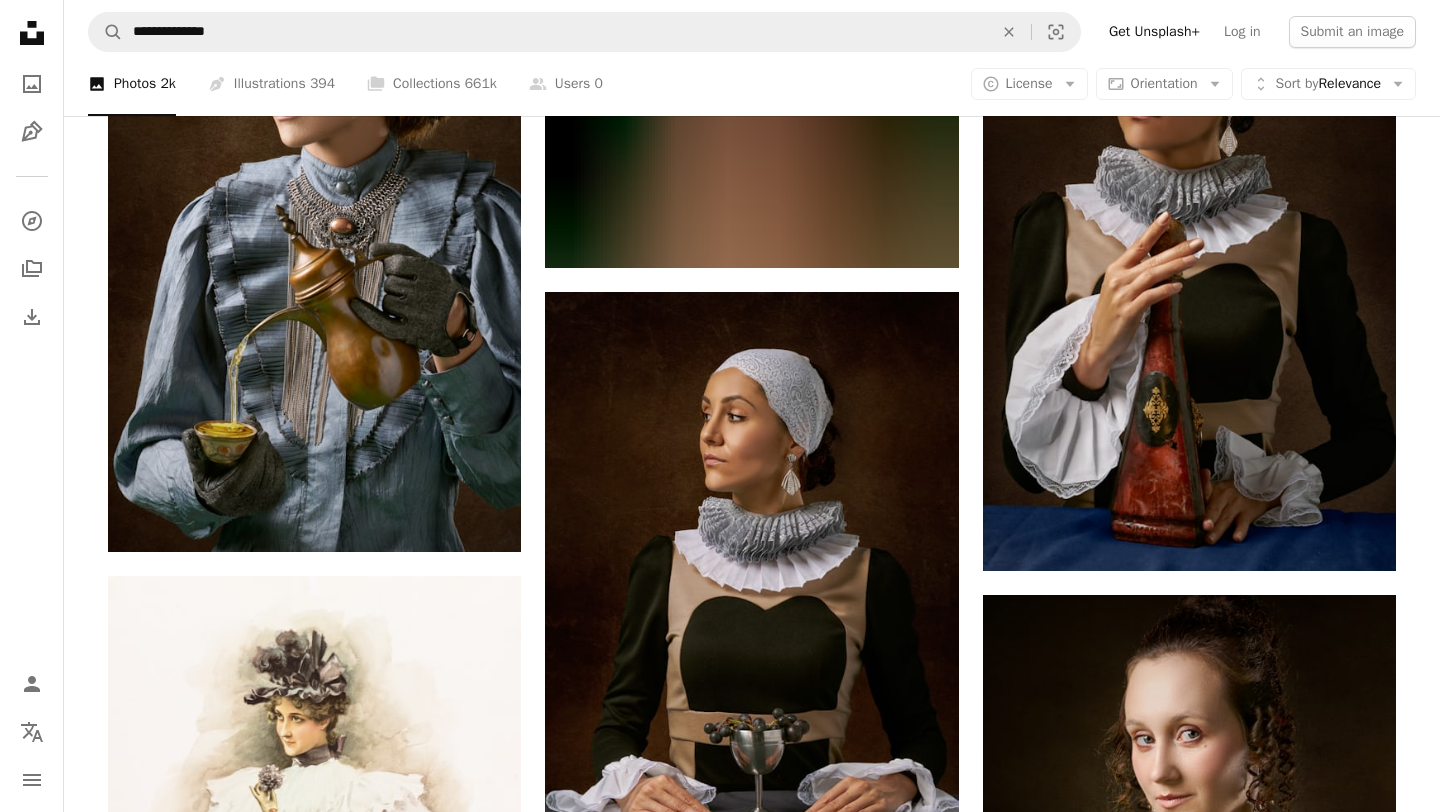 scroll, scrollTop: 889, scrollLeft: 0, axis: vertical 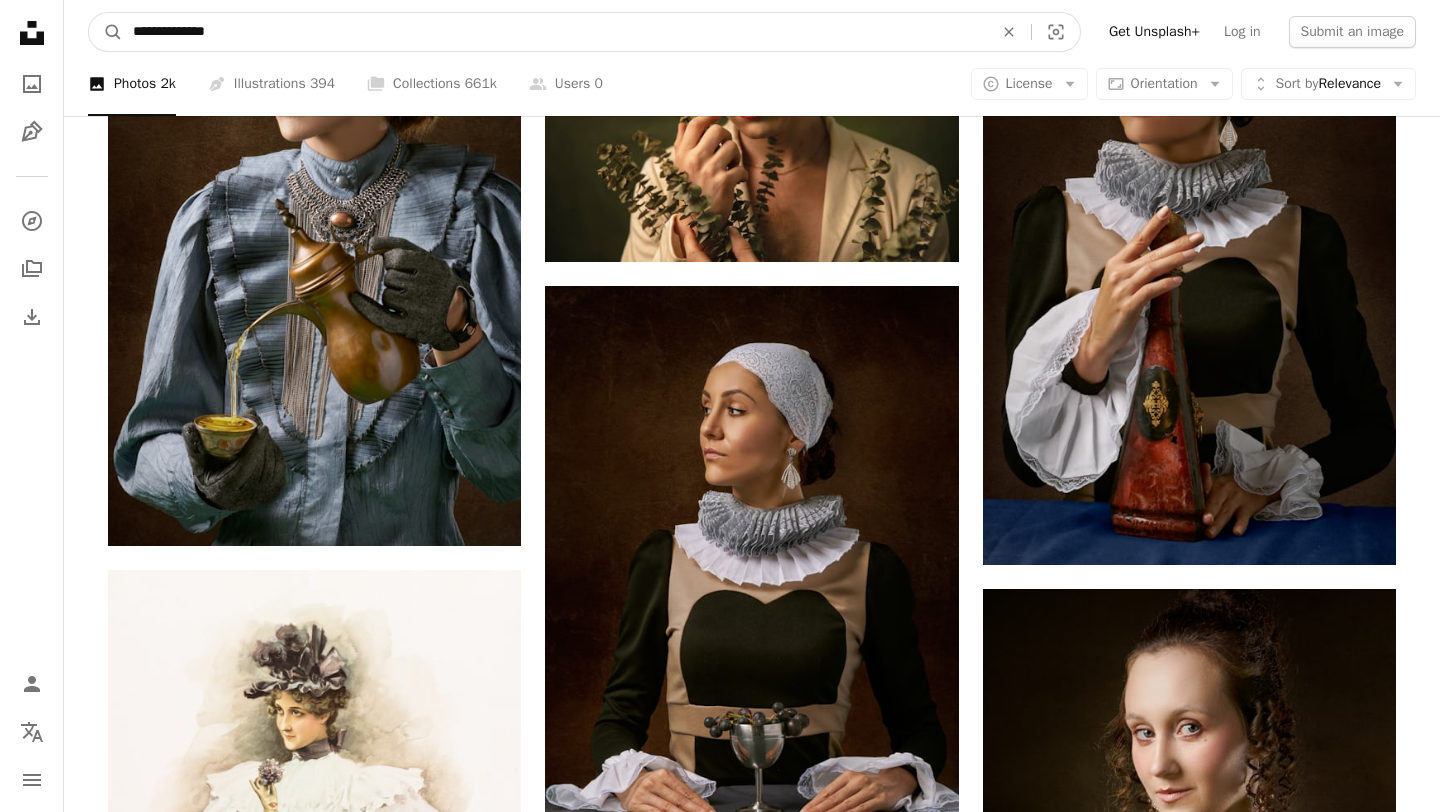 click on "**********" at bounding box center [555, 32] 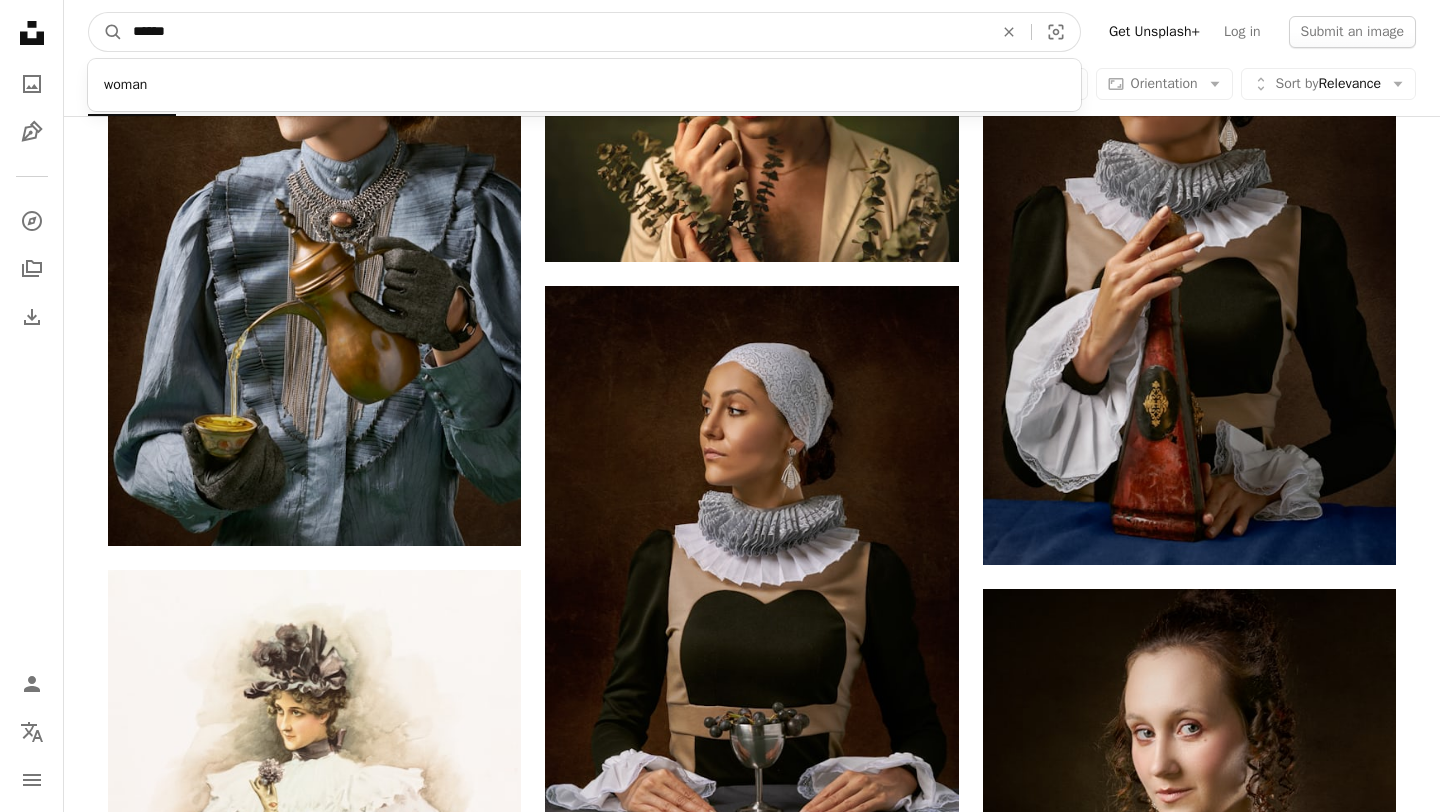 click on "*****" at bounding box center (555, 32) 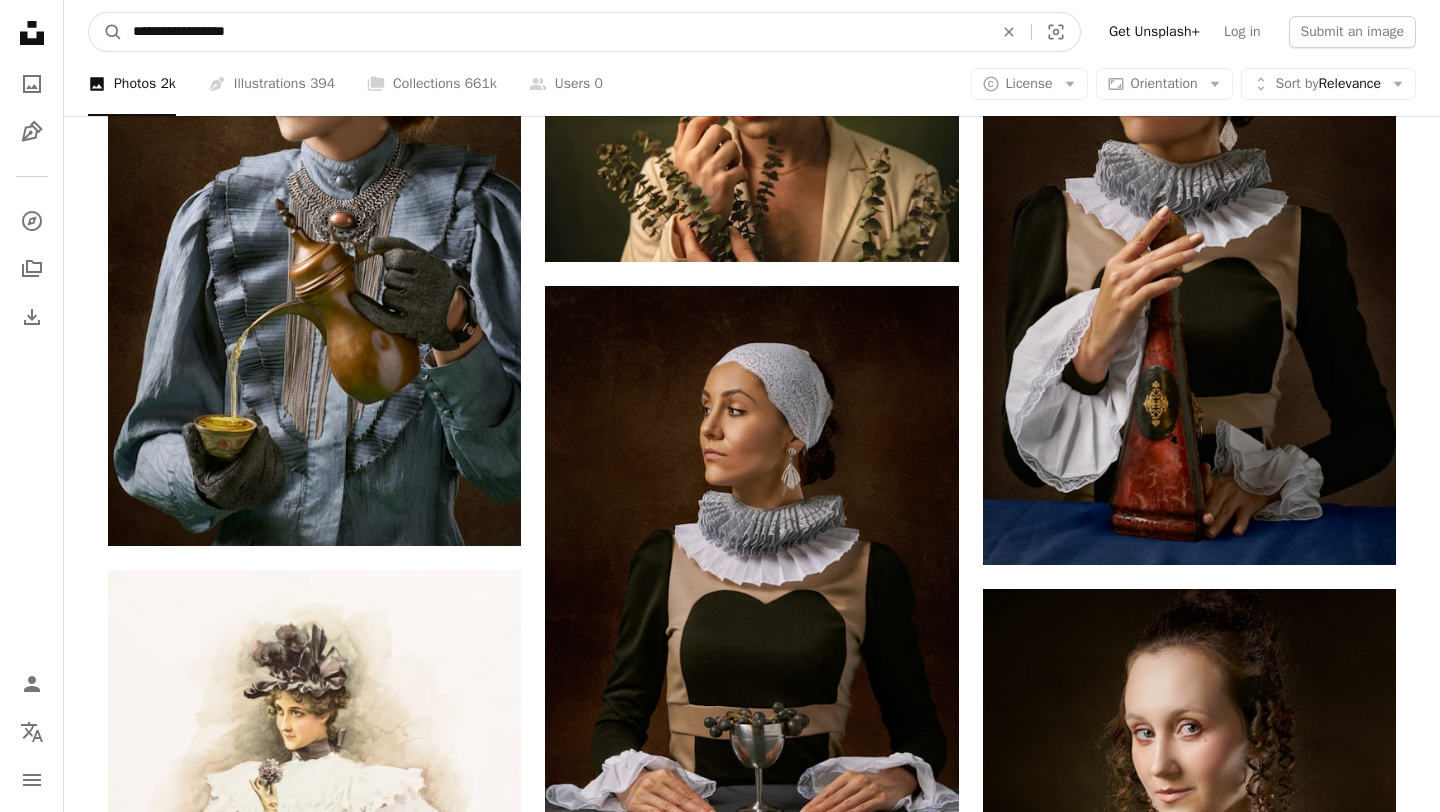 type on "**********" 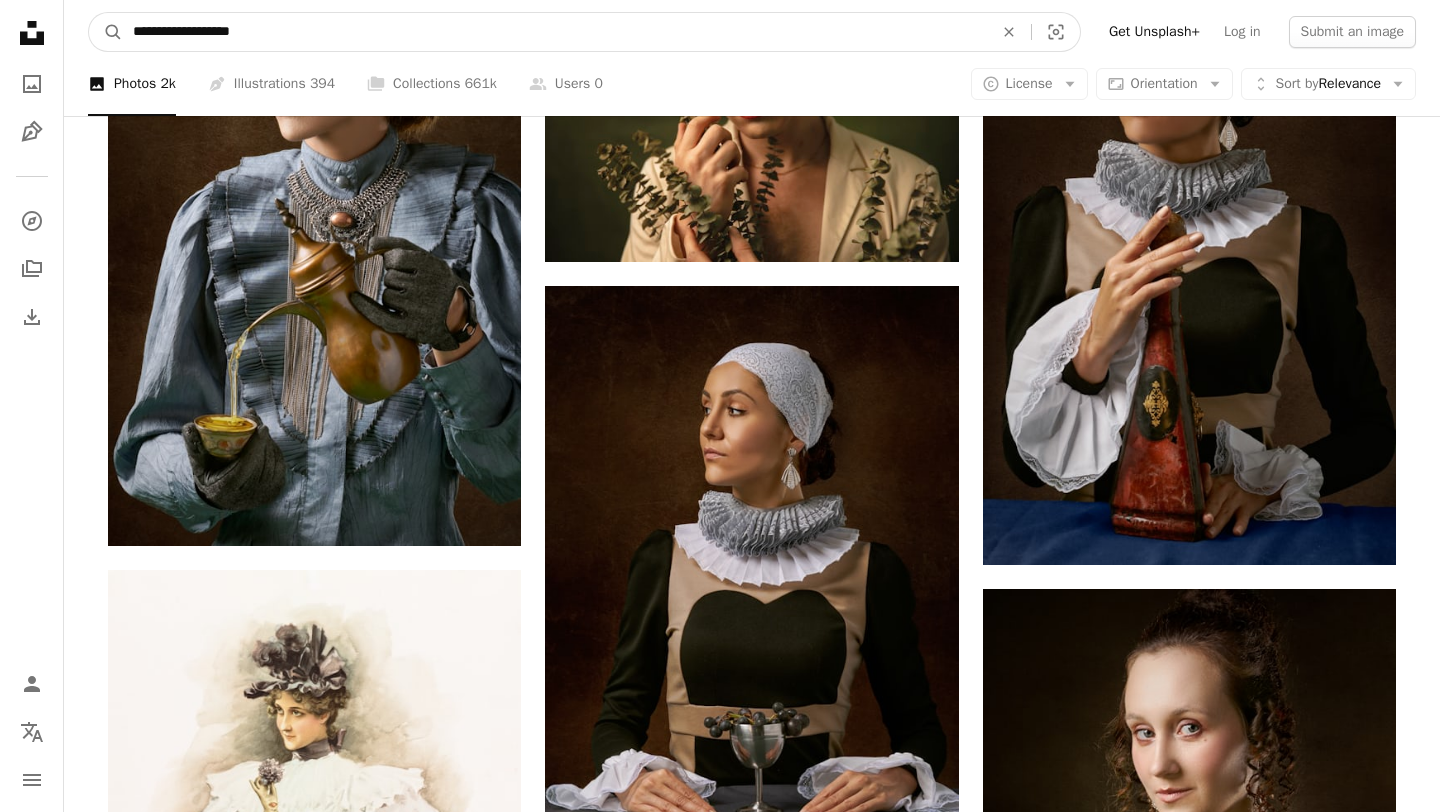 click on "A magnifying glass" at bounding box center [106, 32] 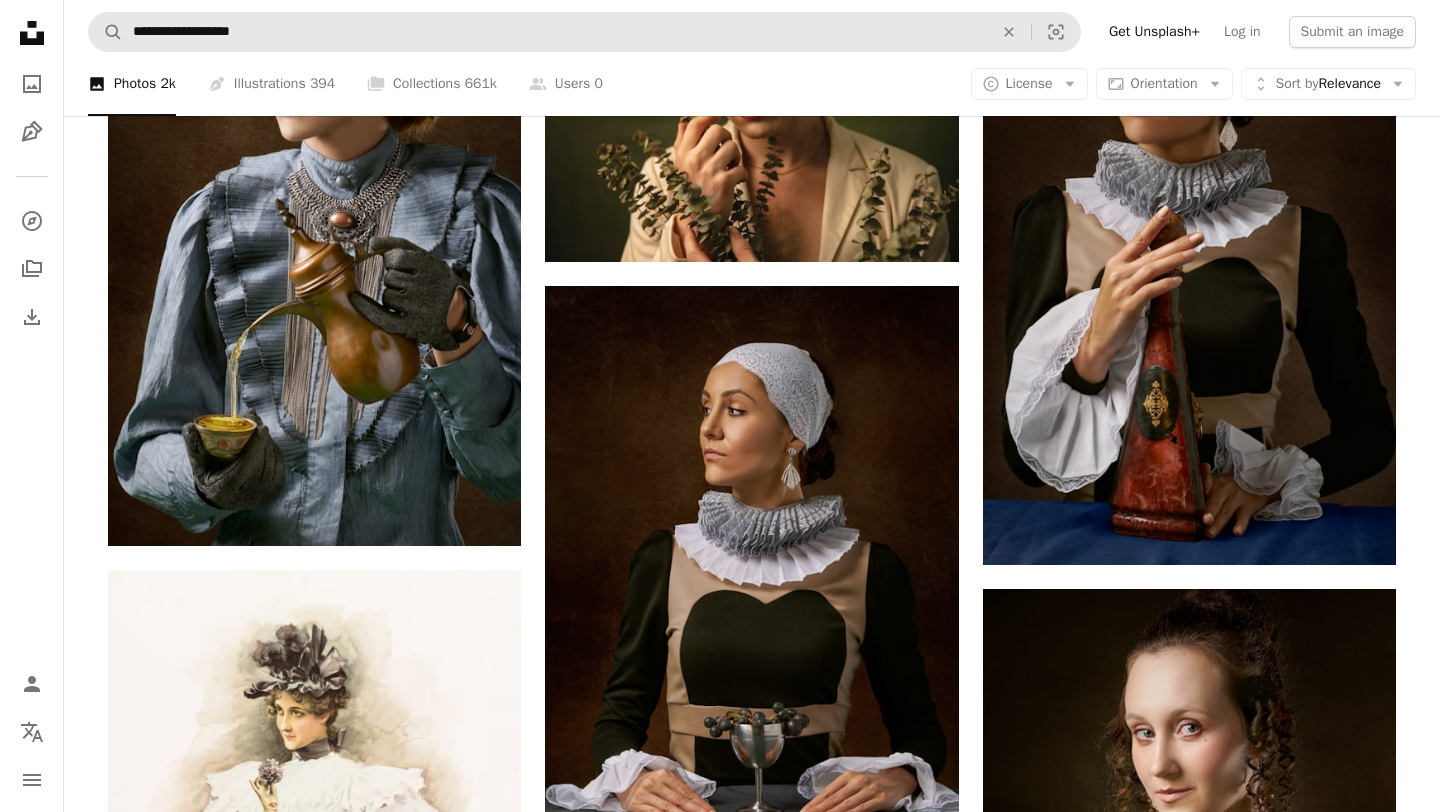 scroll, scrollTop: 0, scrollLeft: 0, axis: both 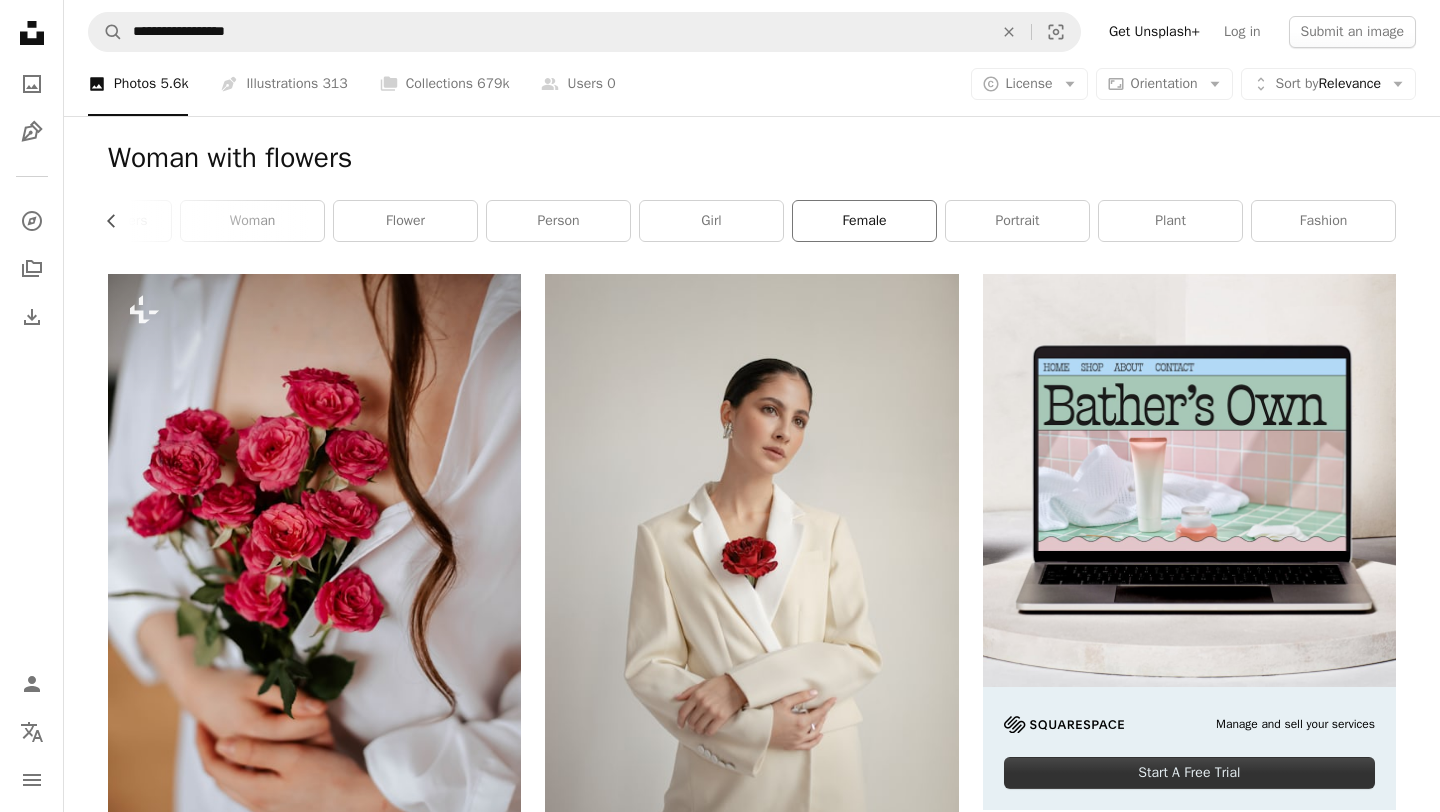 click on "female" at bounding box center [864, 221] 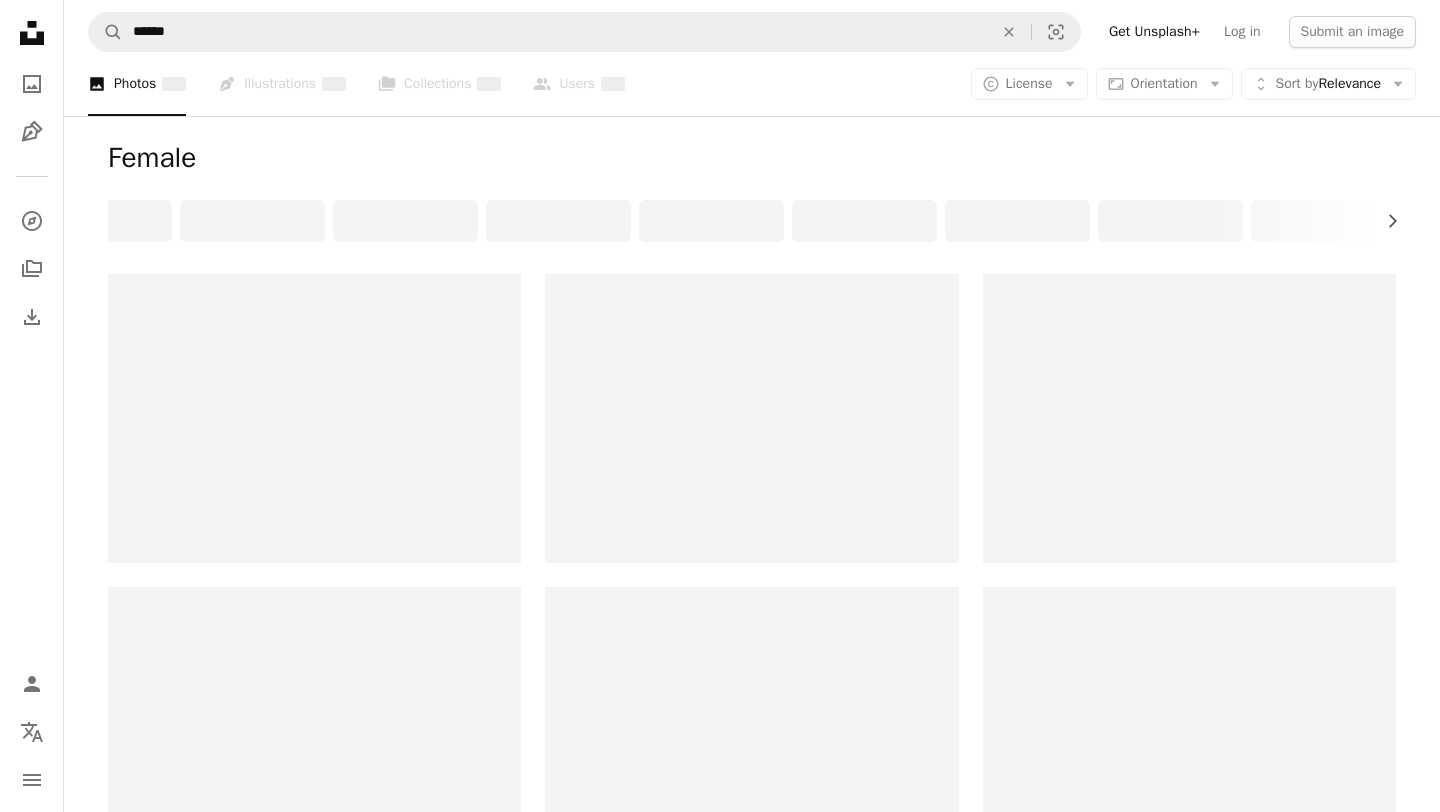 scroll, scrollTop: 0, scrollLeft: 0, axis: both 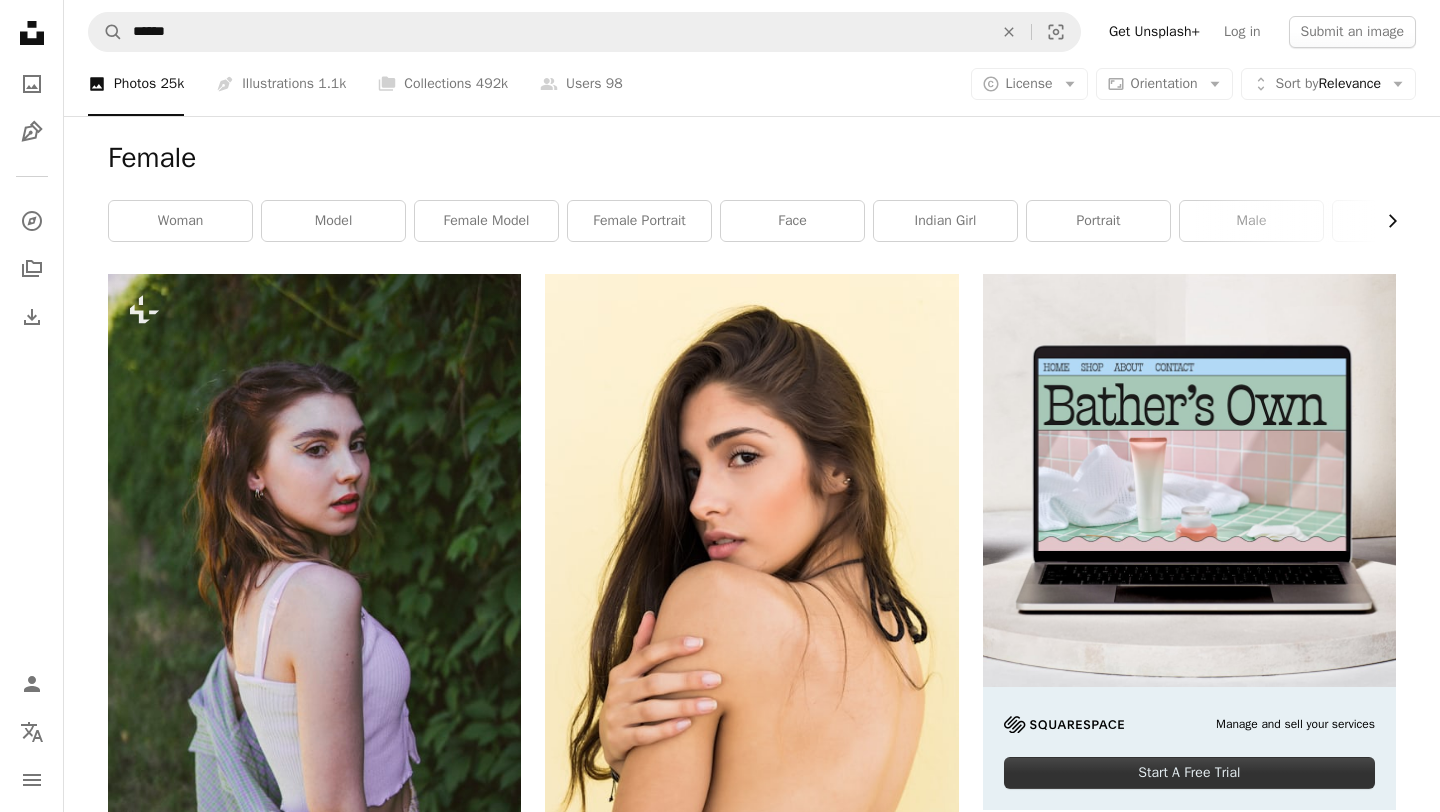click on "Chevron right" 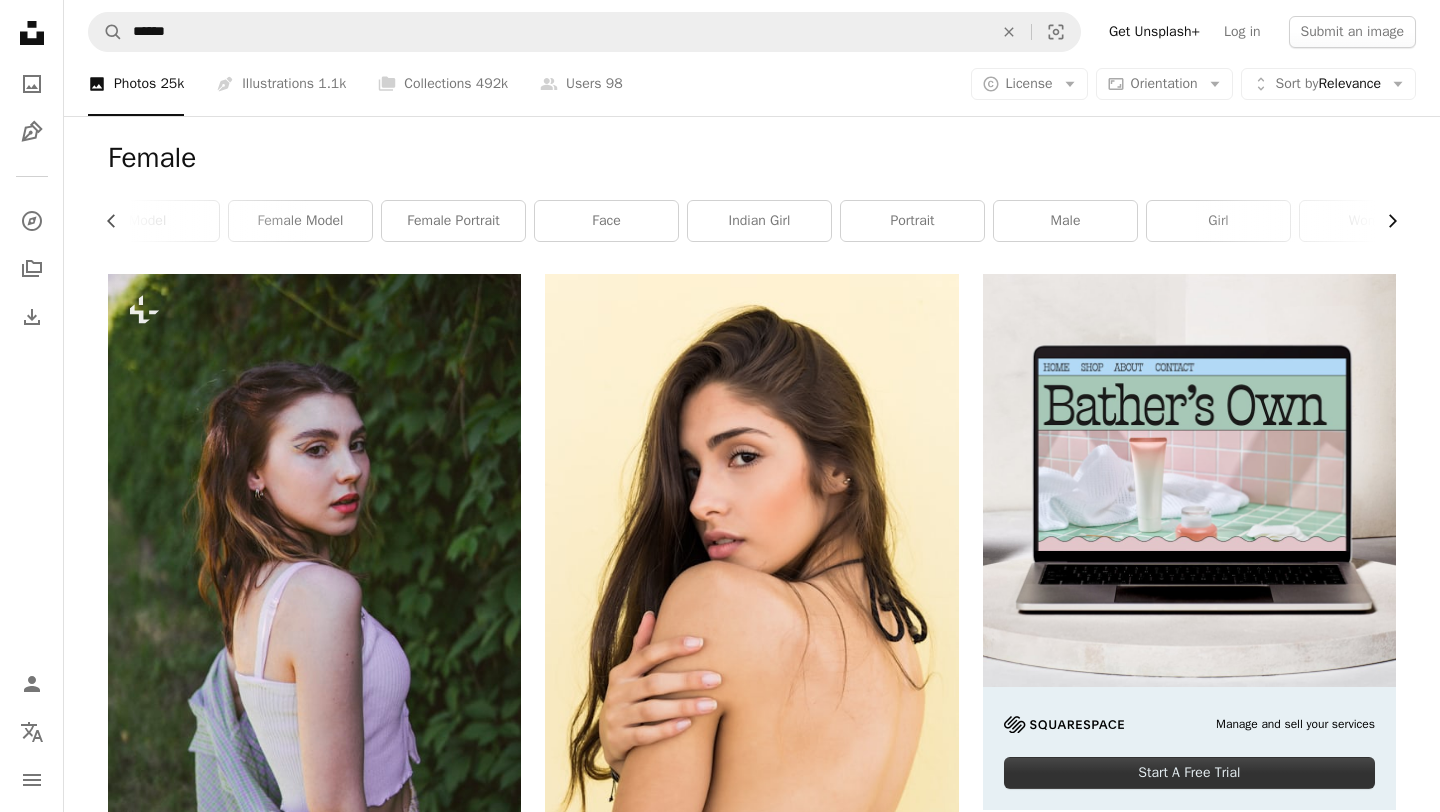 scroll, scrollTop: 0, scrollLeft: 300, axis: horizontal 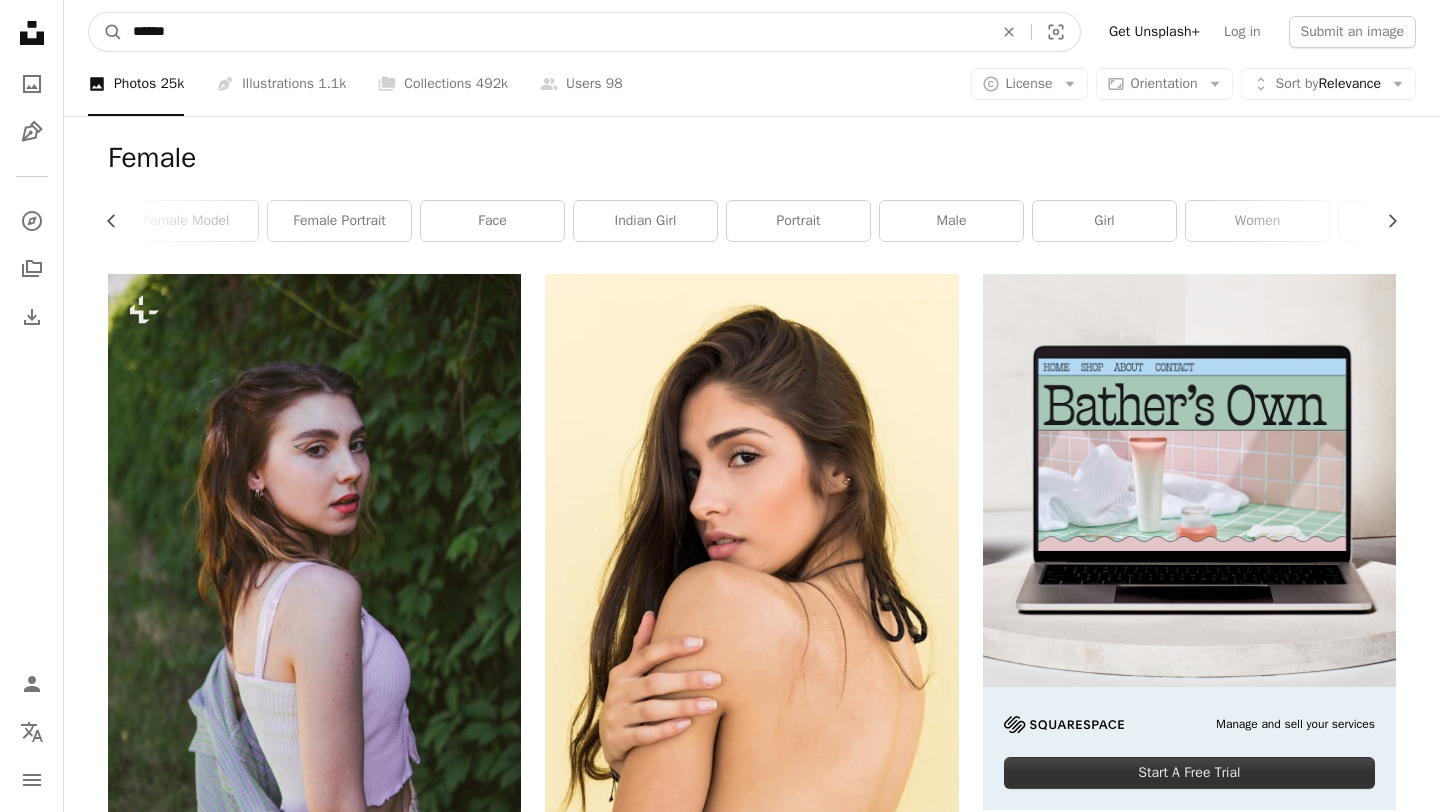 click on "******" at bounding box center (555, 32) 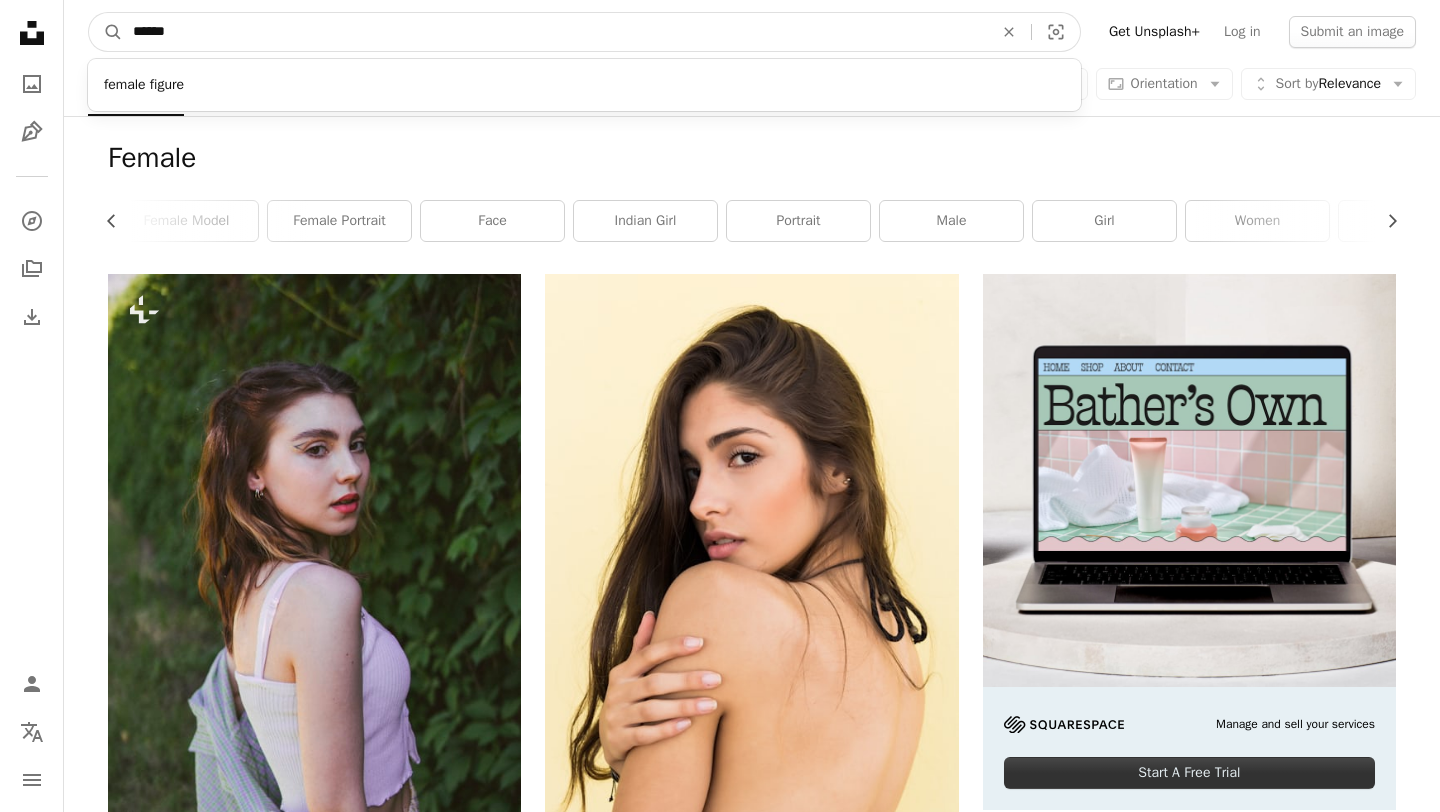 click on "******" at bounding box center (555, 32) 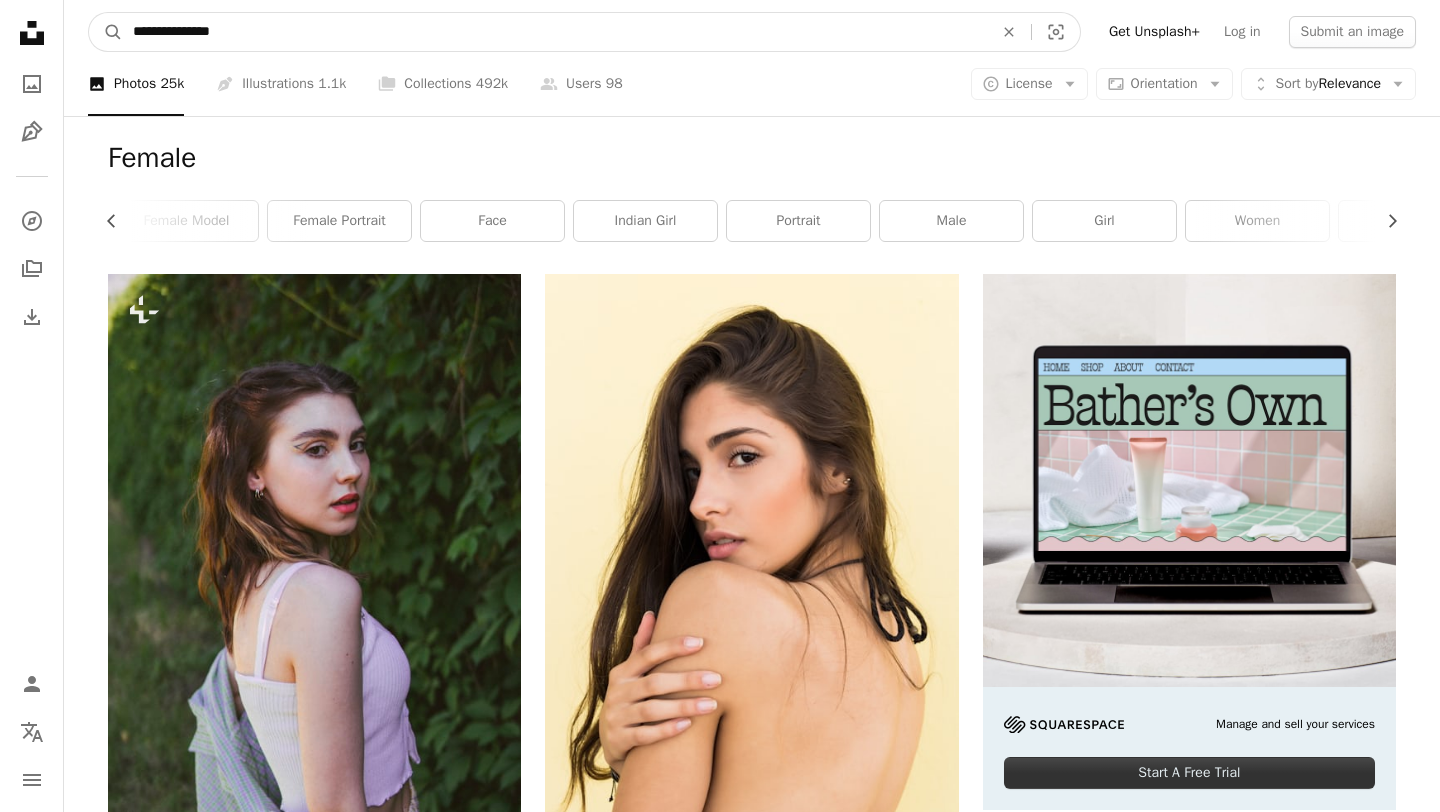 type on "**********" 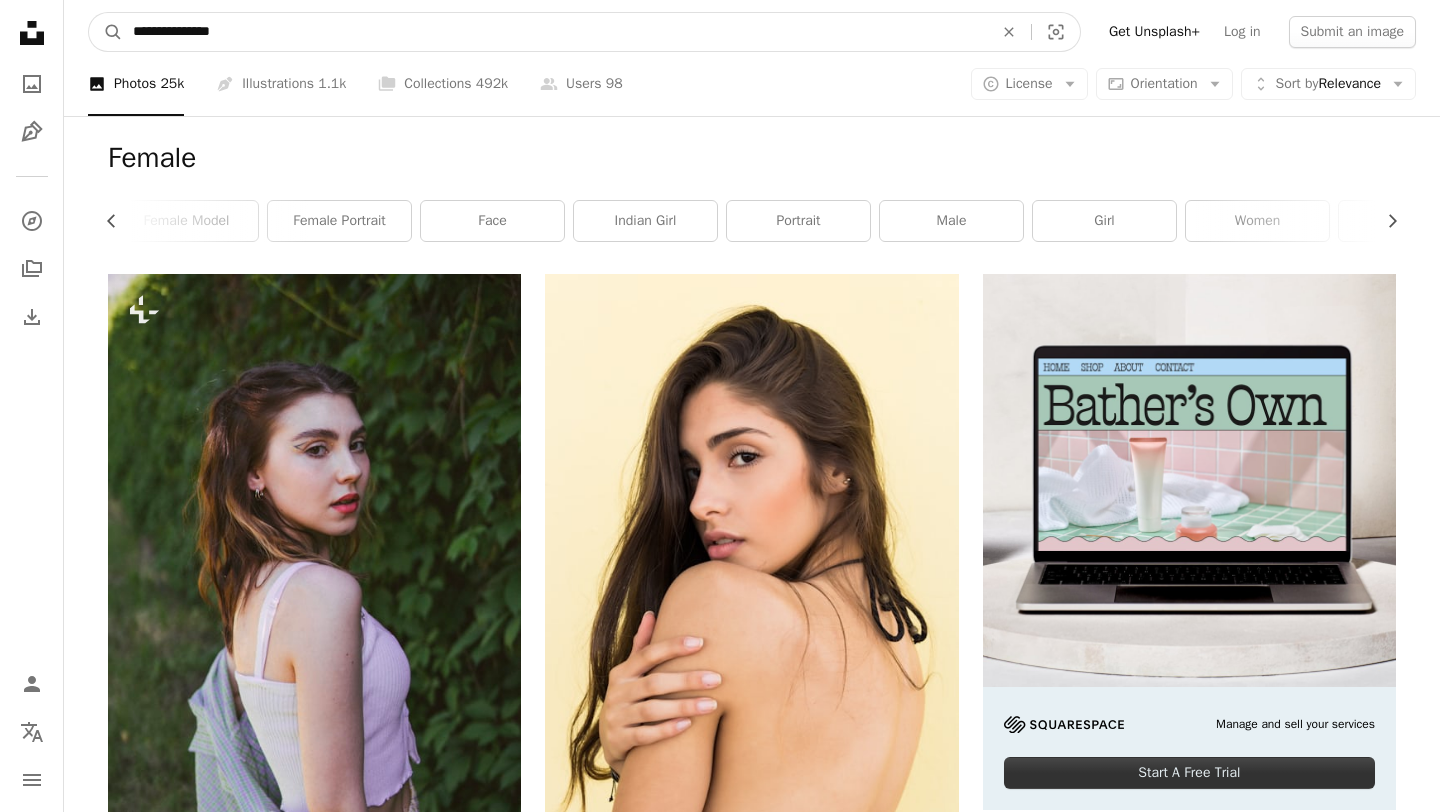 click on "A magnifying glass" at bounding box center (106, 32) 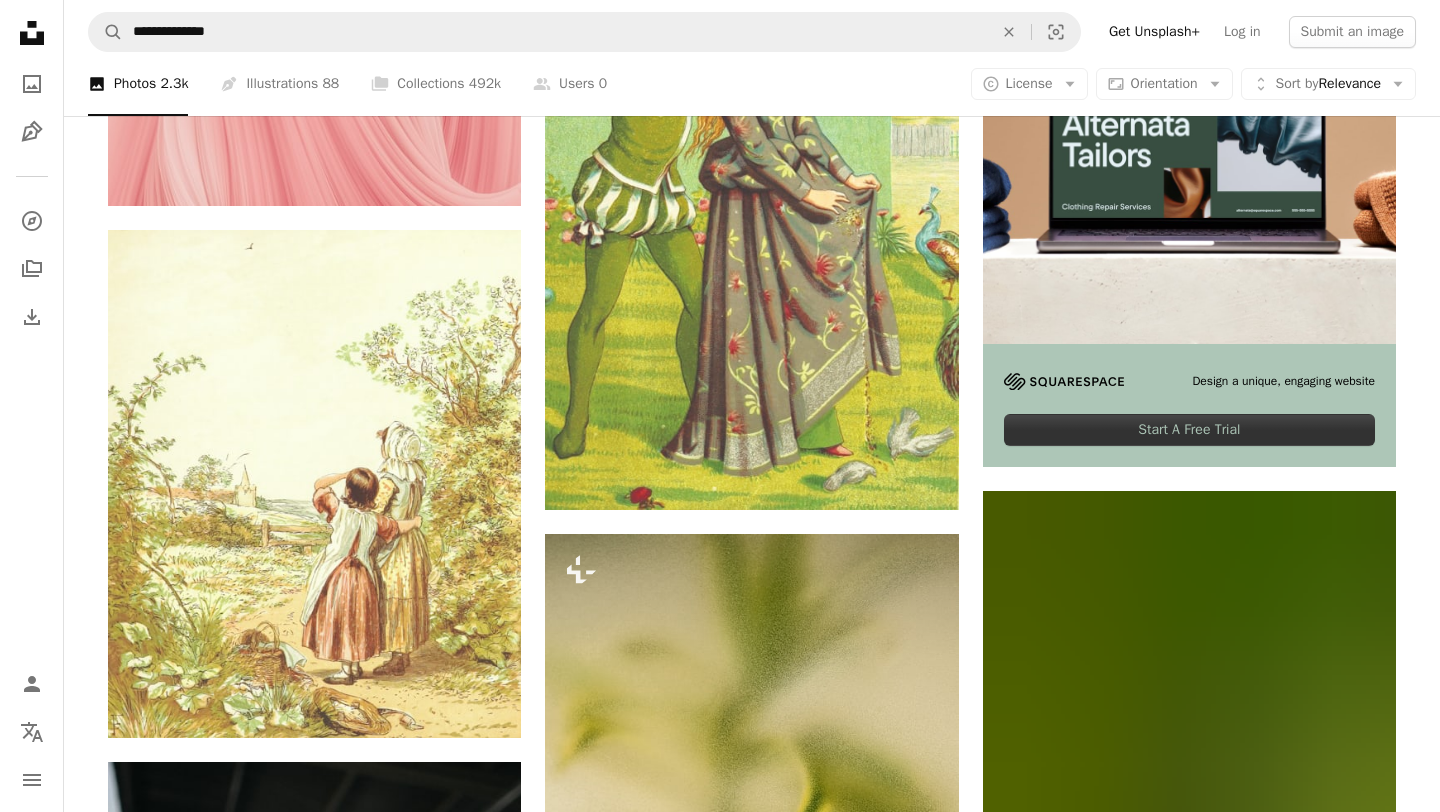 scroll, scrollTop: 0, scrollLeft: 0, axis: both 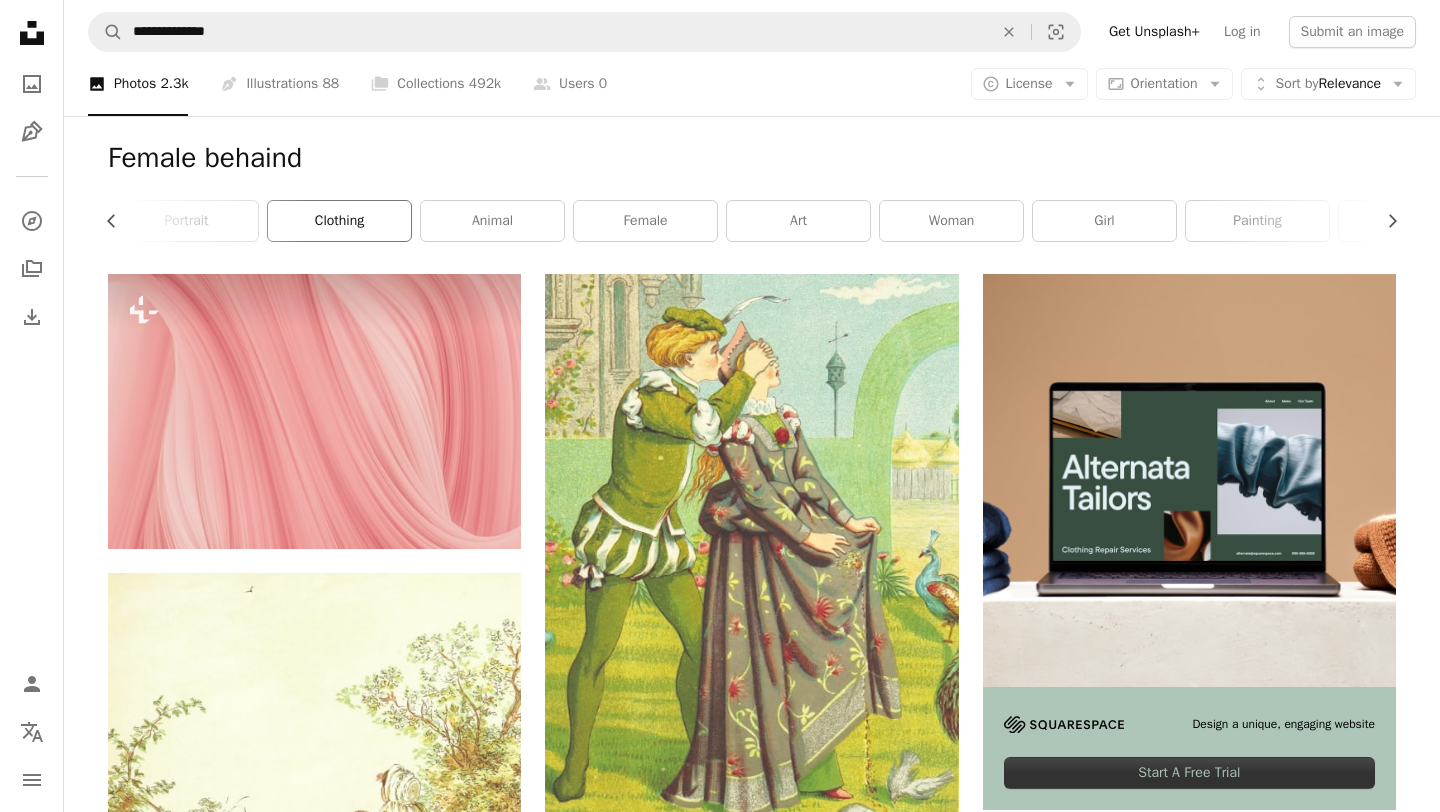 click on "clothing" at bounding box center [339, 221] 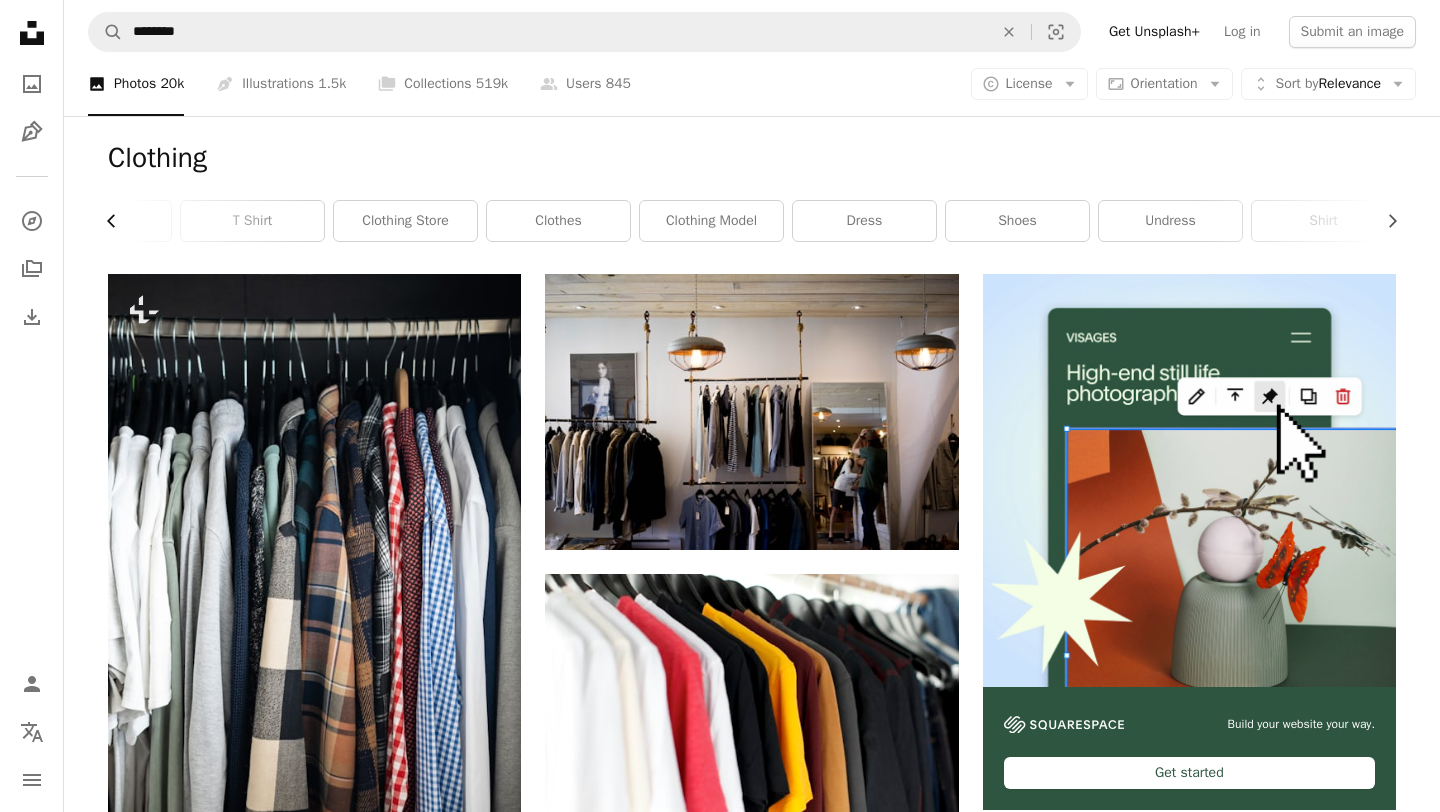 click on "Chevron left" 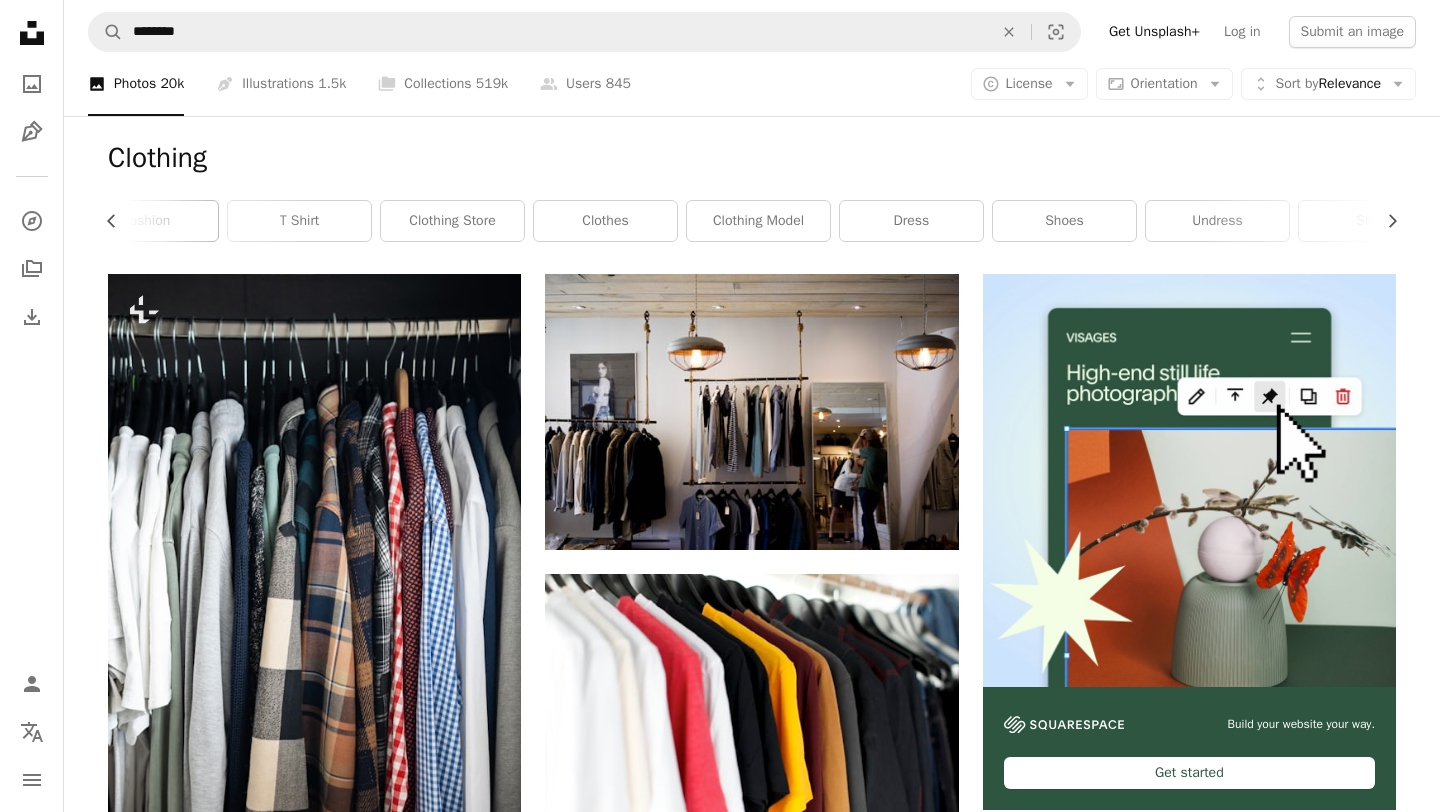 scroll, scrollTop: 0, scrollLeft: 0, axis: both 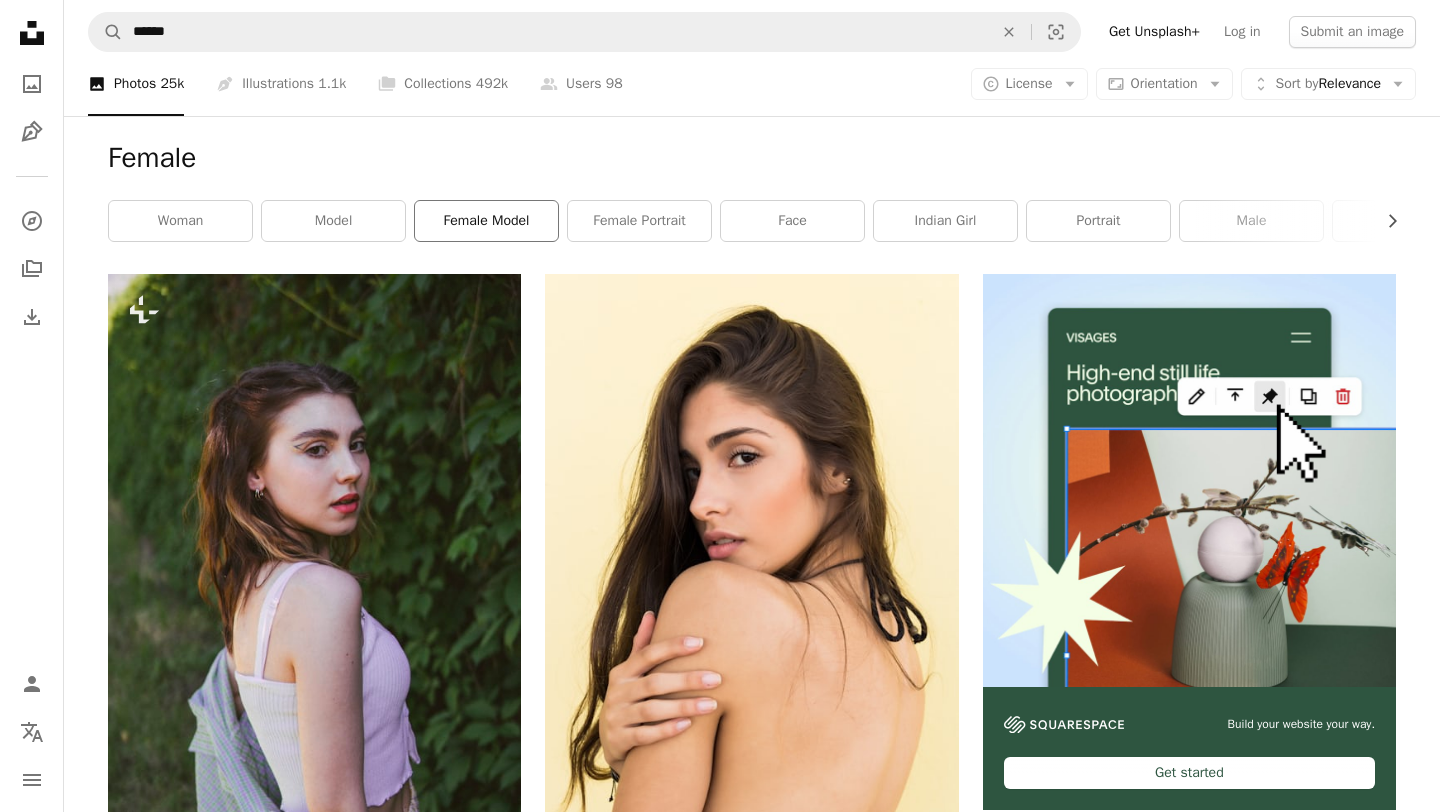 click on "female model" at bounding box center [486, 221] 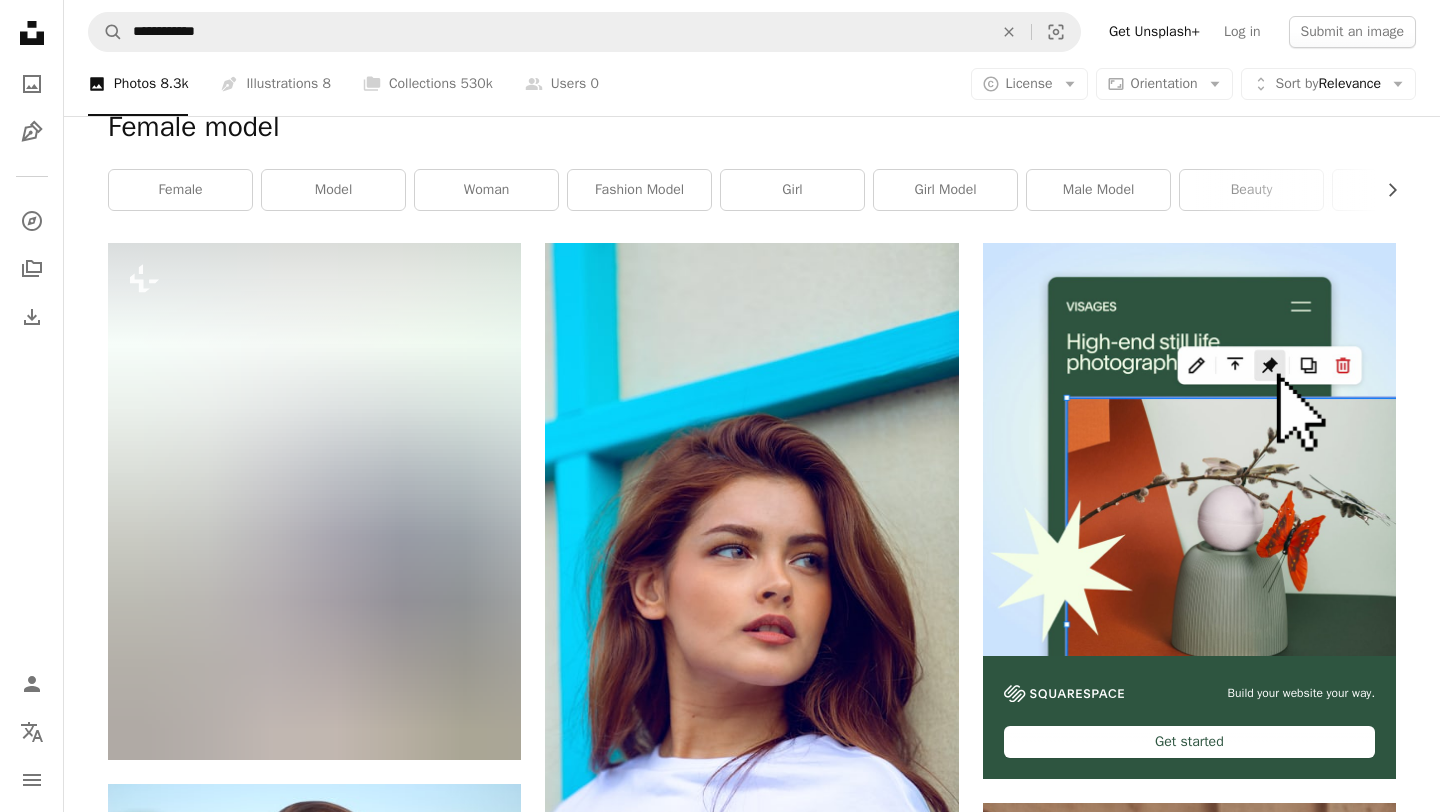 scroll, scrollTop: 0, scrollLeft: 0, axis: both 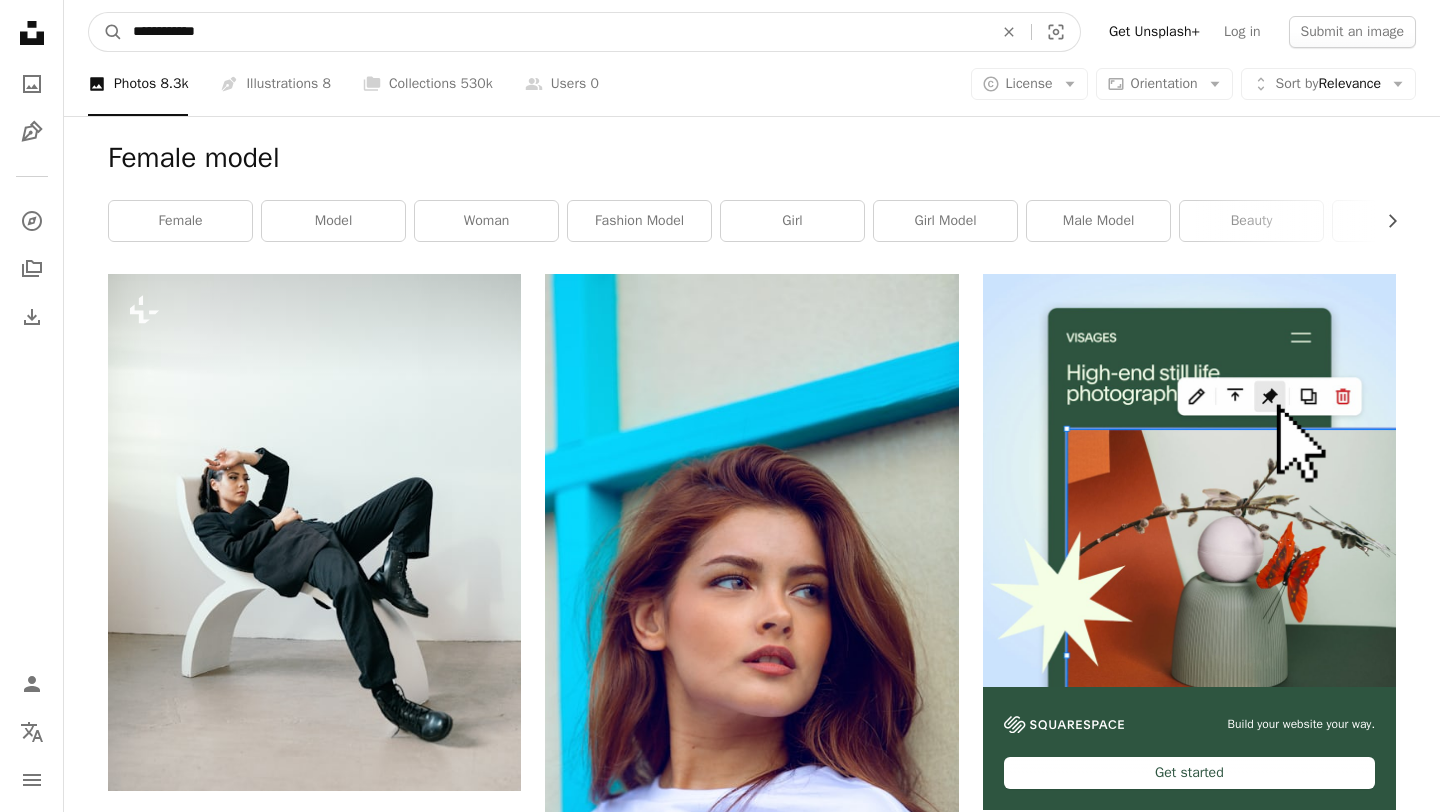 click on "**********" at bounding box center [555, 32] 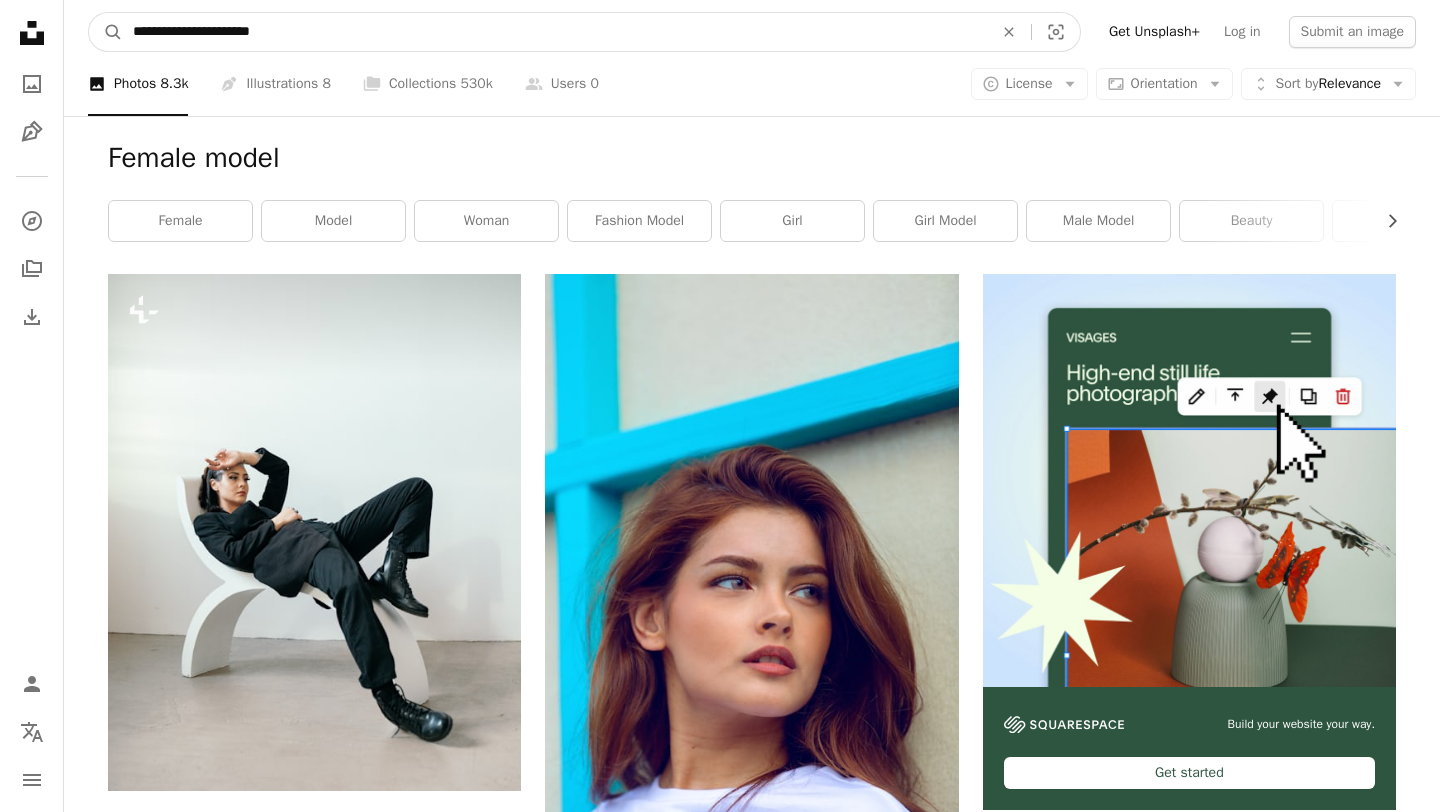 type on "**********" 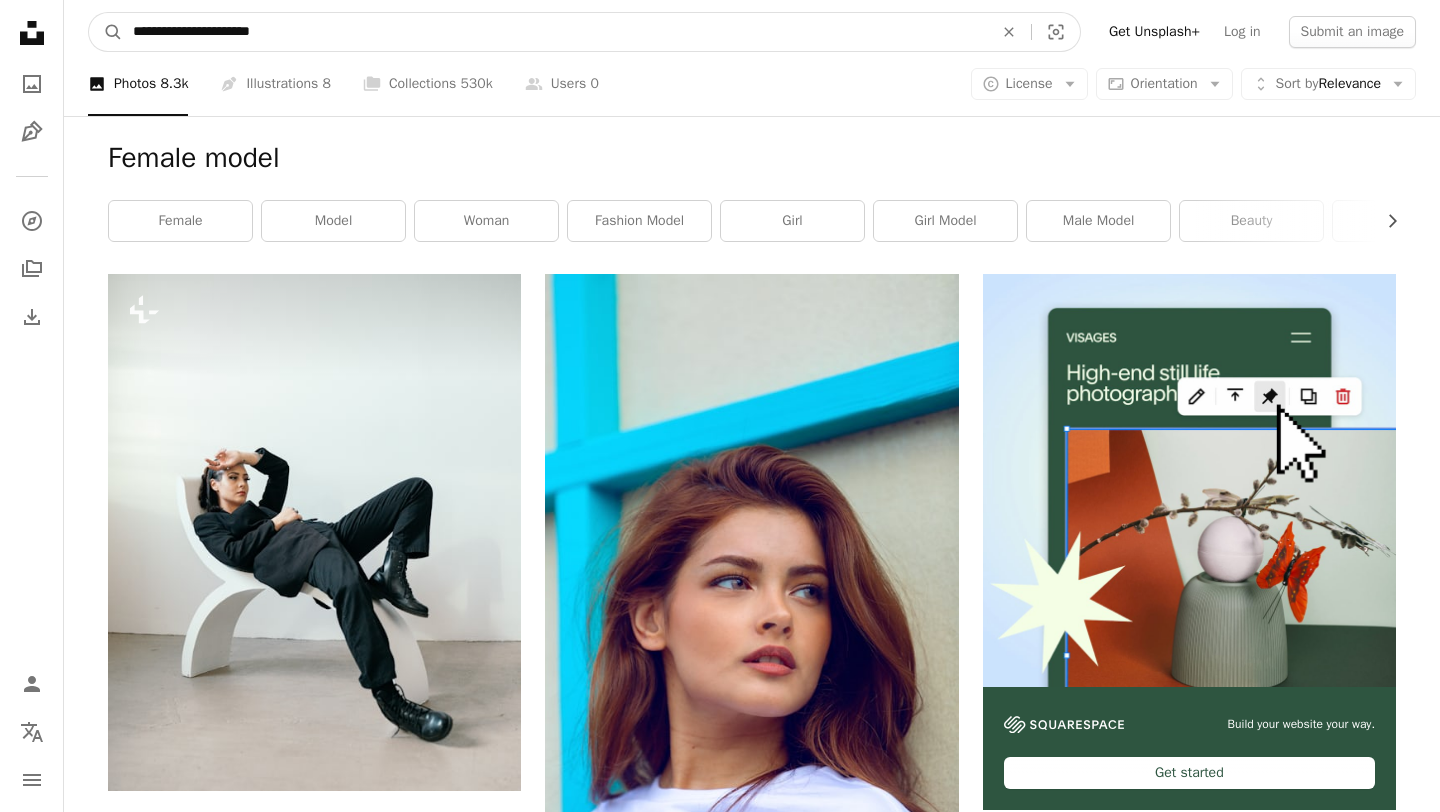 click on "A magnifying glass" at bounding box center [106, 32] 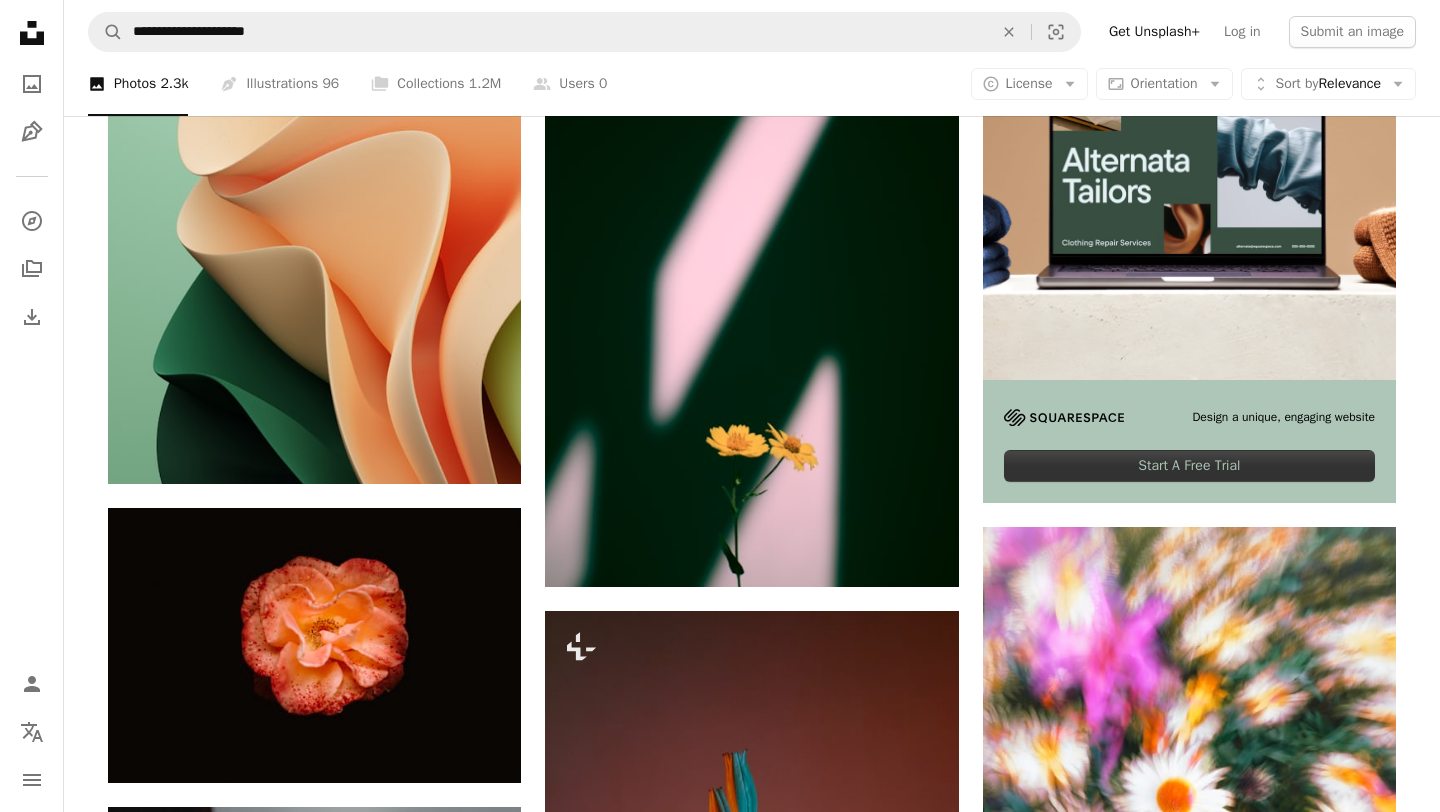 scroll, scrollTop: 0, scrollLeft: 0, axis: both 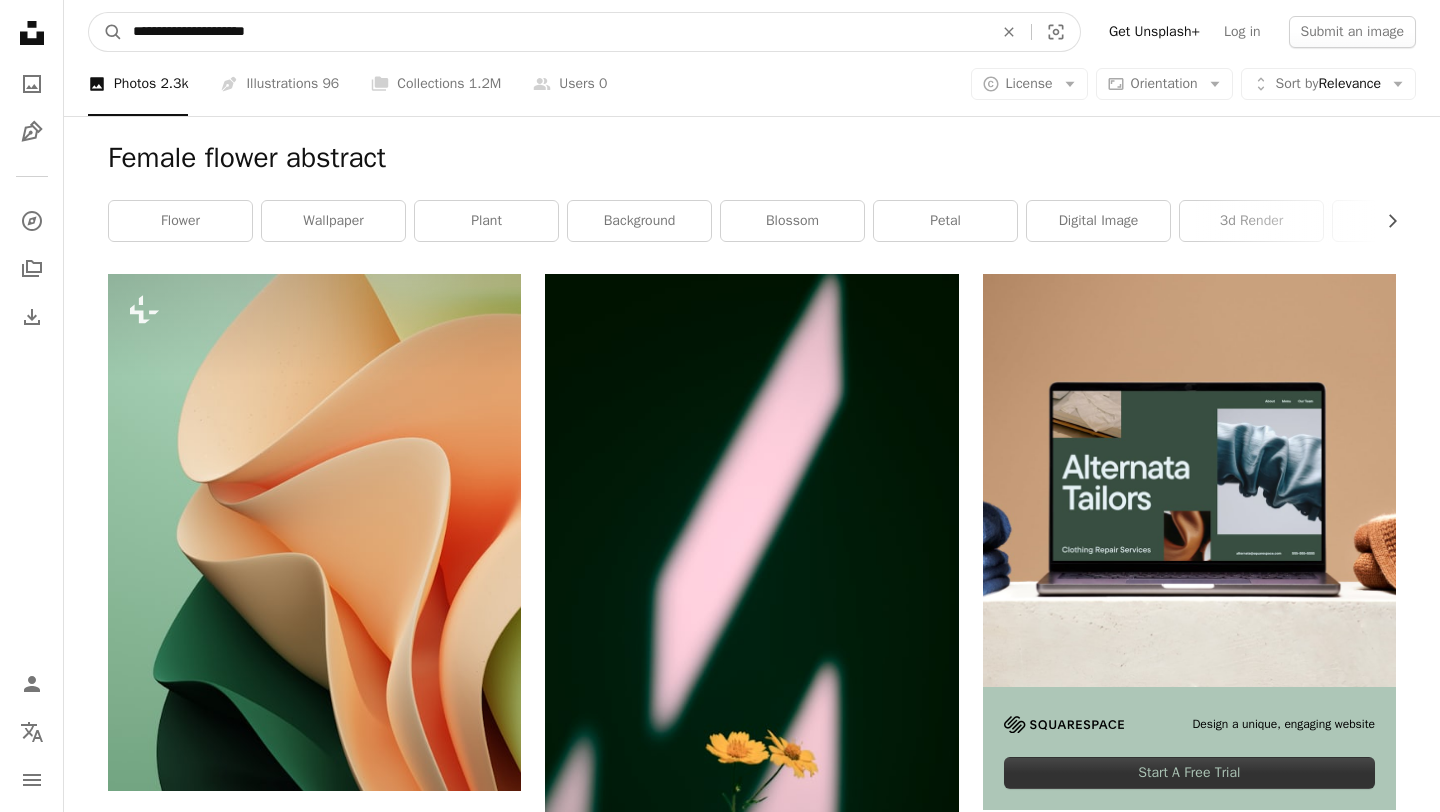 click on "**********" at bounding box center (555, 32) 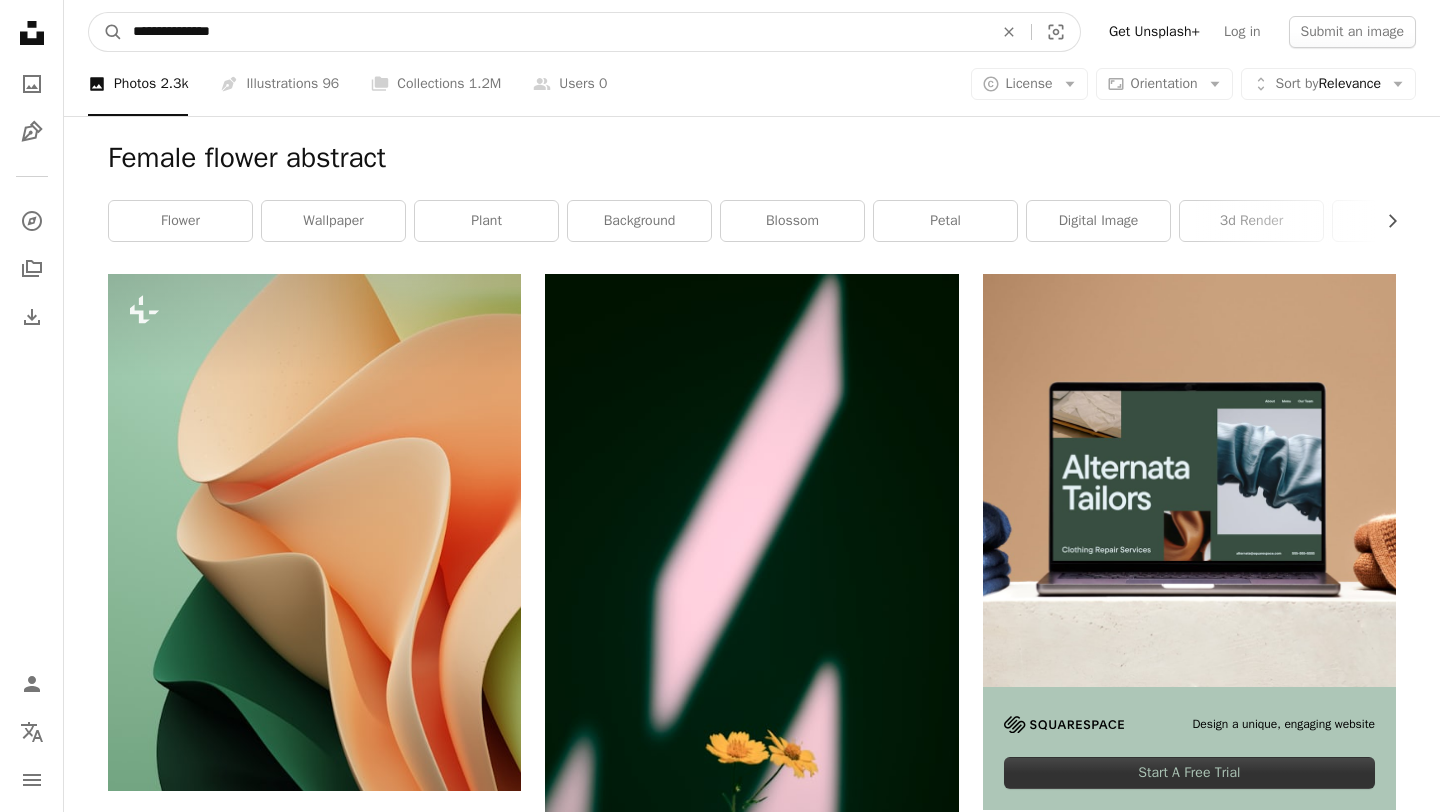 type on "**********" 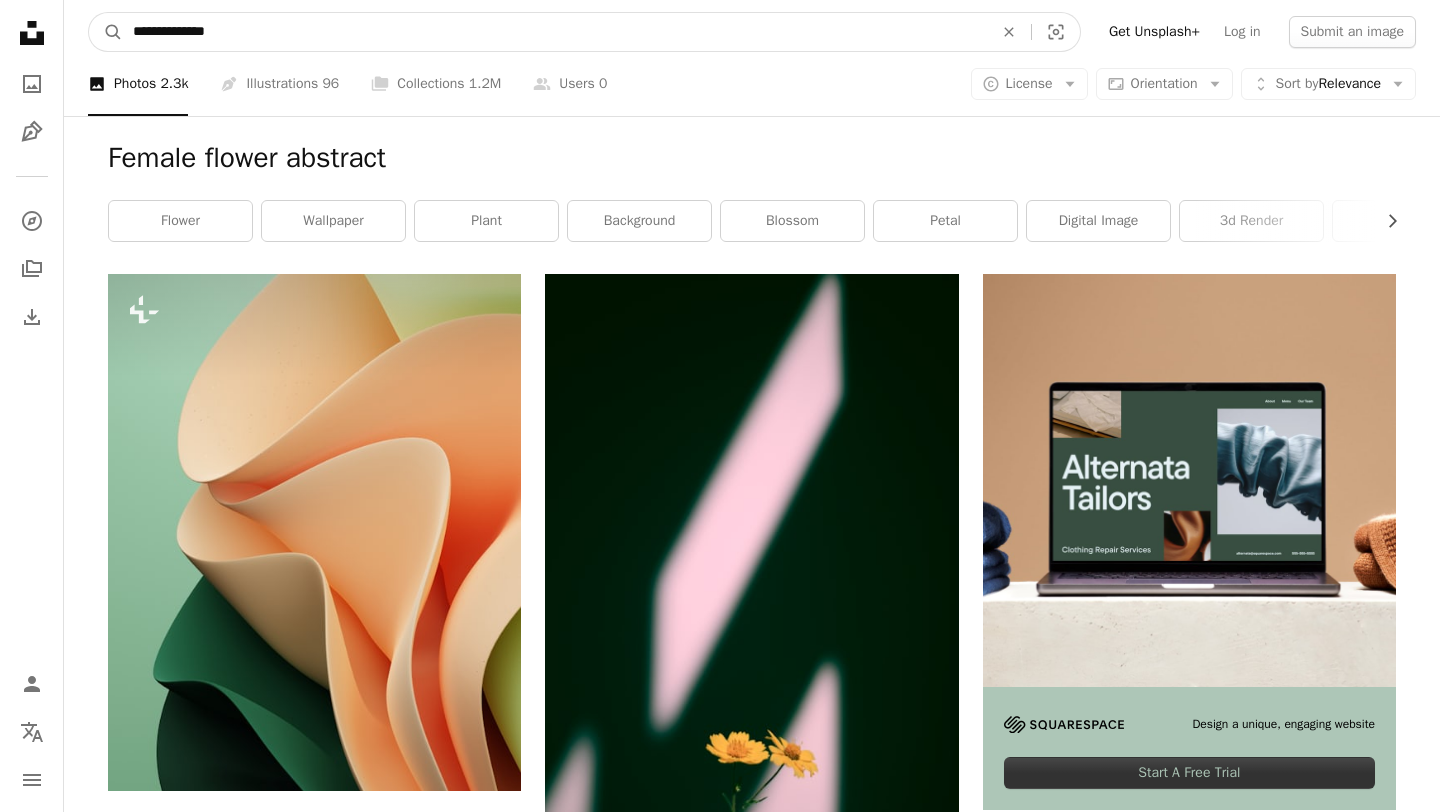 click on "A magnifying glass" at bounding box center (106, 32) 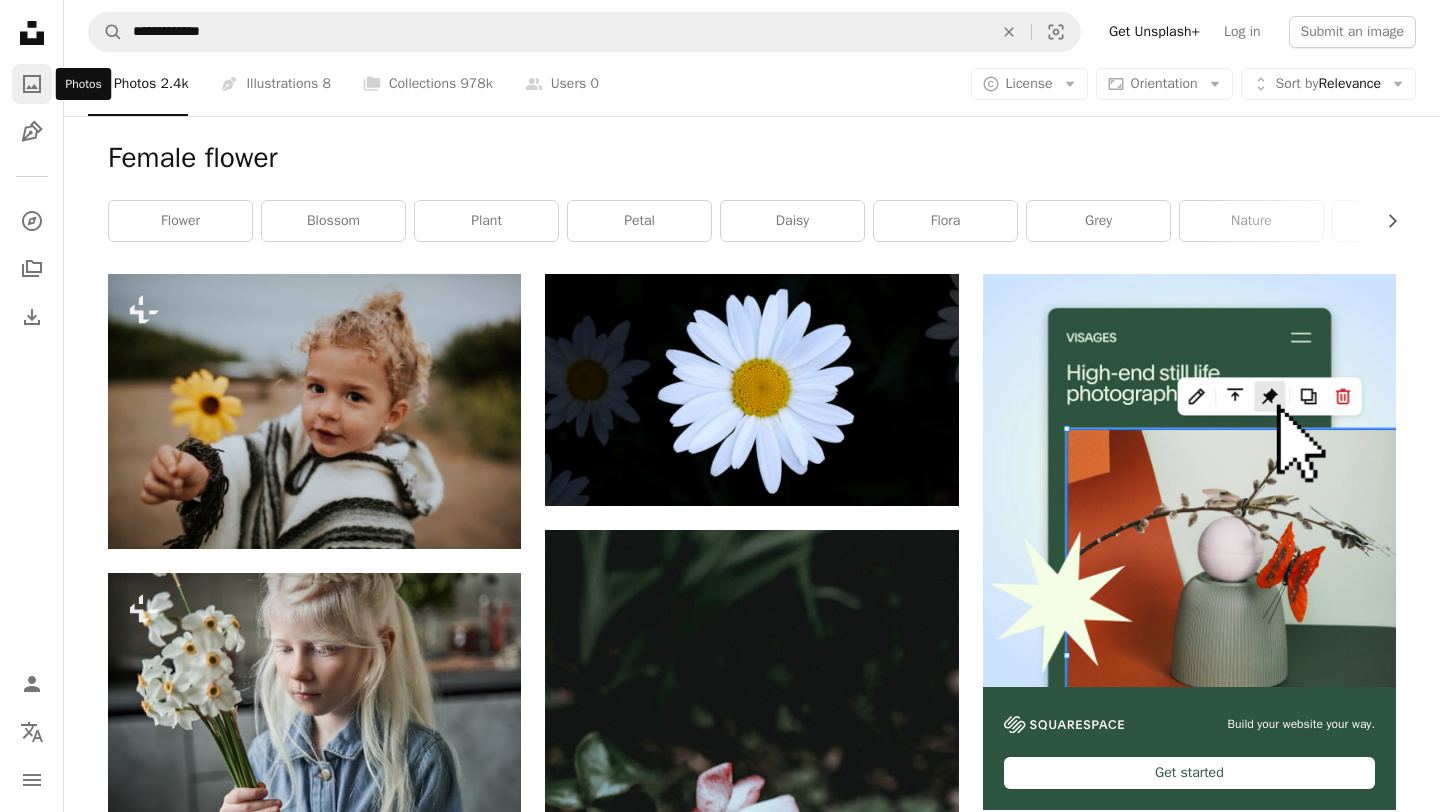 click on "A photo" at bounding box center (32, 84) 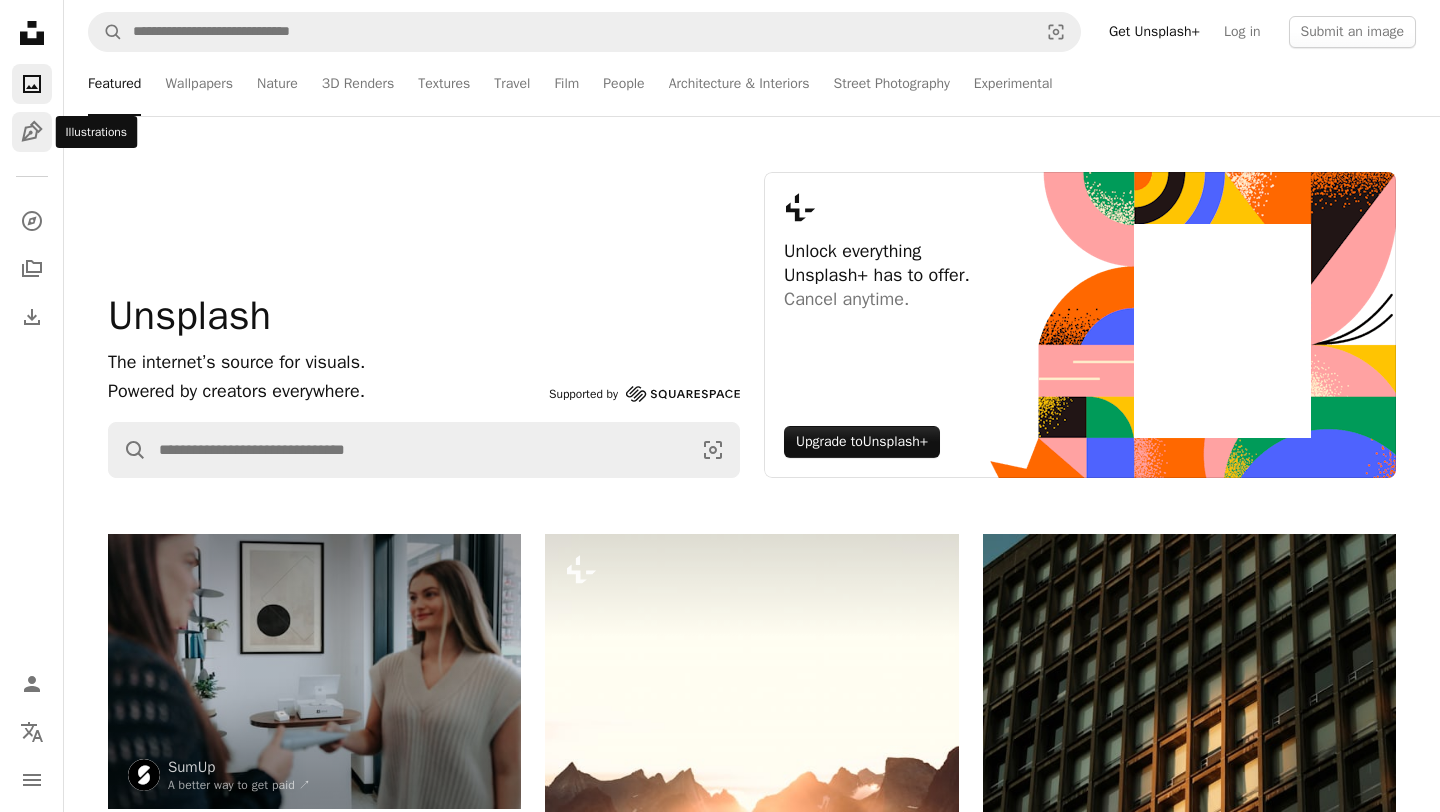 click 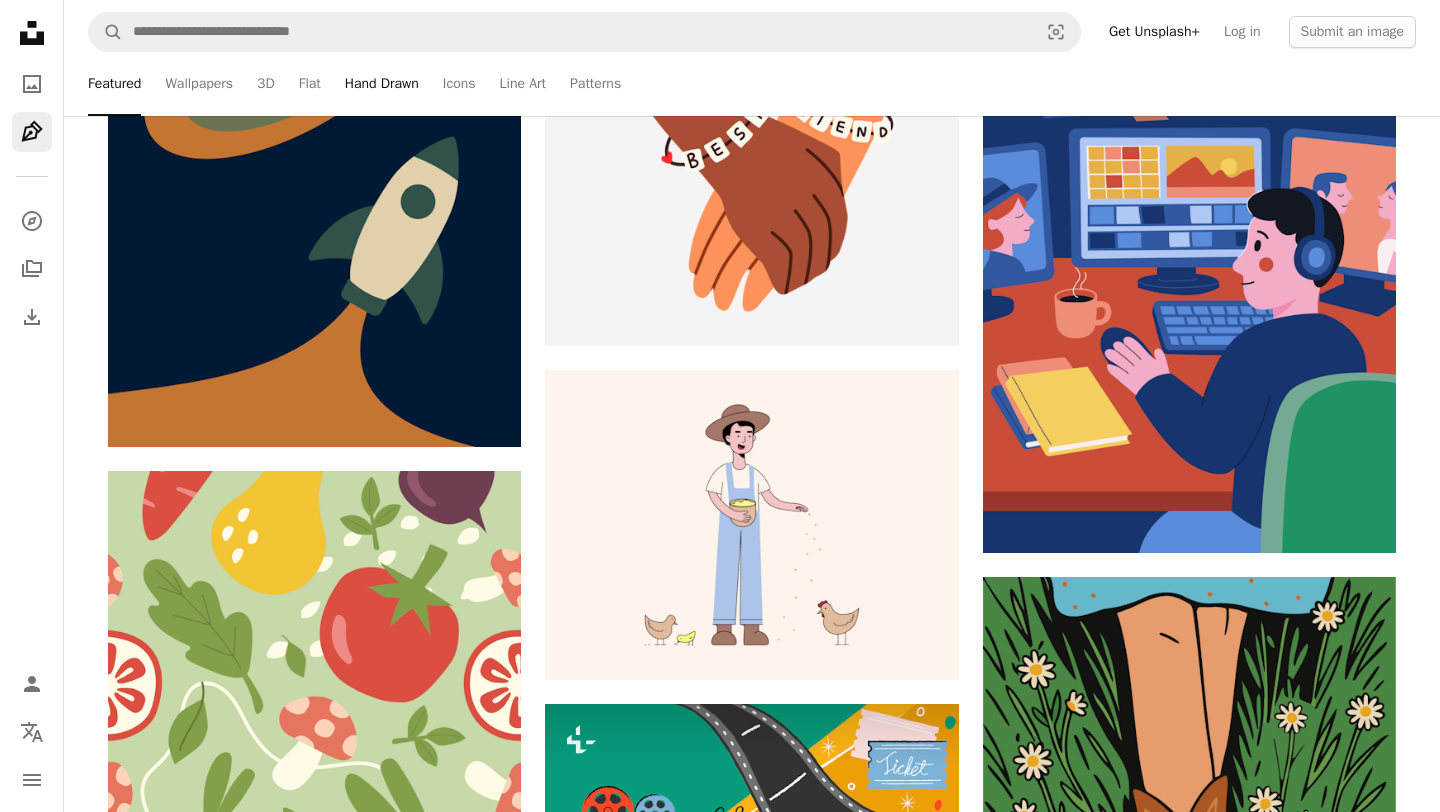 scroll, scrollTop: 2055, scrollLeft: 0, axis: vertical 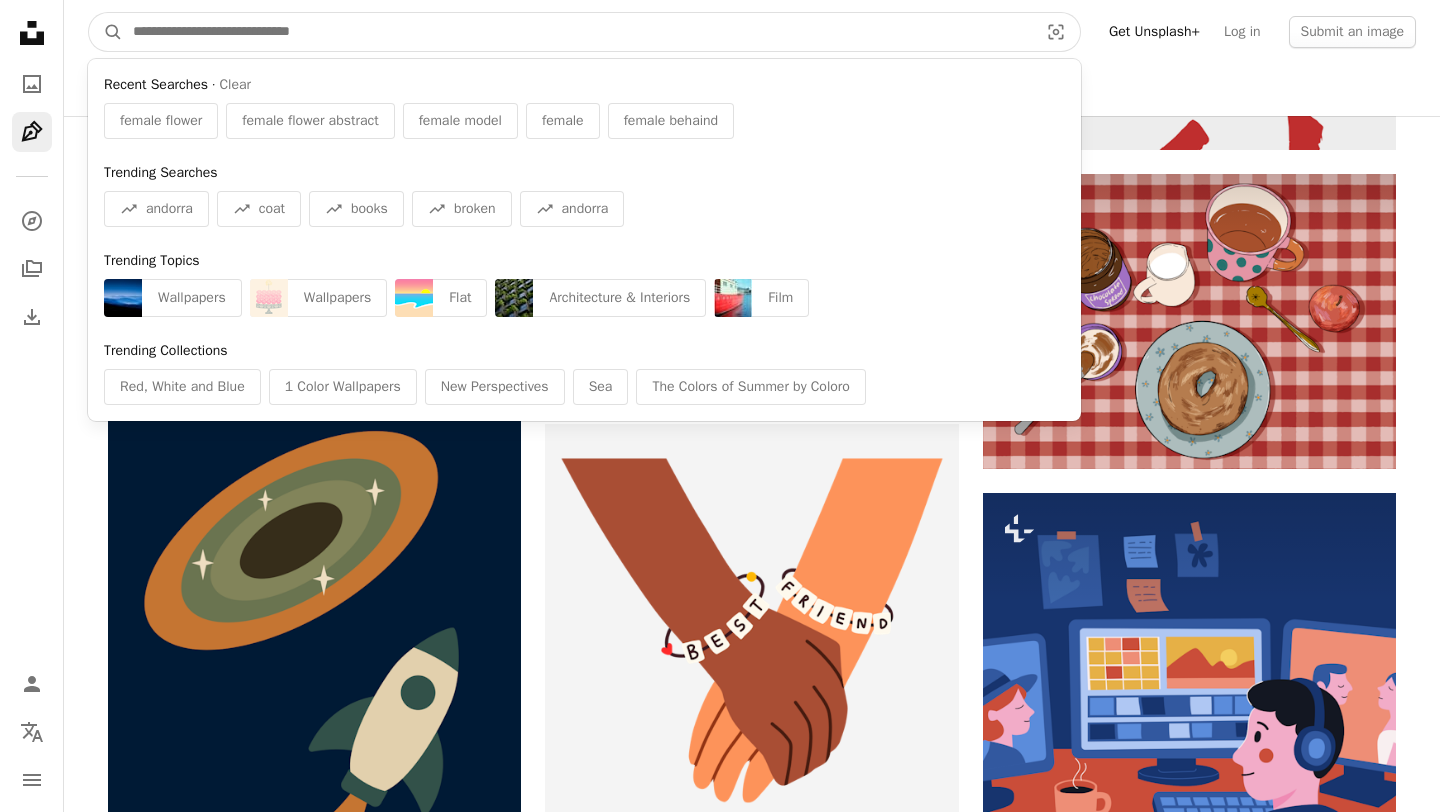 click at bounding box center (577, 32) 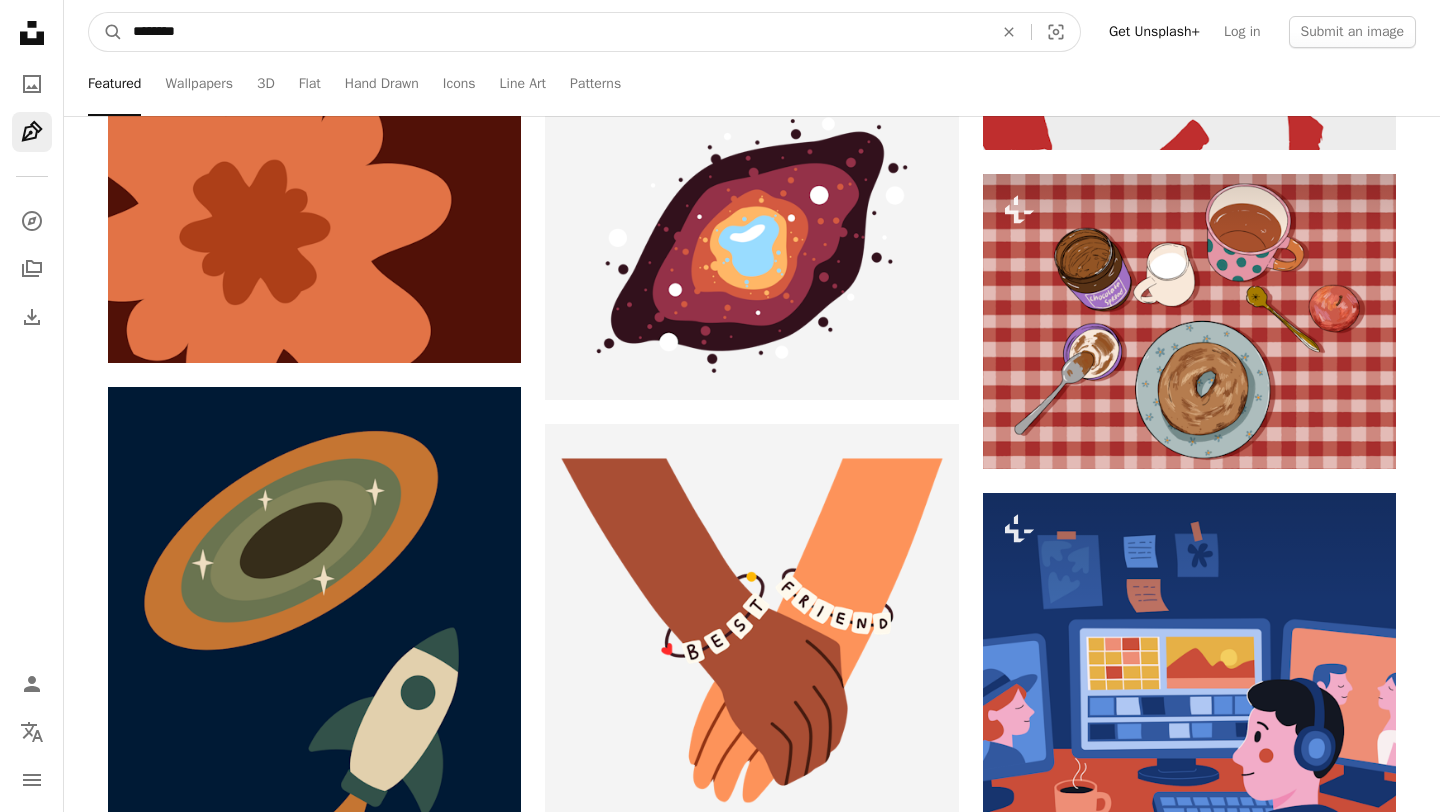 type on "*********" 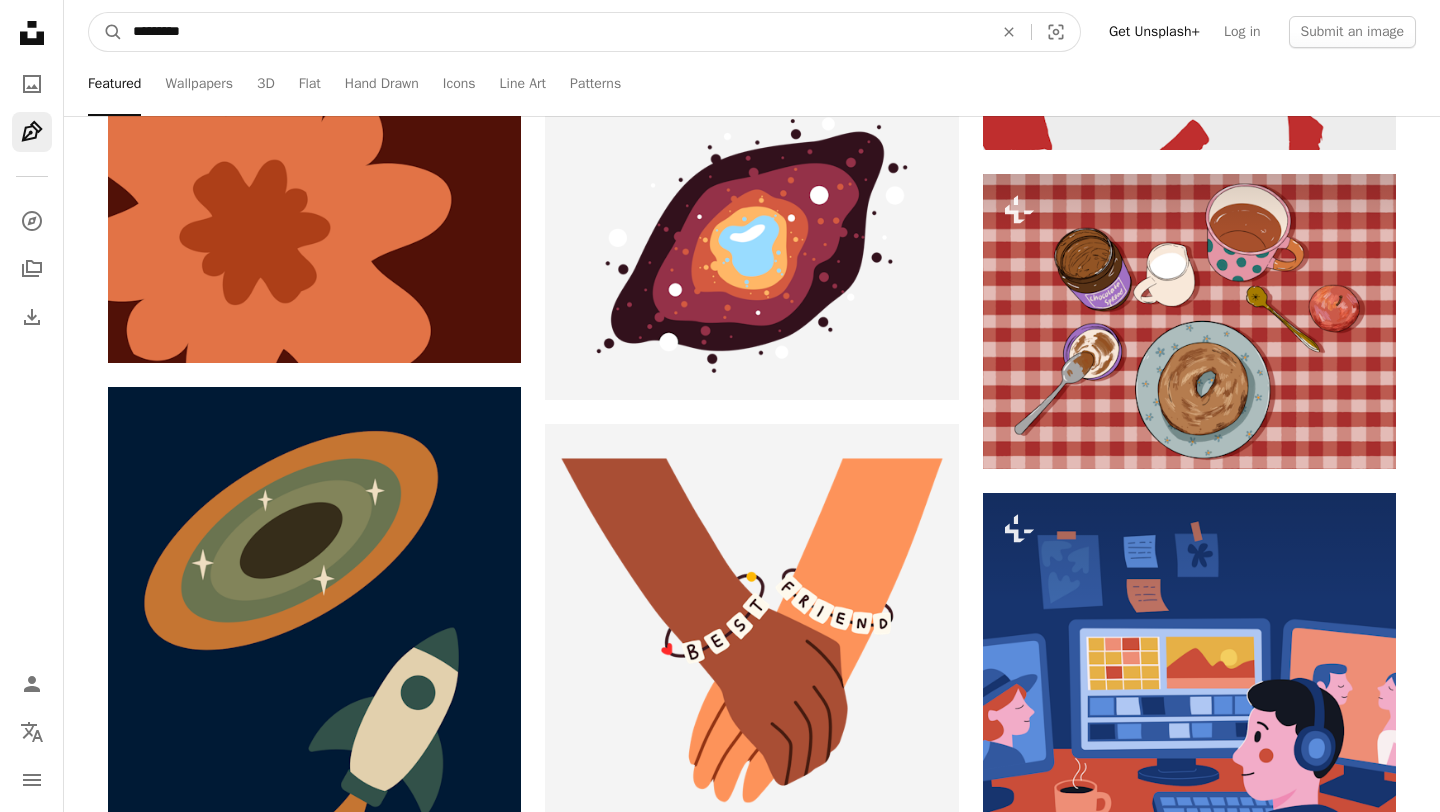 click on "A magnifying glass" at bounding box center [106, 32] 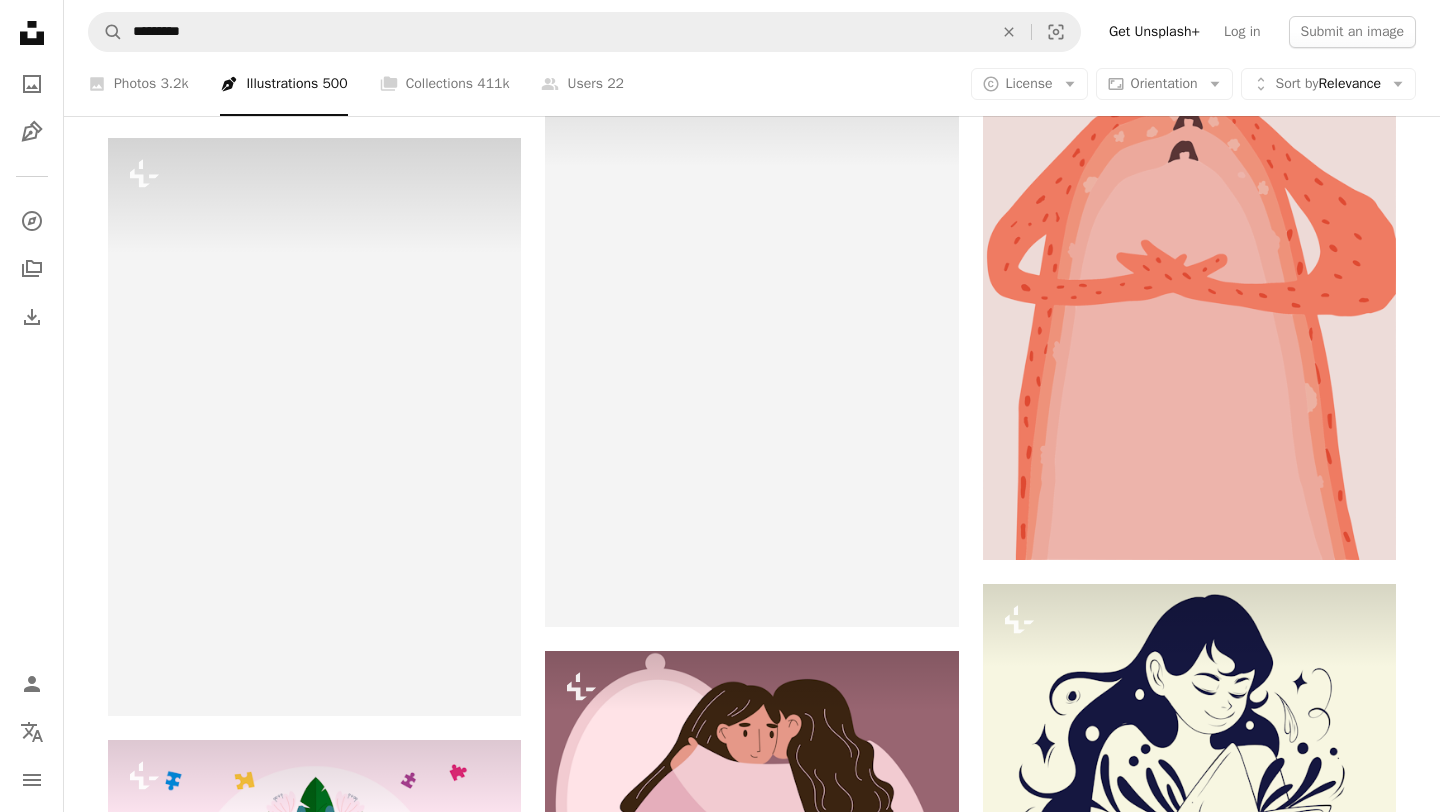 scroll, scrollTop: 0, scrollLeft: 0, axis: both 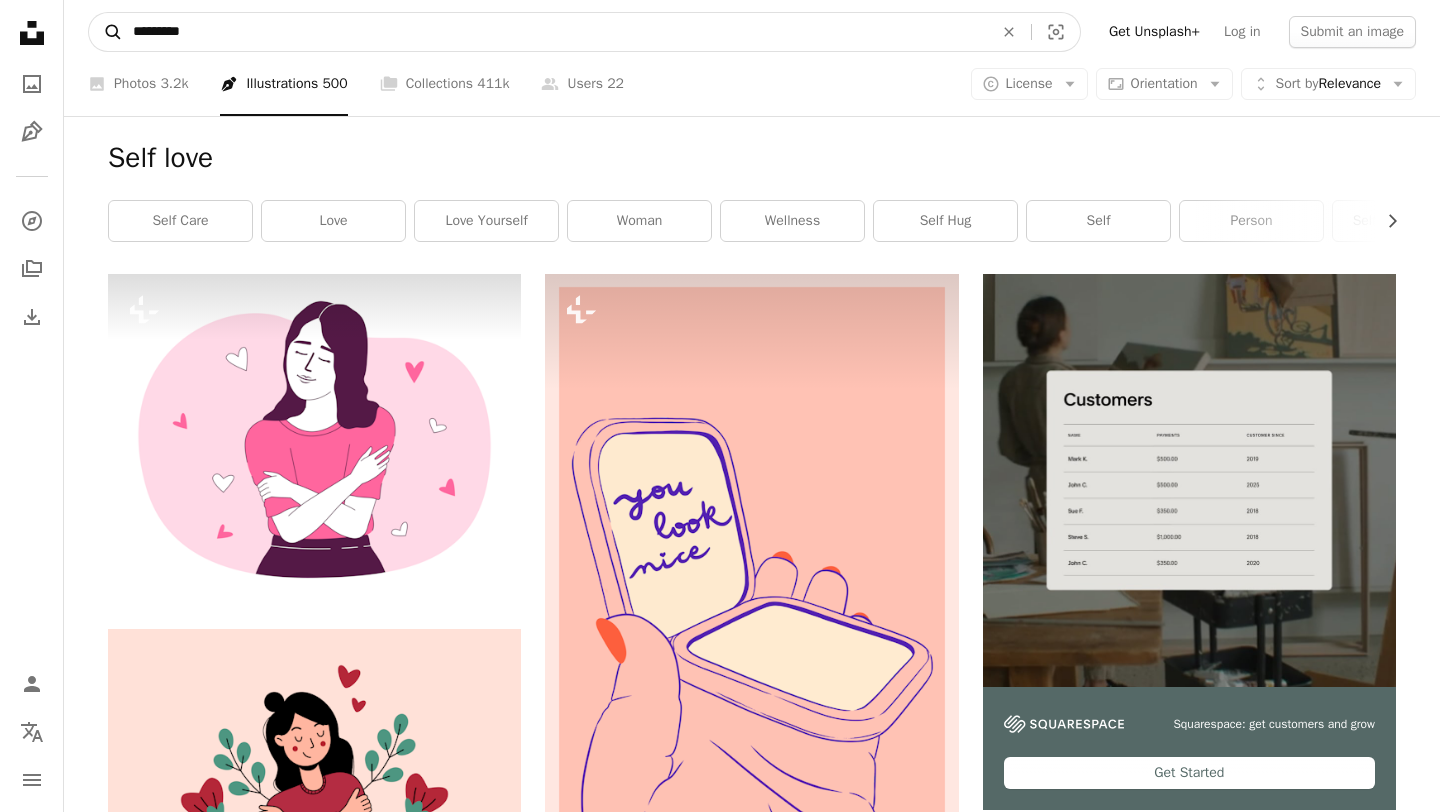 drag, startPoint x: 279, startPoint y: 38, endPoint x: 99, endPoint y: 27, distance: 180.3358 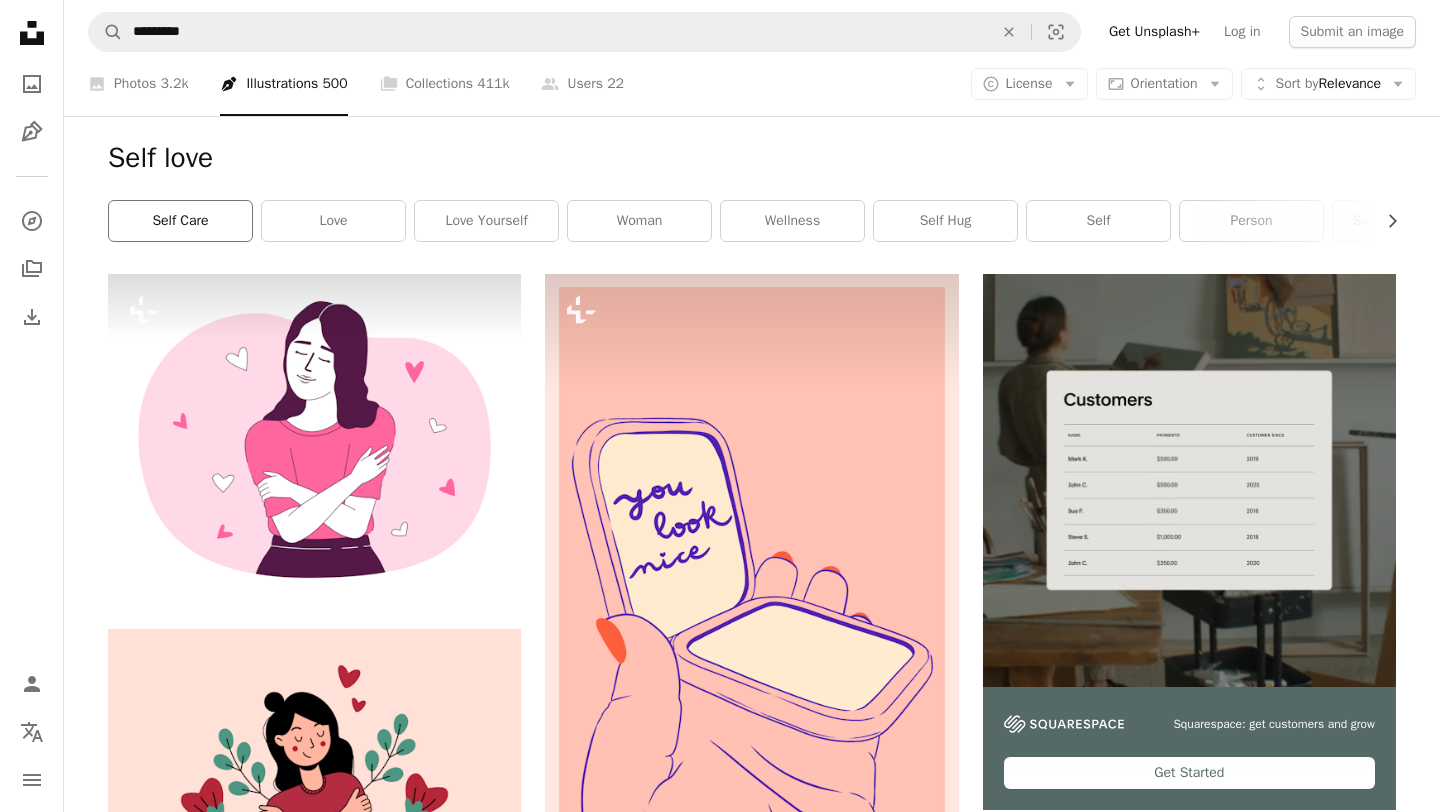 click on "self care" at bounding box center [180, 221] 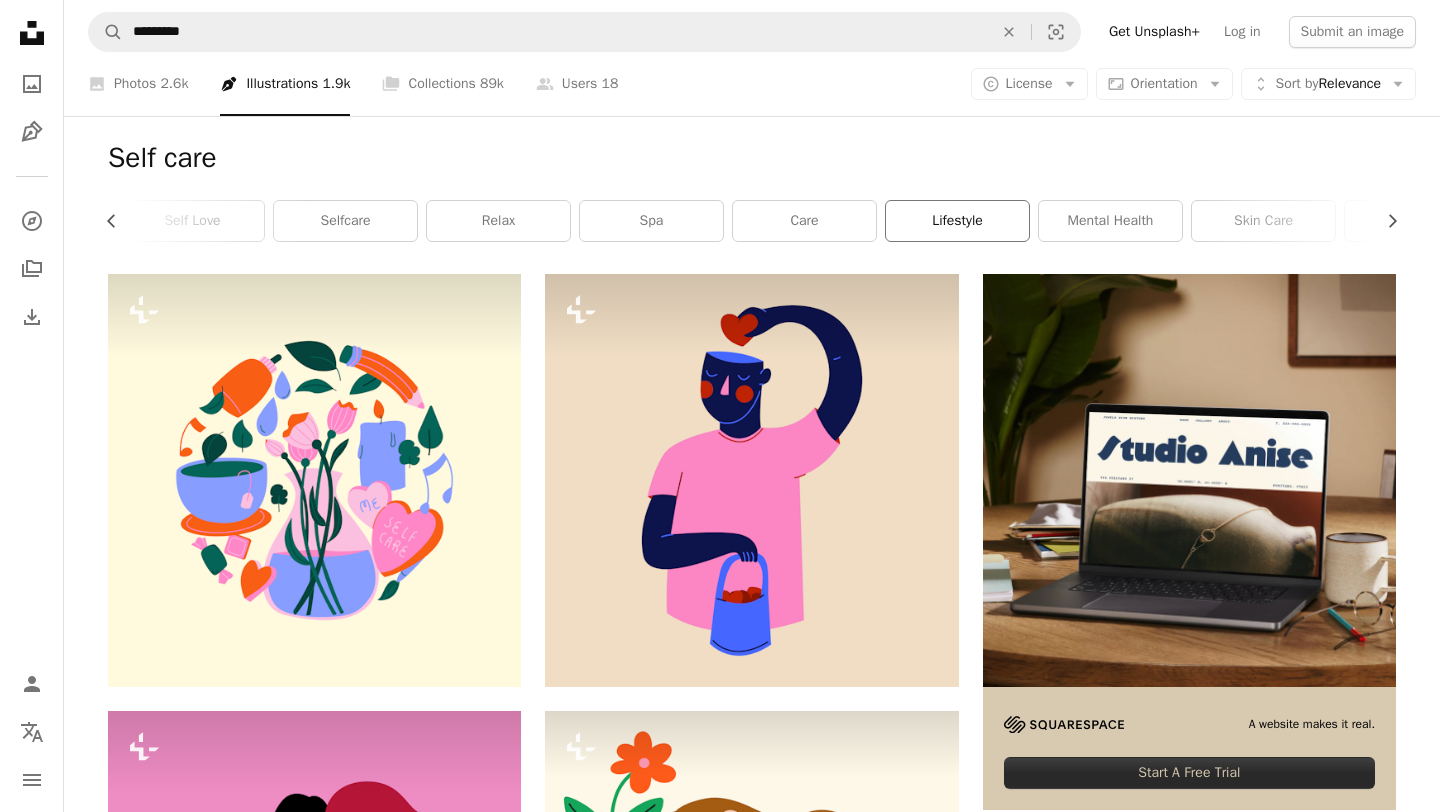 scroll, scrollTop: 0, scrollLeft: 147, axis: horizontal 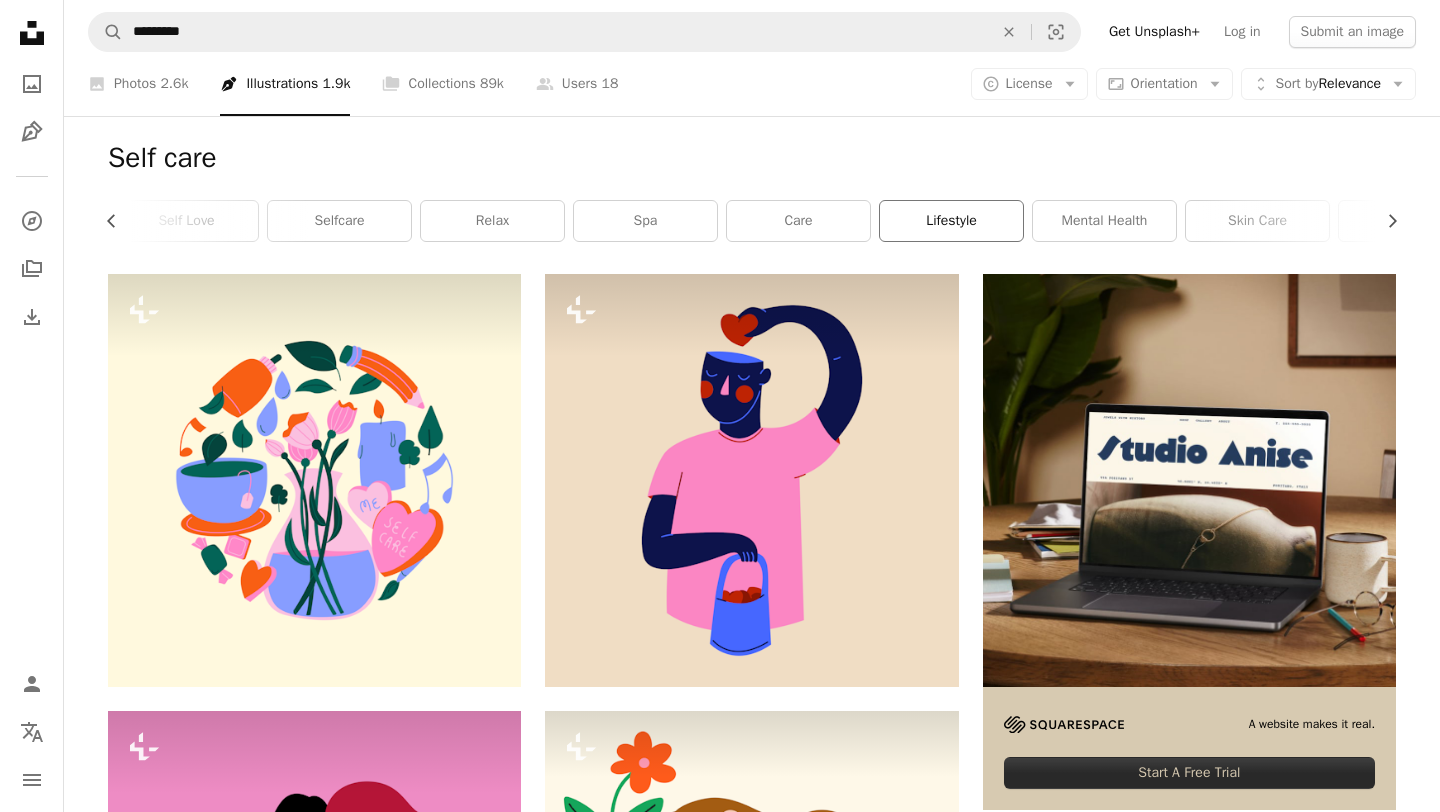 click on "mental health" at bounding box center [1104, 221] 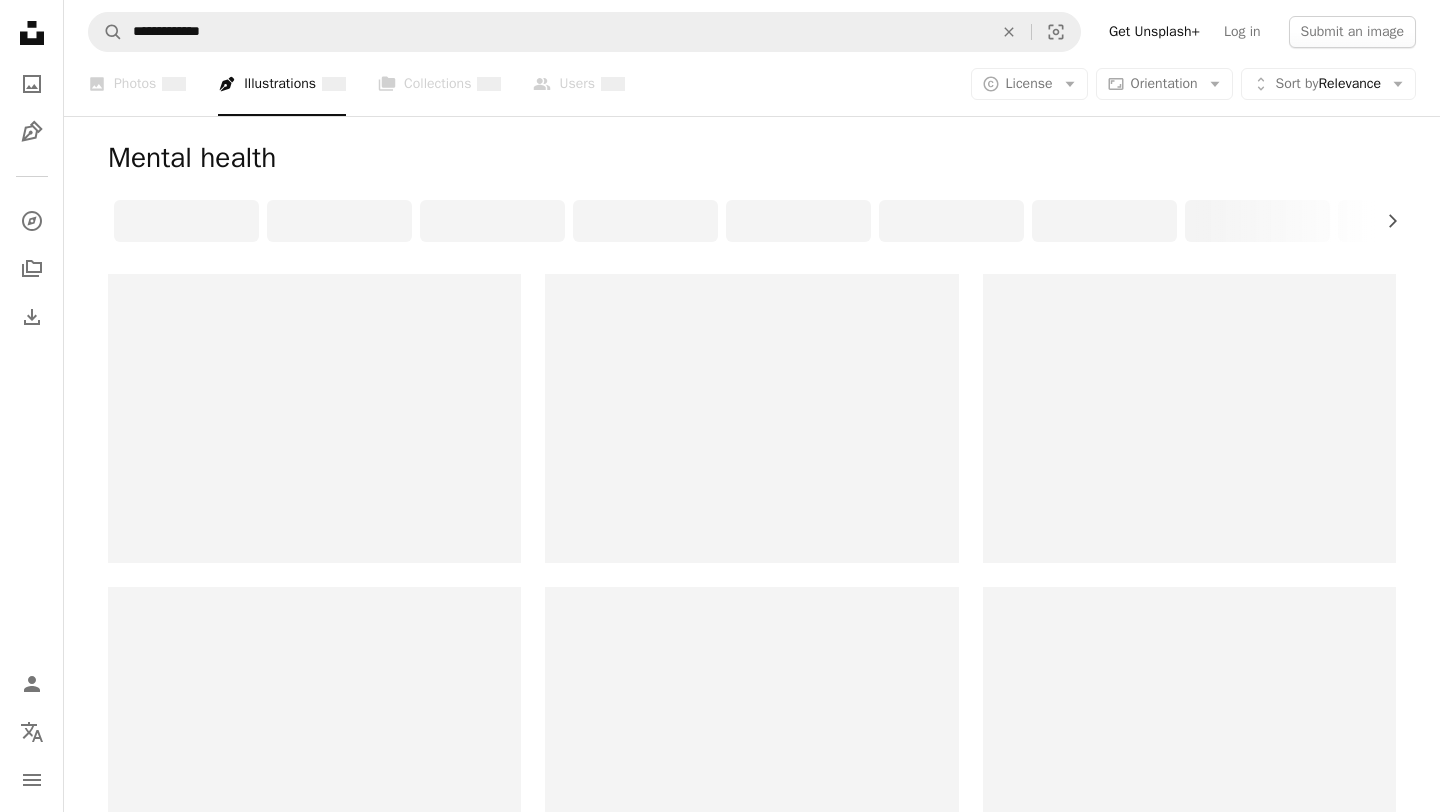 scroll, scrollTop: 0, scrollLeft: 0, axis: both 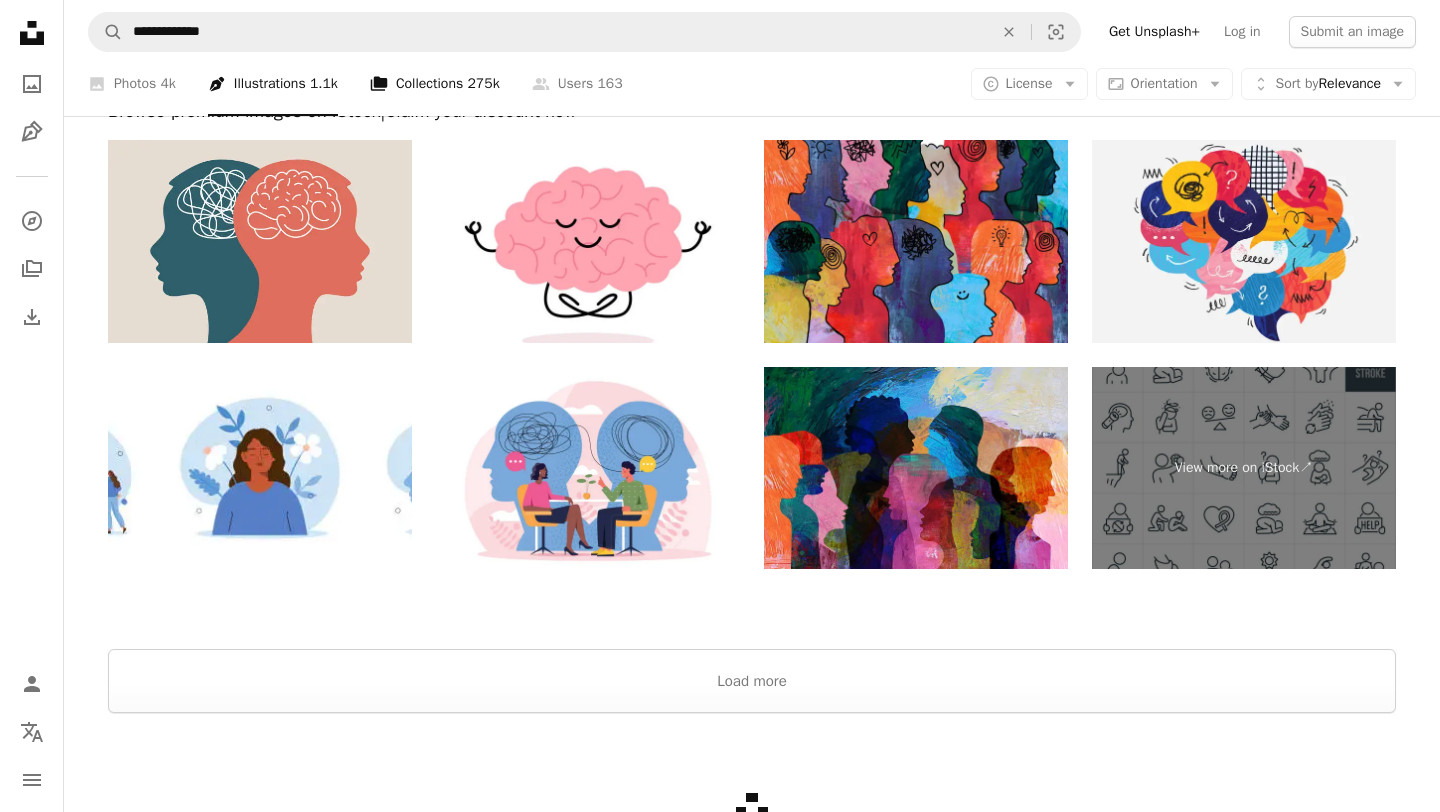 click on "A stack of folders Collections   275k" at bounding box center (435, 84) 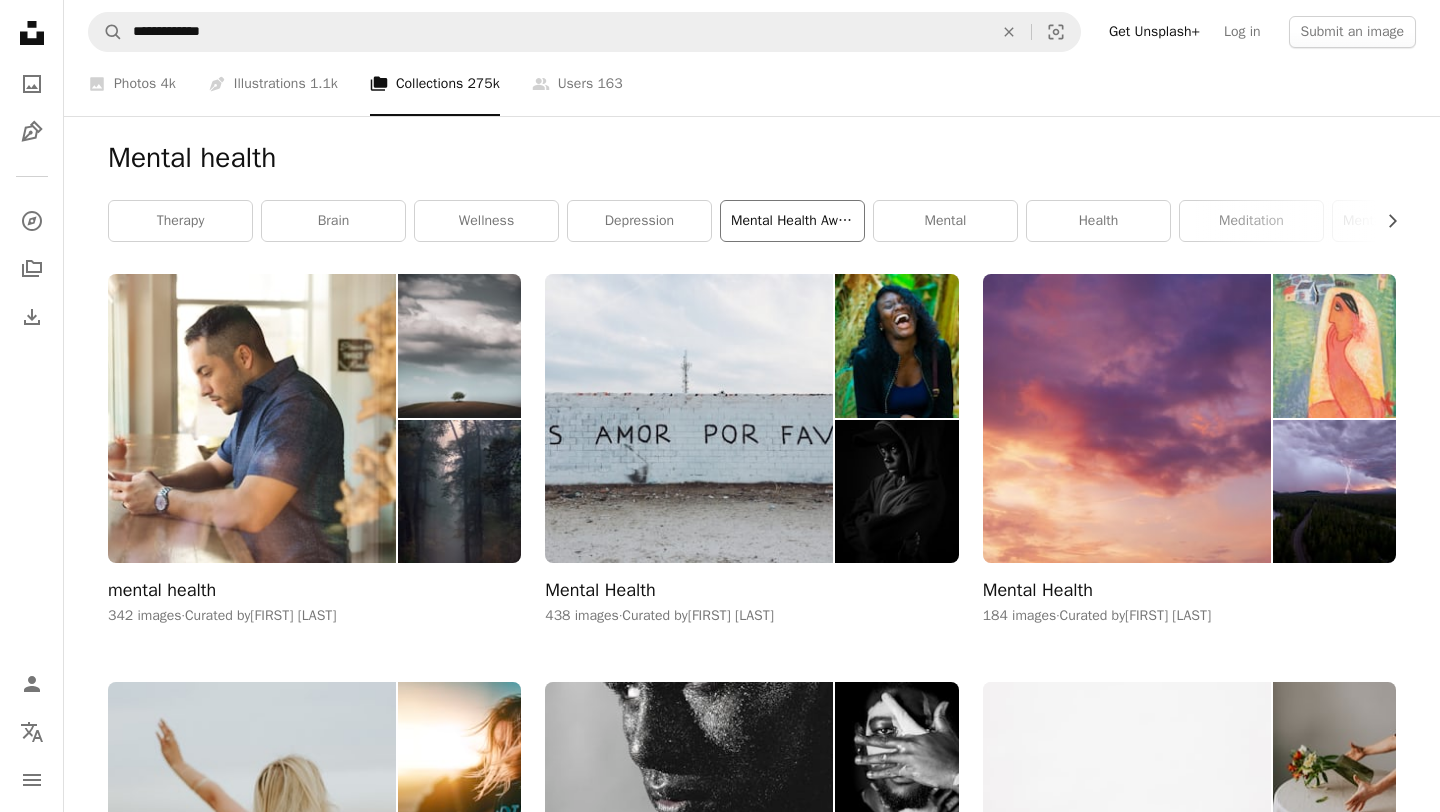 click on "mental health awareness" at bounding box center [792, 221] 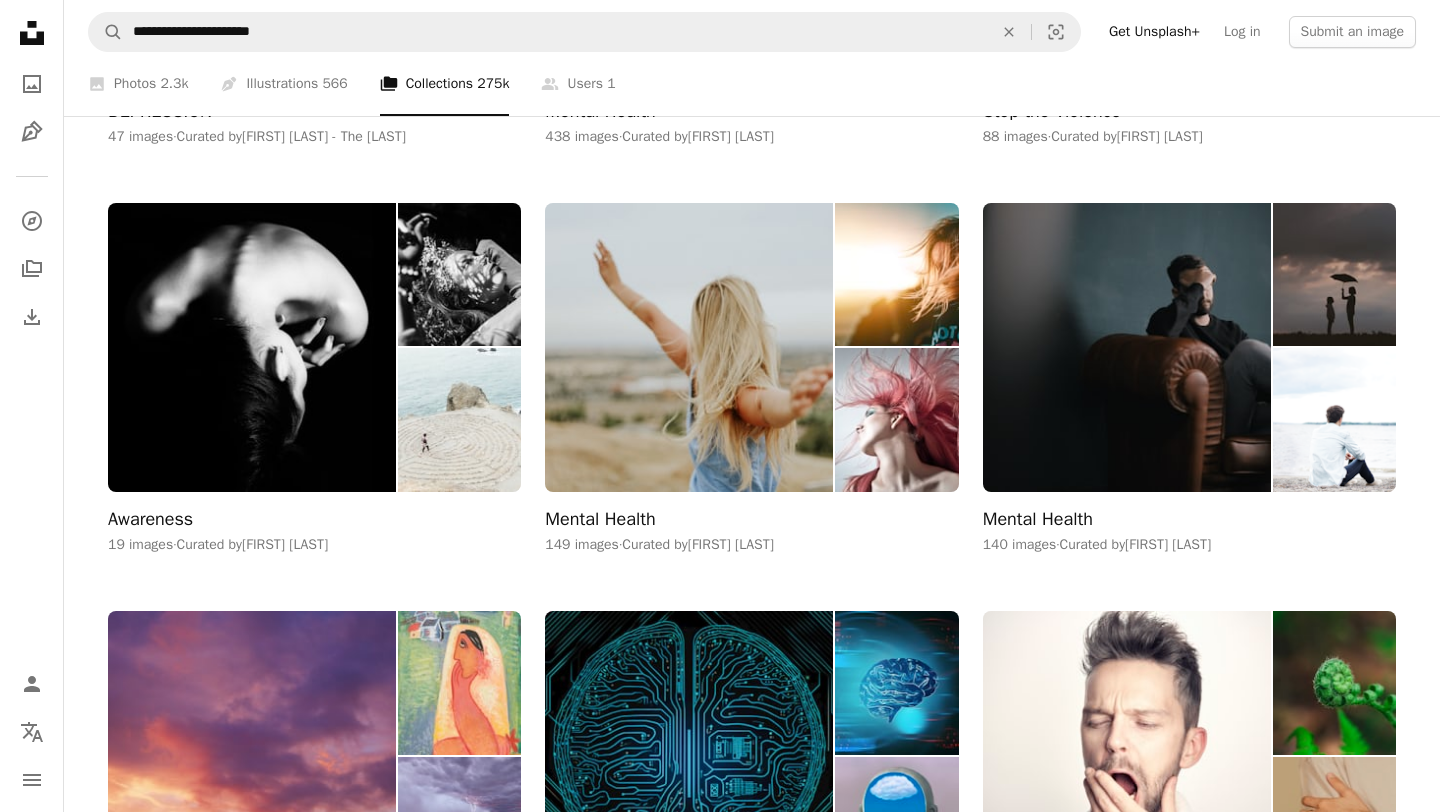 scroll, scrollTop: 2524, scrollLeft: 0, axis: vertical 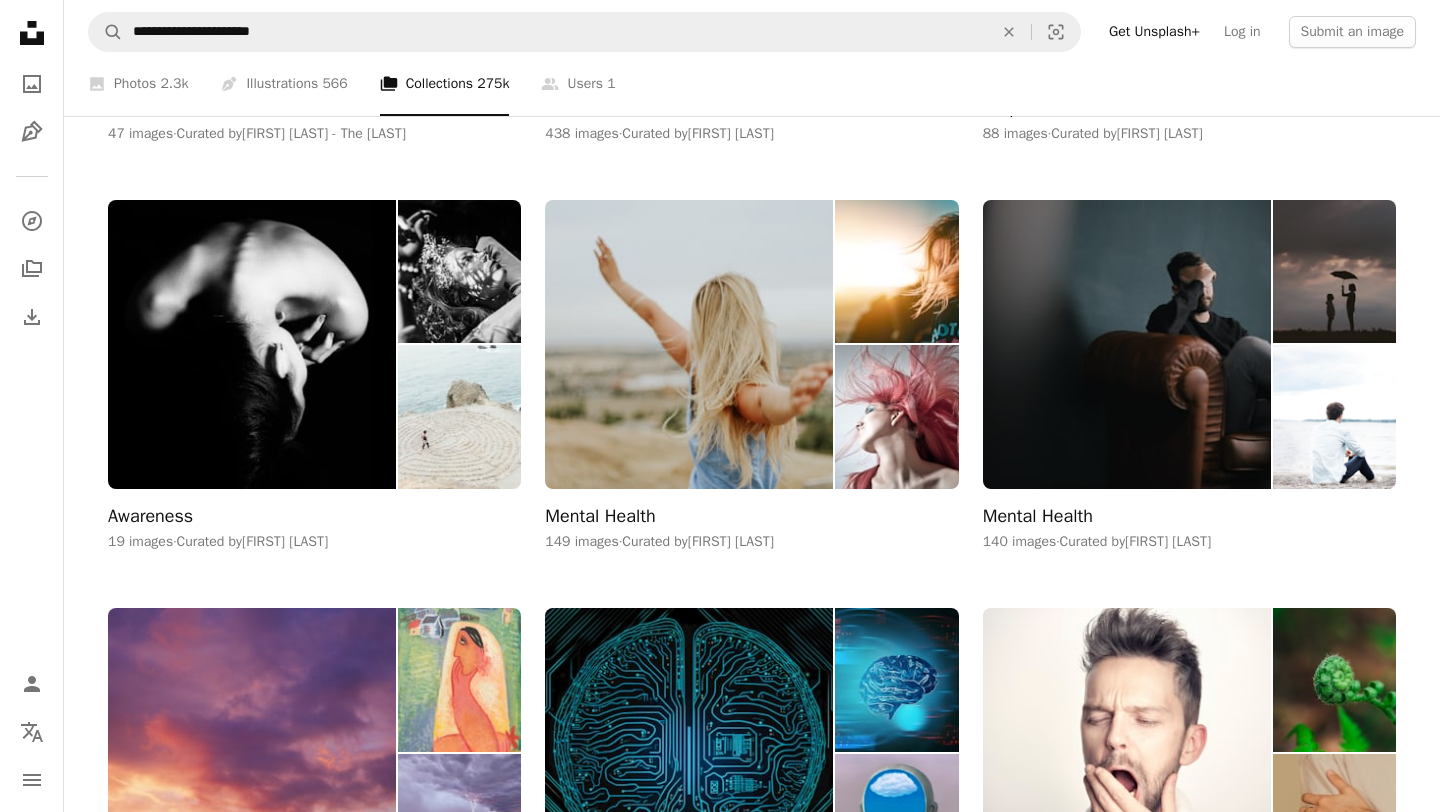 click at bounding box center (689, 344) 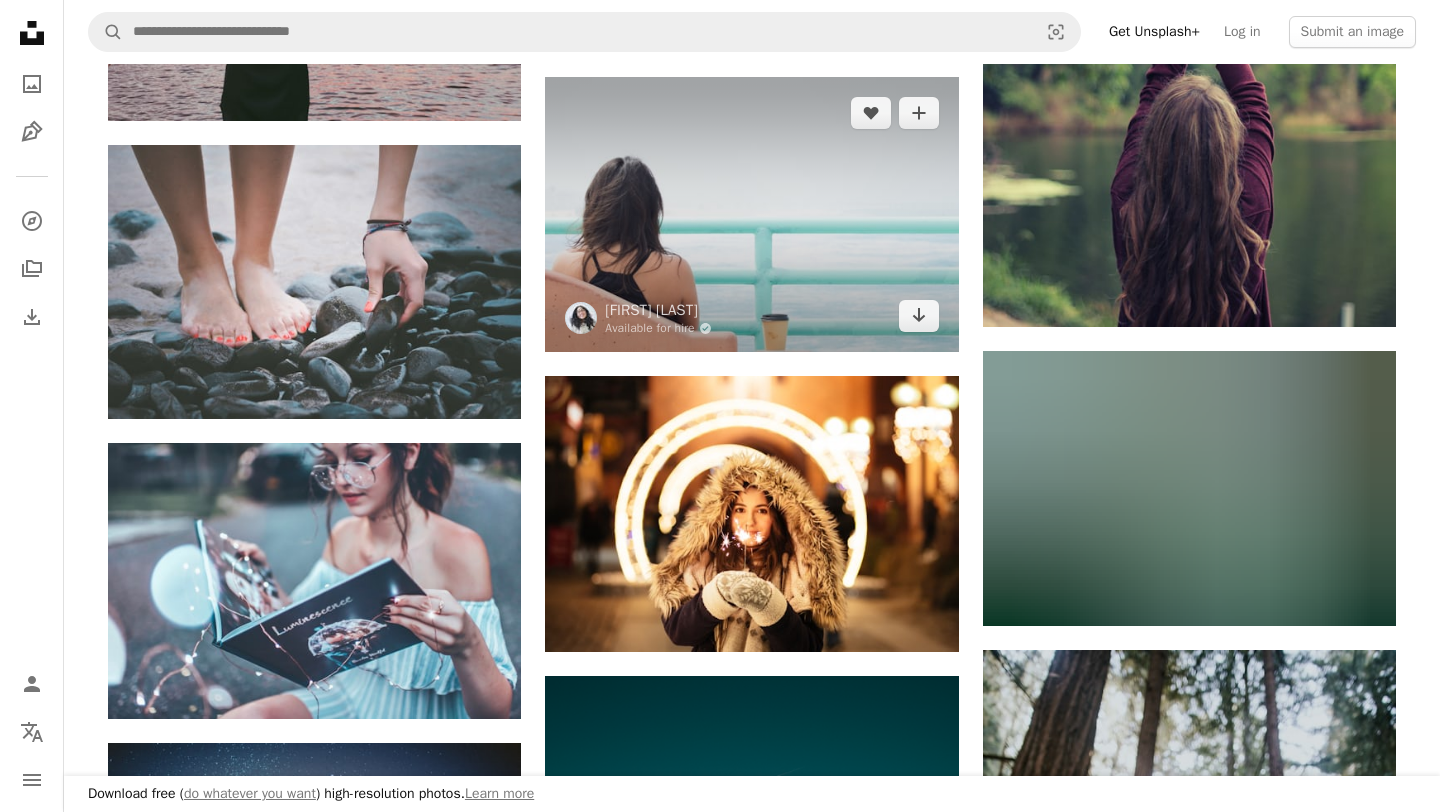 scroll, scrollTop: 1153, scrollLeft: 0, axis: vertical 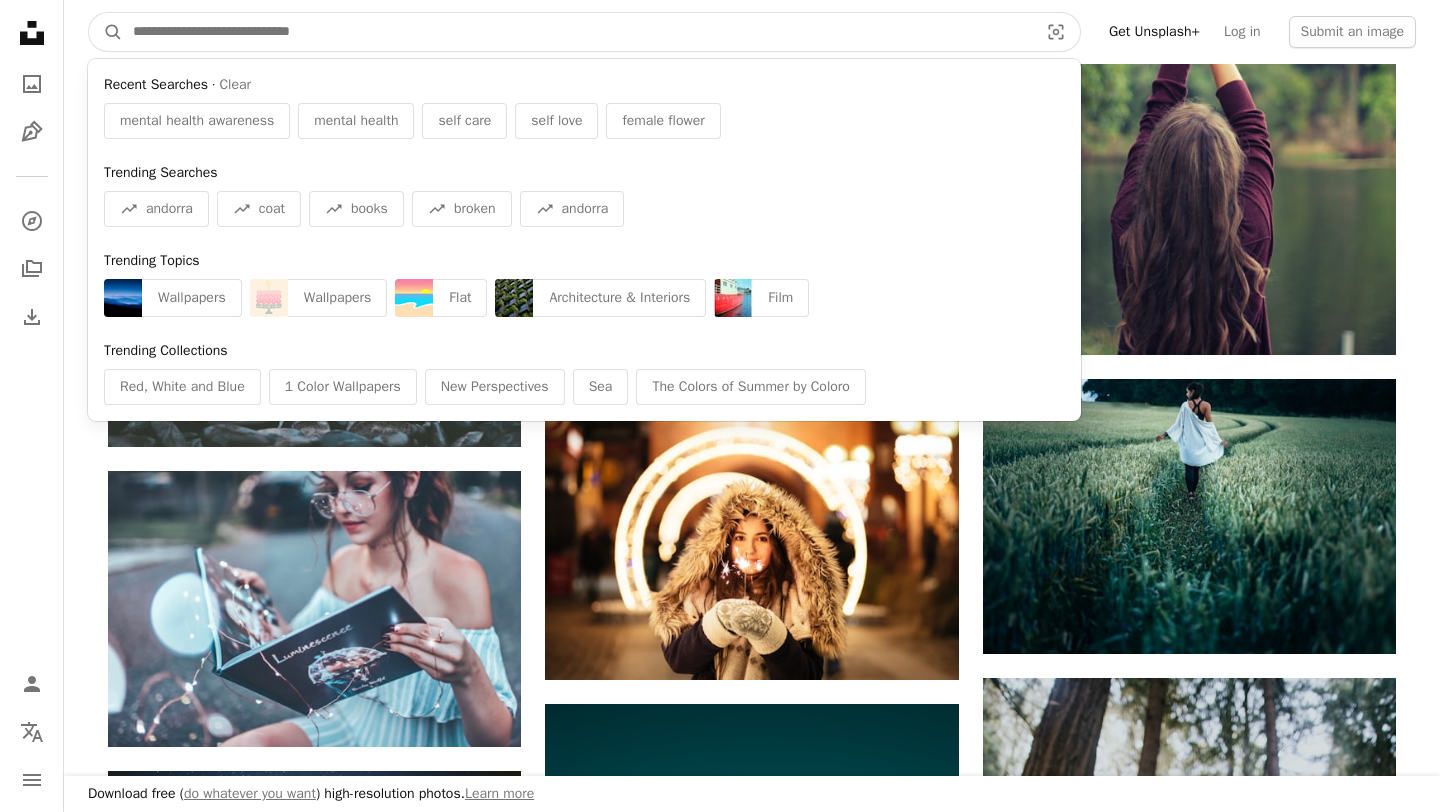 click at bounding box center [577, 32] 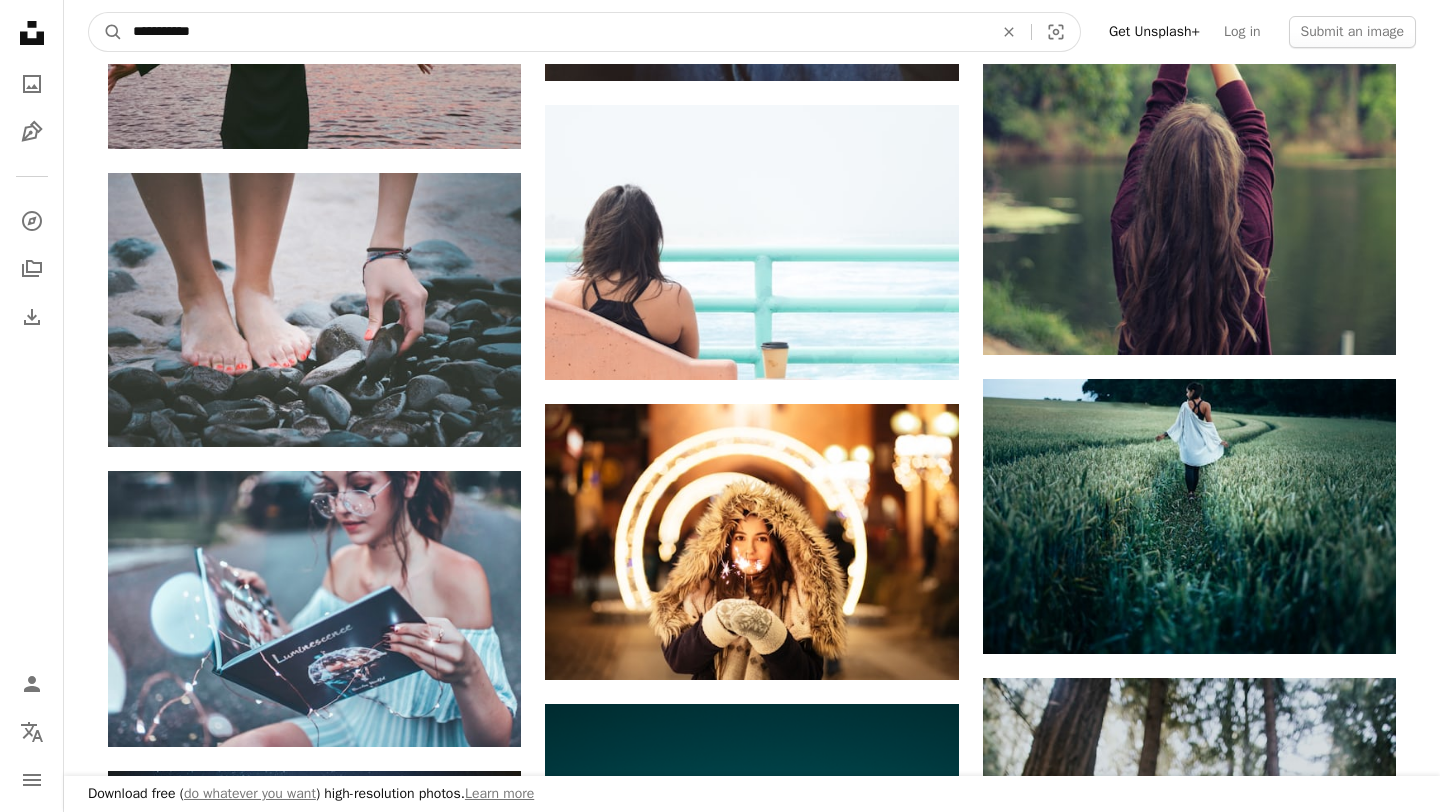 type on "**********" 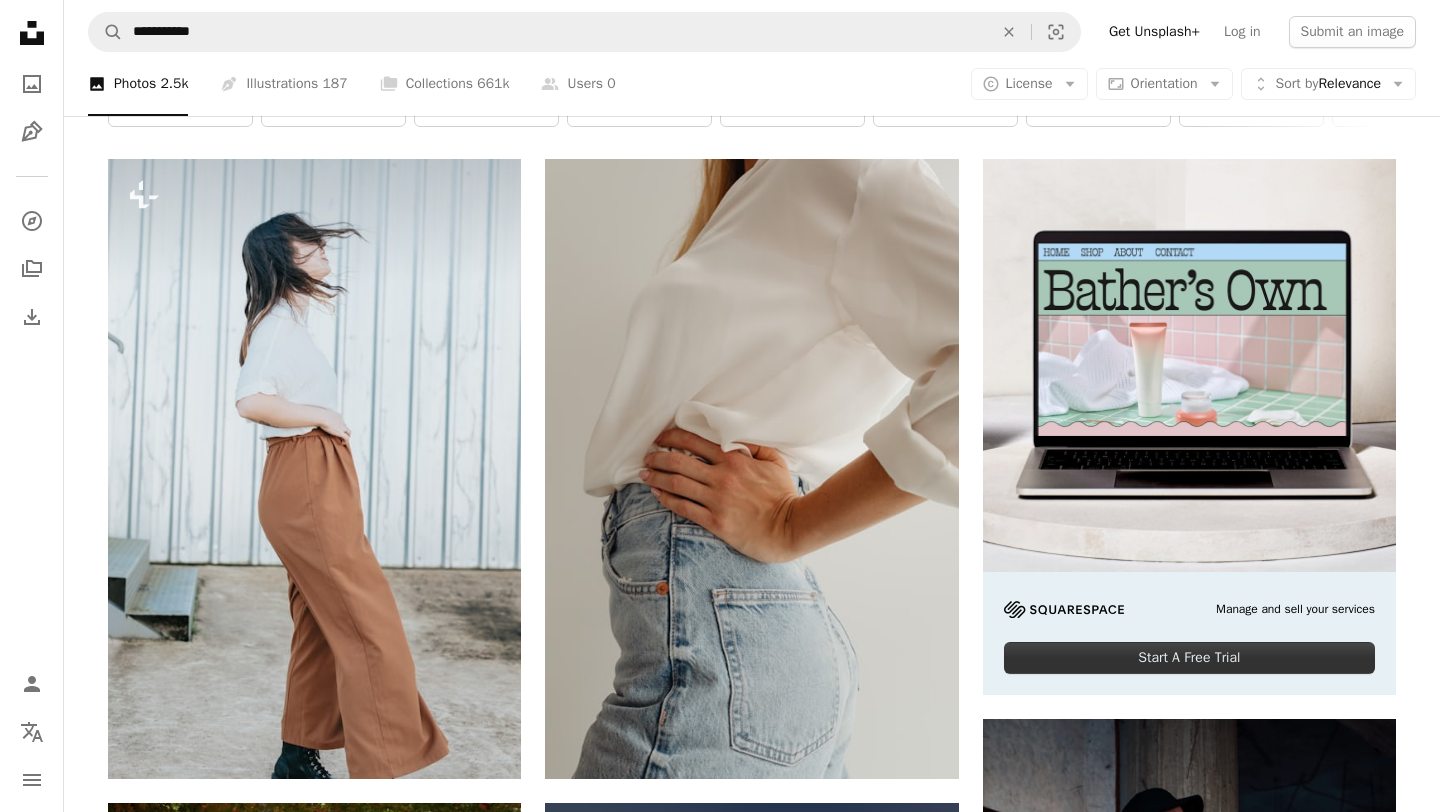 scroll, scrollTop: 0, scrollLeft: 0, axis: both 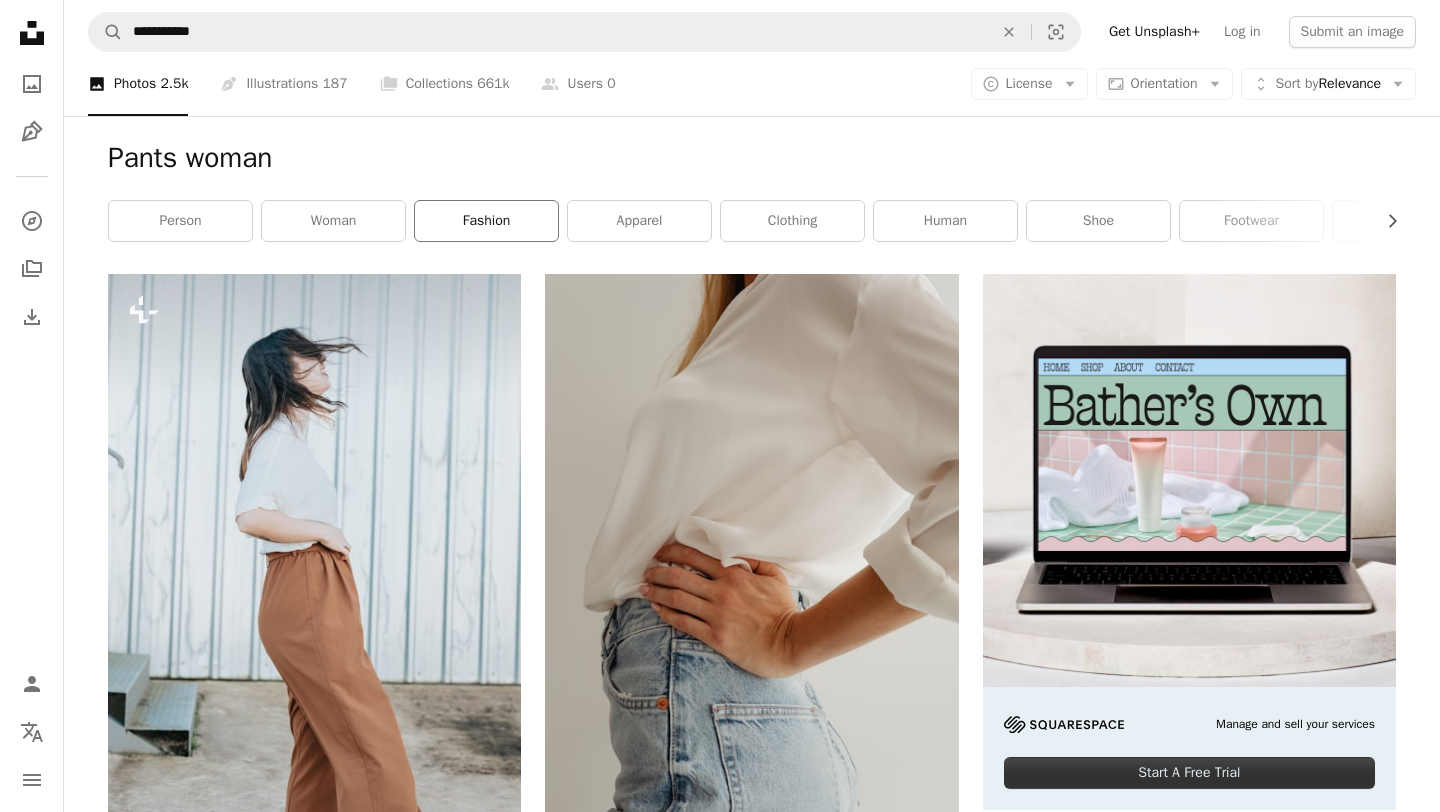 click on "fashion" at bounding box center [486, 221] 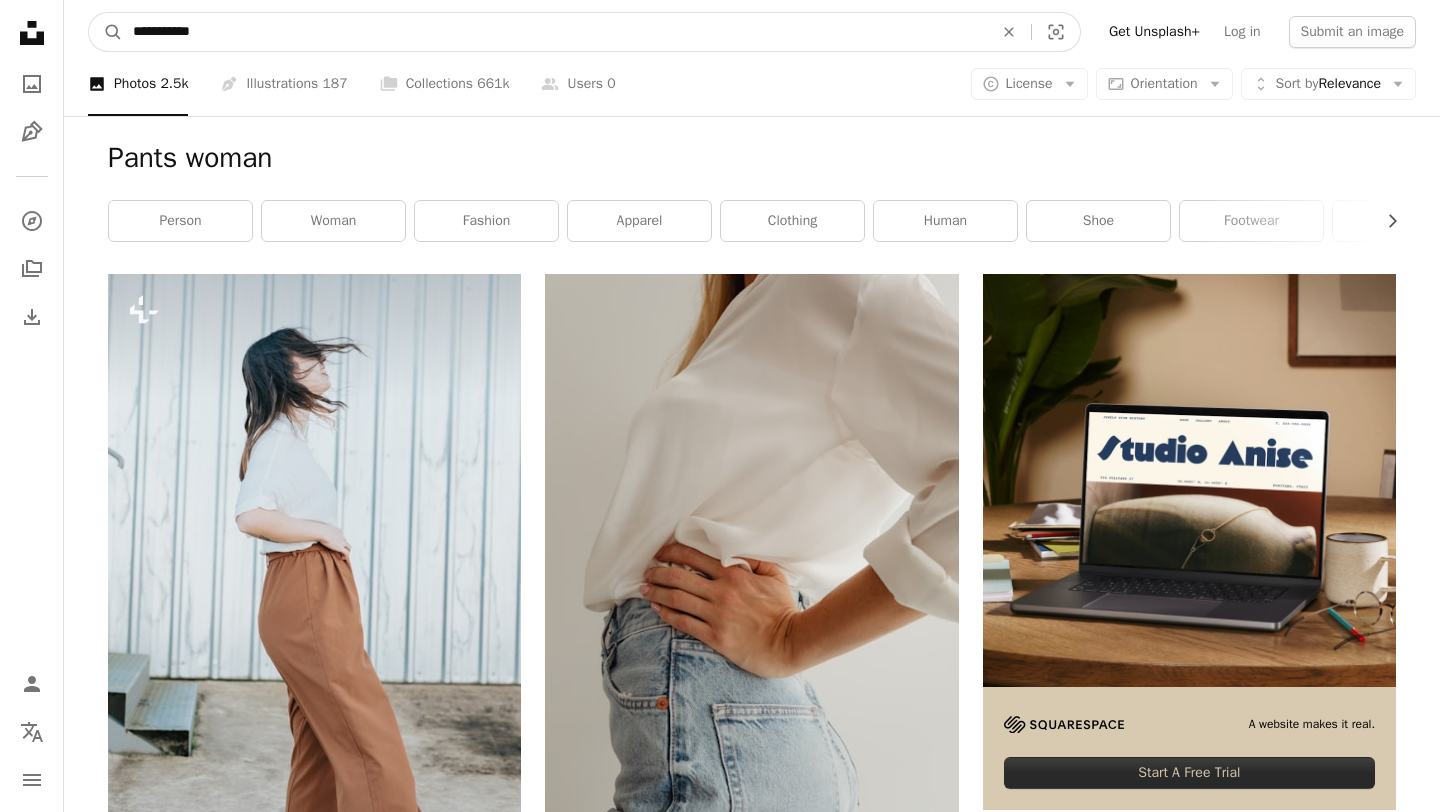 click on "**********" at bounding box center (555, 32) 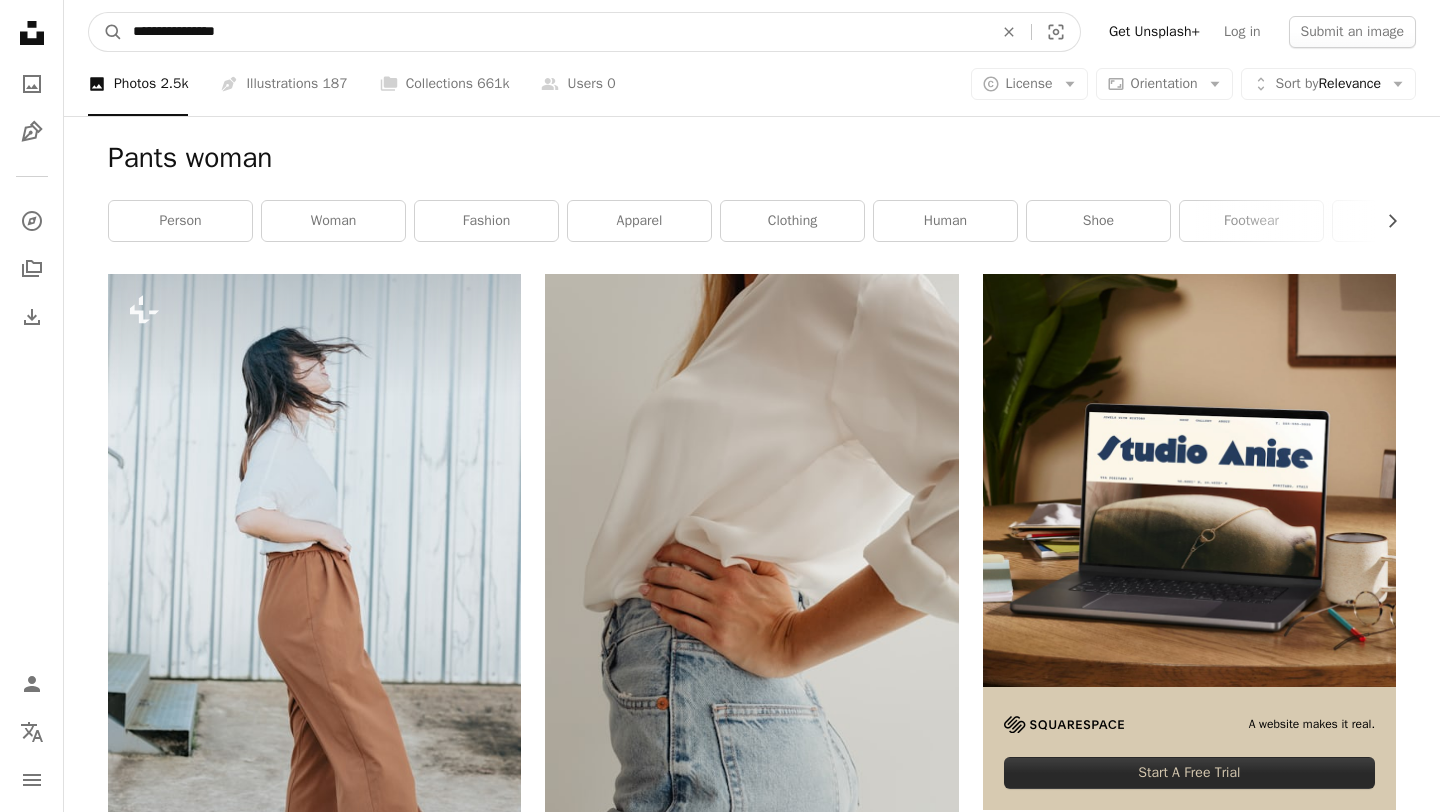 type on "**********" 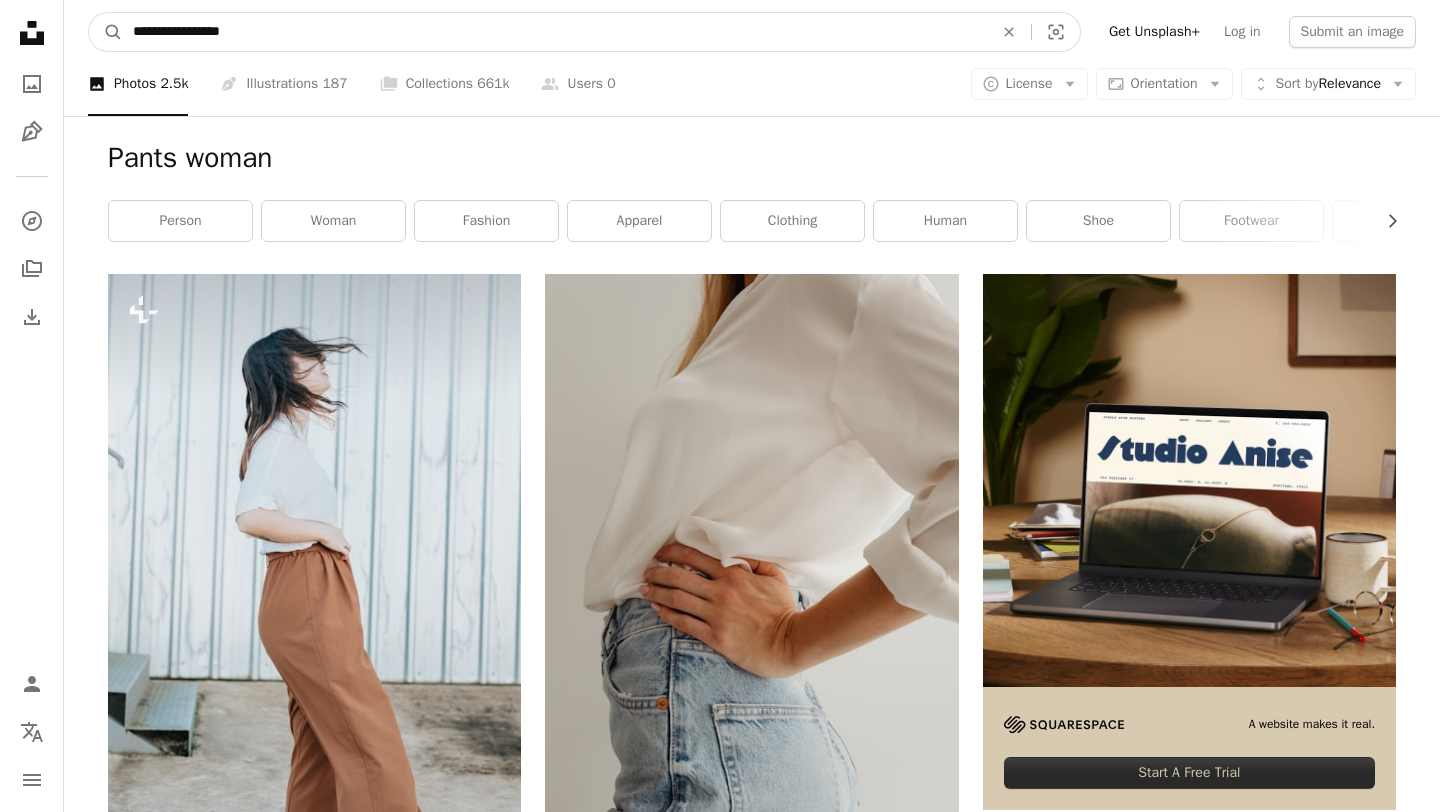click on "A magnifying glass" at bounding box center [106, 32] 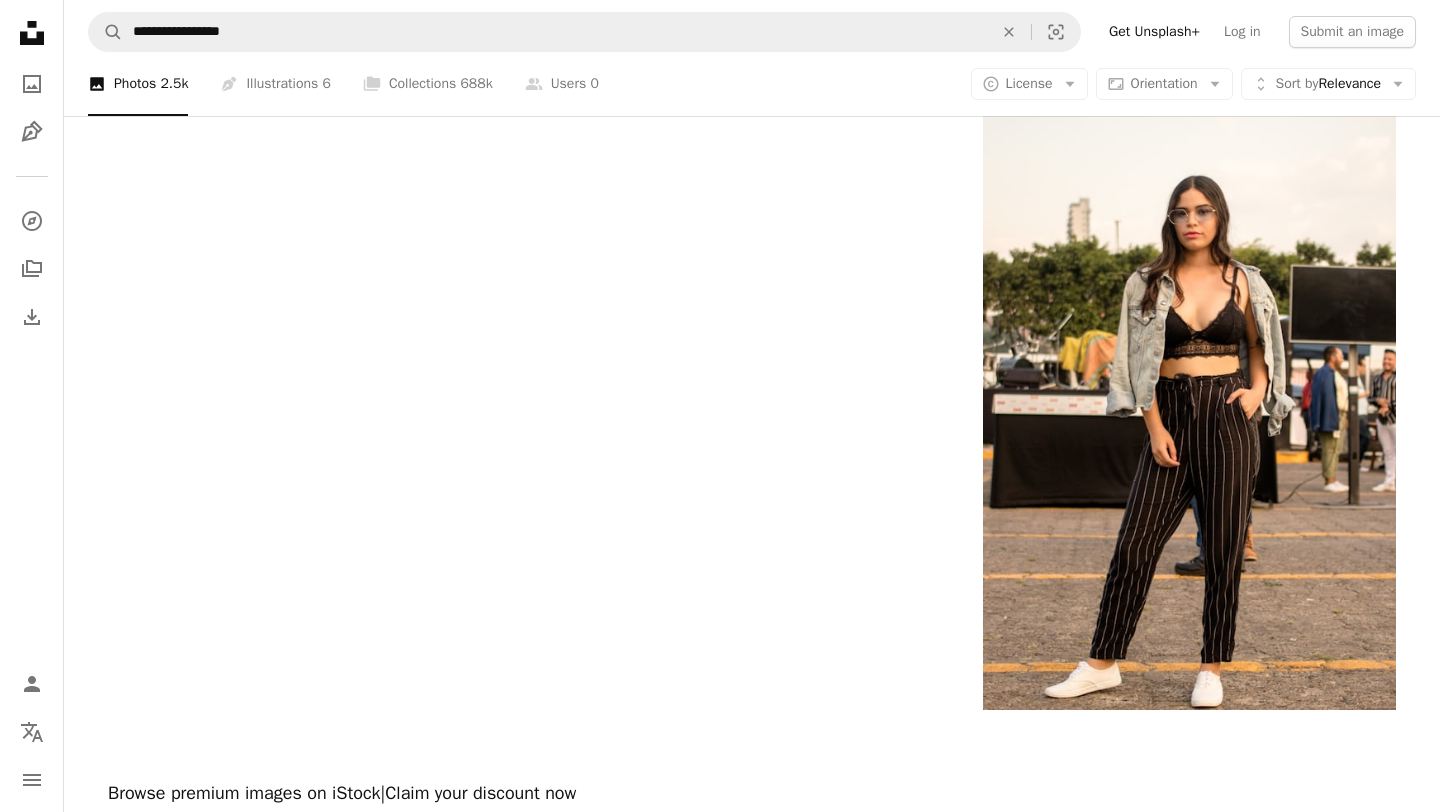 scroll, scrollTop: 4072, scrollLeft: 0, axis: vertical 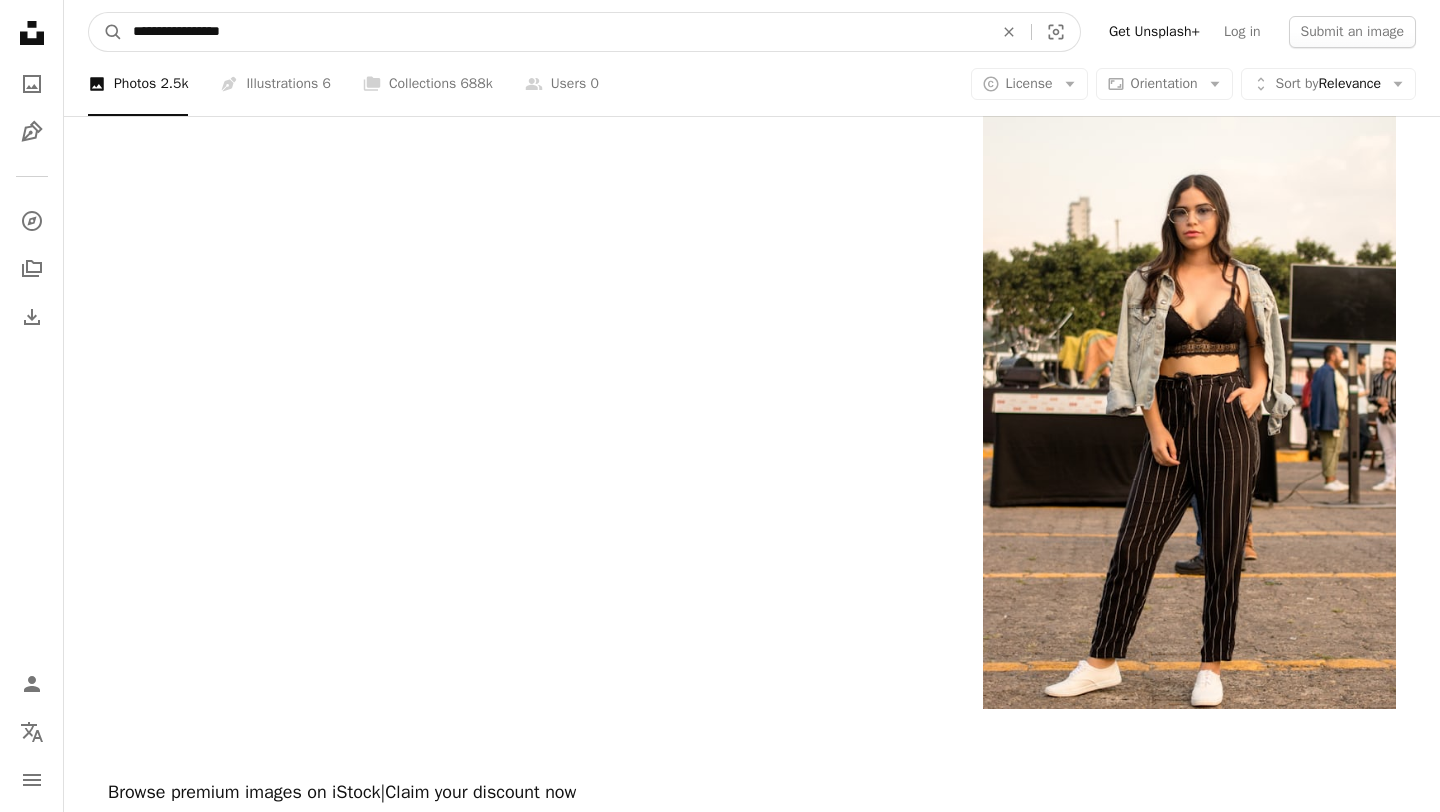 drag, startPoint x: 701, startPoint y: 30, endPoint x: 129, endPoint y: 39, distance: 572.0708 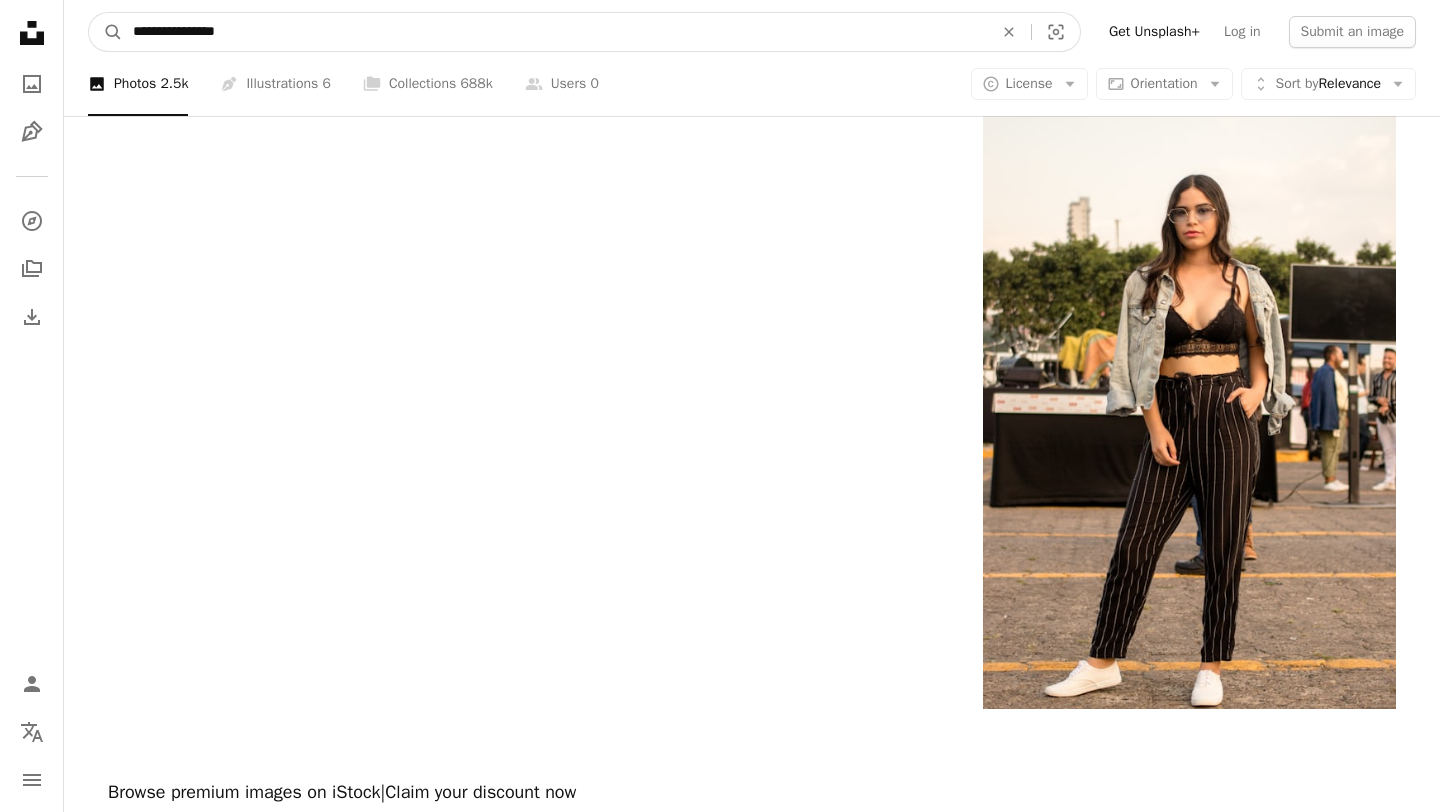 type on "**********" 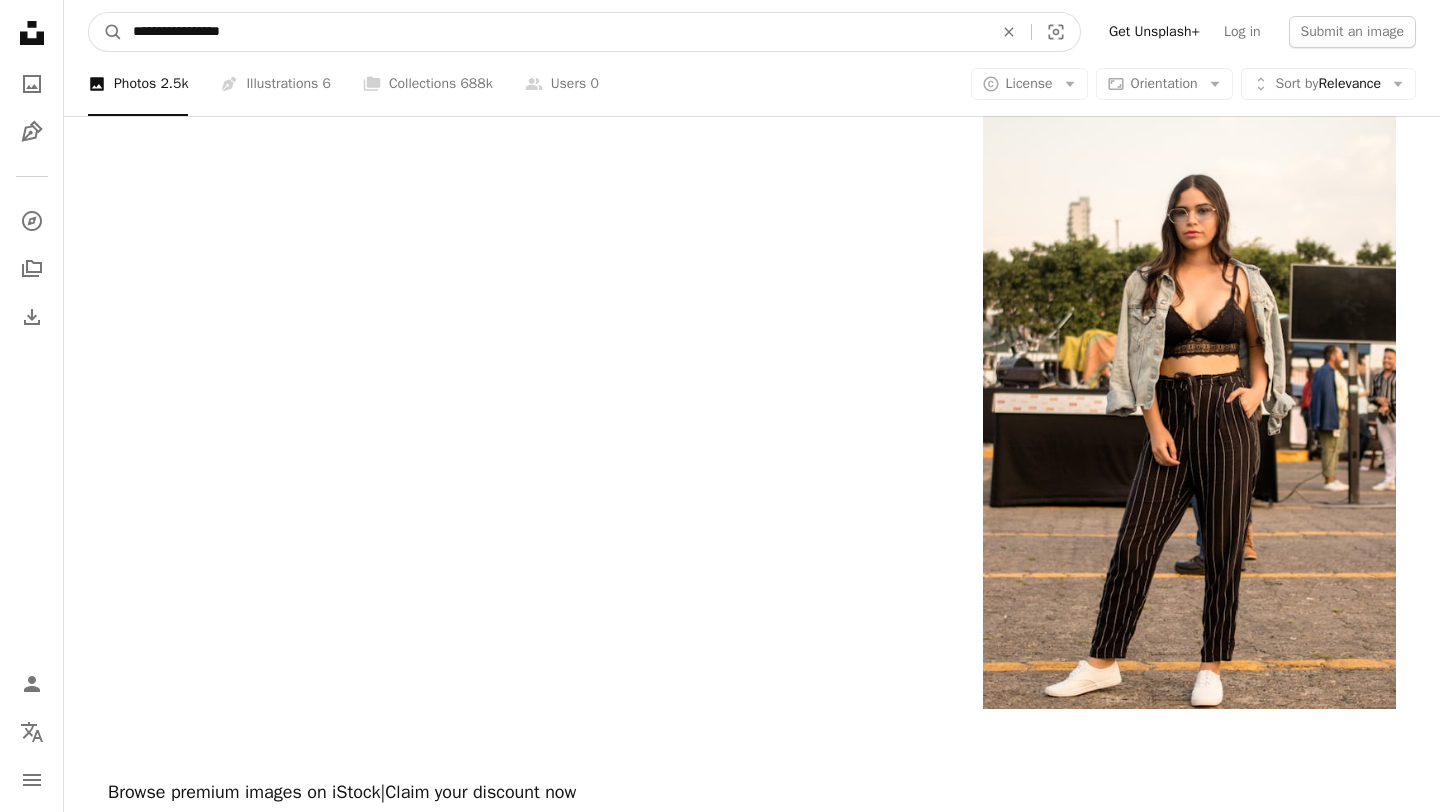 click on "A magnifying glass" at bounding box center (106, 32) 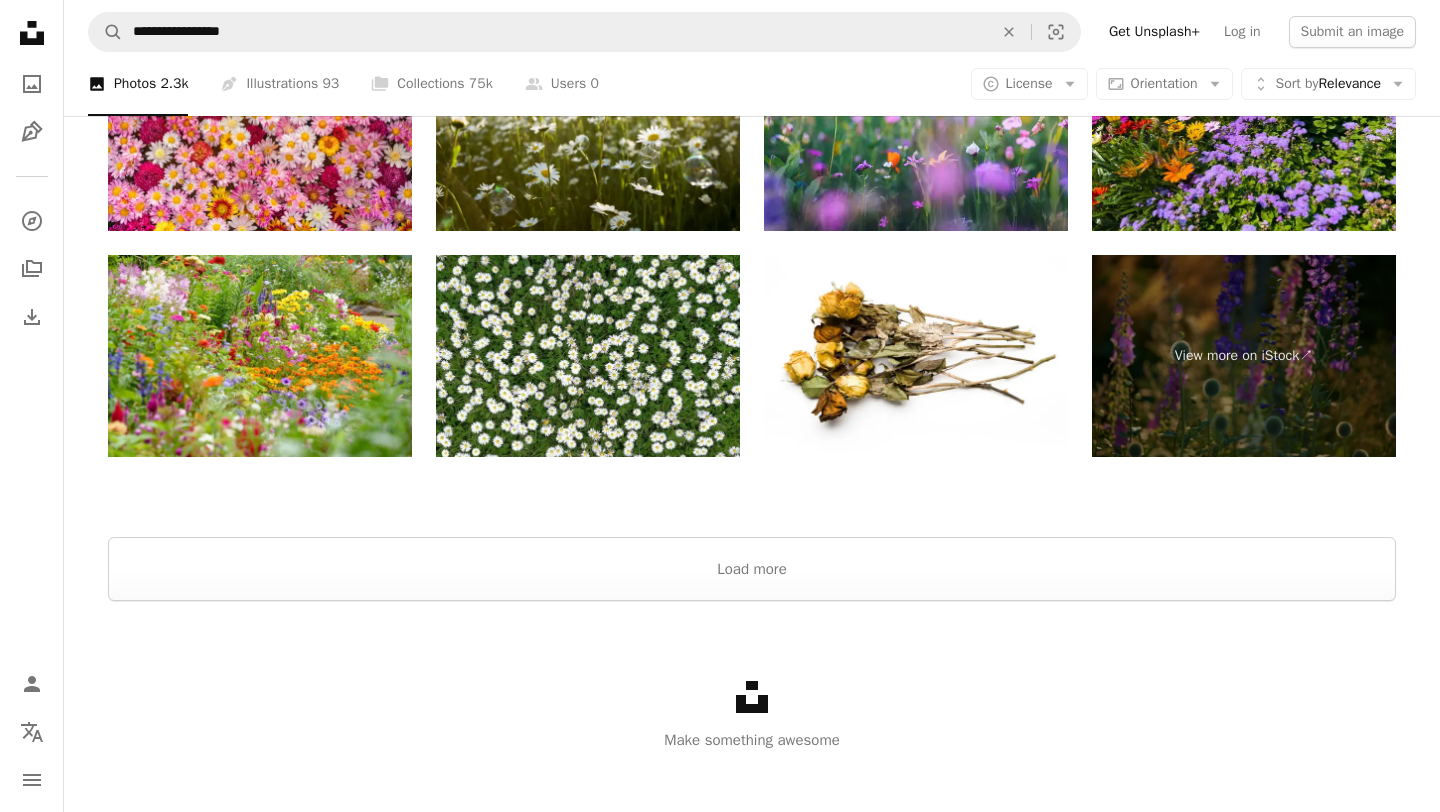 scroll, scrollTop: 4235, scrollLeft: 0, axis: vertical 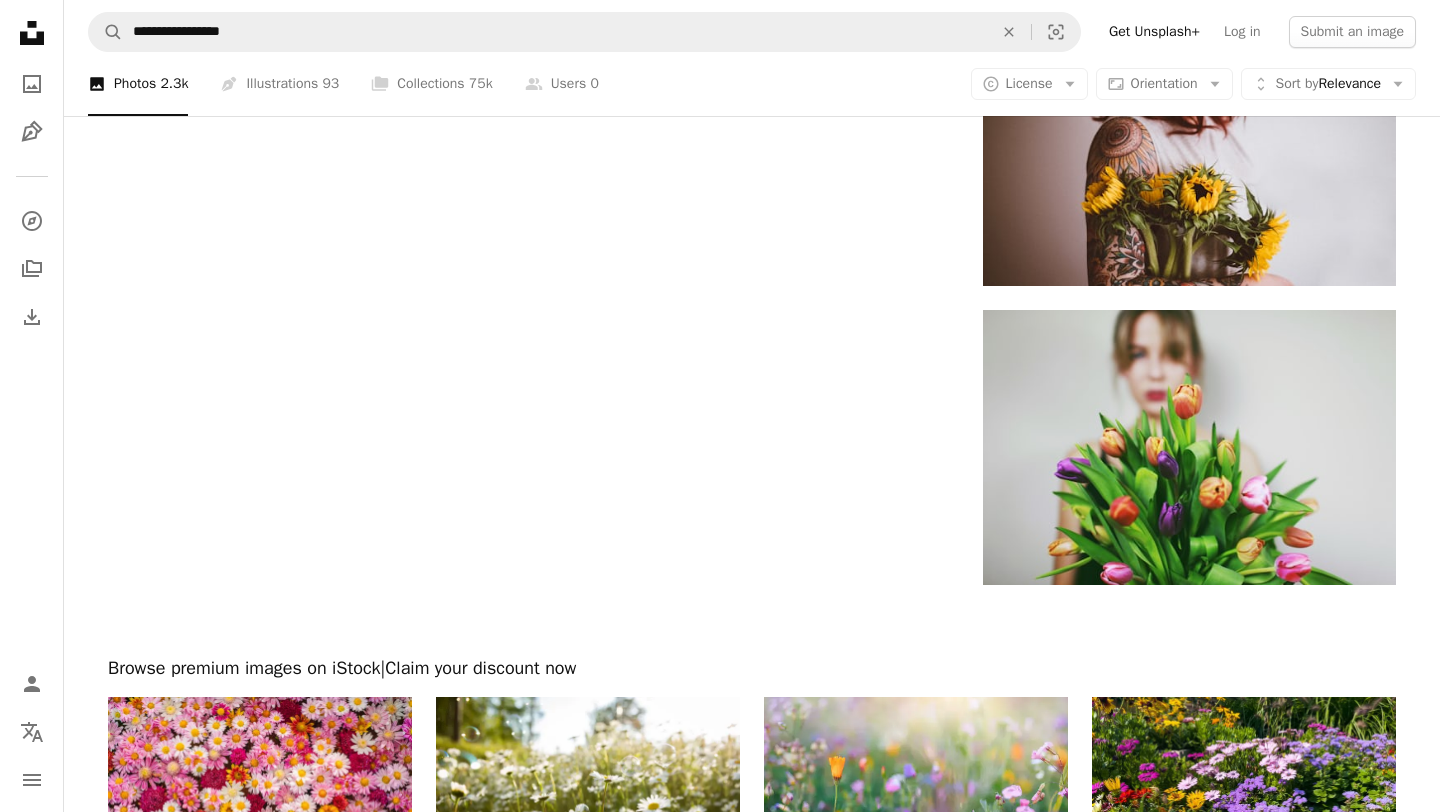 click on "A heart A plus sign Polina Kuzovkova For Unsplash+ A lock Purchase A heart A plus sign Jana Ohajdova Available for hire A checkmark inside of a circle Arrow pointing down A heart A plus sign Daria Gordova Available for hire A checkmark inside of a circle Arrow pointing down Plus sign for Unsplash+ A heart A plus sign Mohamed Nohassi For Unsplash+ A lock Purchase A heart A plus sign Julia Karnavusha Arrow pointing down A heart A plus sign Kateryna Hliznitsova Available for hire A checkmark inside of a circle Arrow pointing down A heart A plus sign Daria ♡ Available for hire A checkmark inside of a circle Arrow pointing down A heart A plus sign Marvin Meyer Available for hire A checkmark inside of a circle Arrow pointing down Plus sign for Unsplash+ A heart A plus sign Faruk Tokluoğlu For Unsplash+ A lock Purchase A heart A plus sign S L Available for hire A checkmark inside of a circle Arrow pointing down A heart A plus sign Happy Face Emoji Available for hire A heart" at bounding box center [752, -1353] 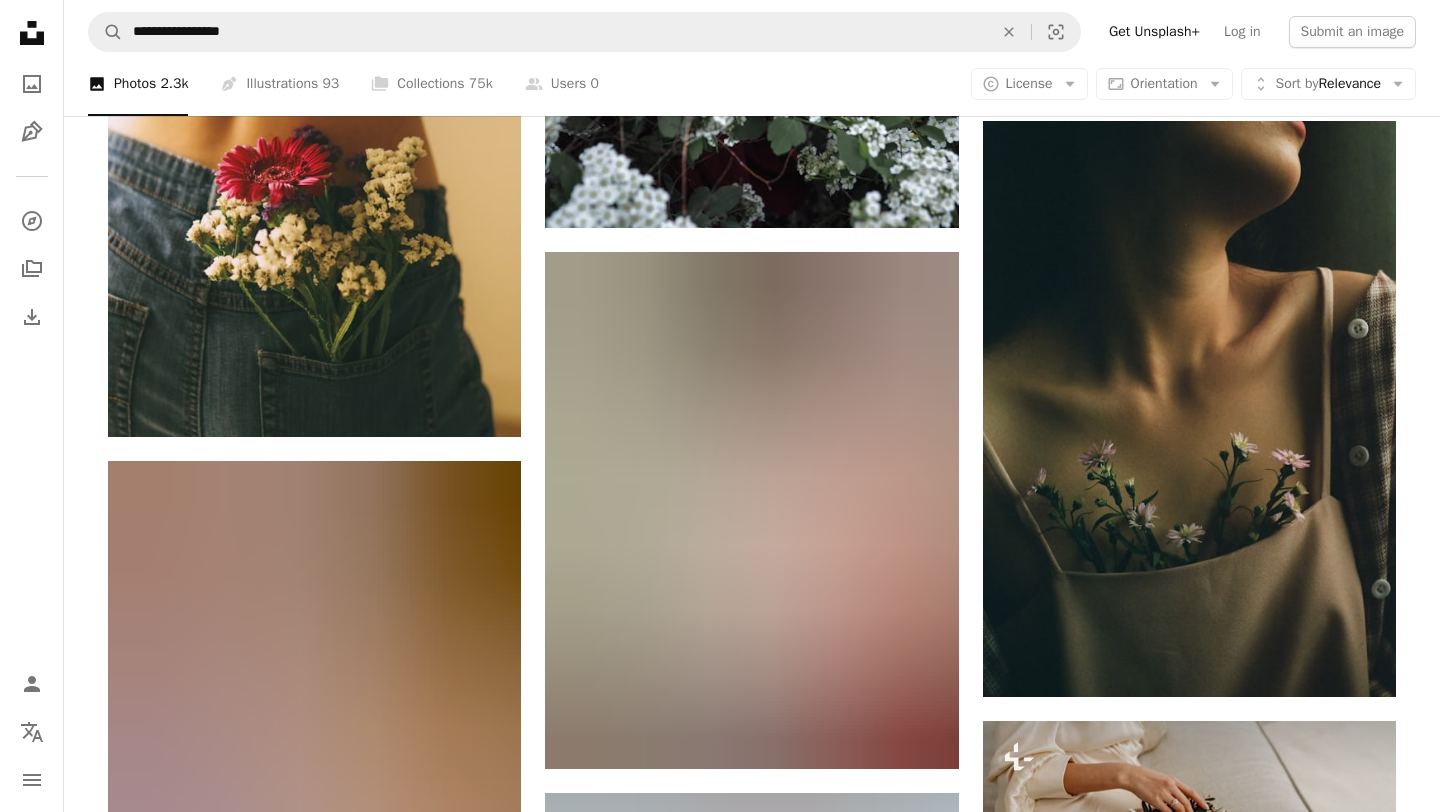 scroll, scrollTop: 1912, scrollLeft: 0, axis: vertical 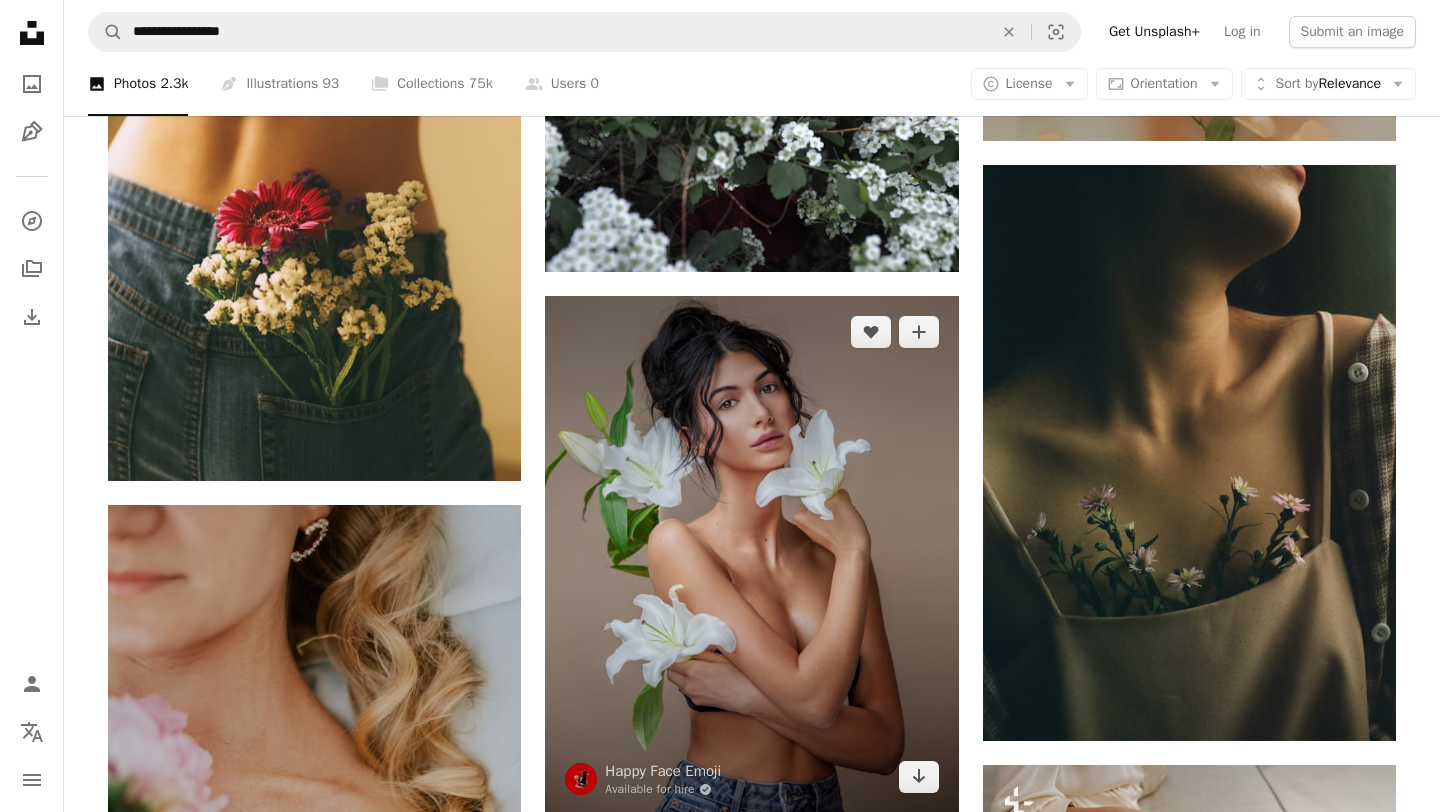 click at bounding box center [751, 554] 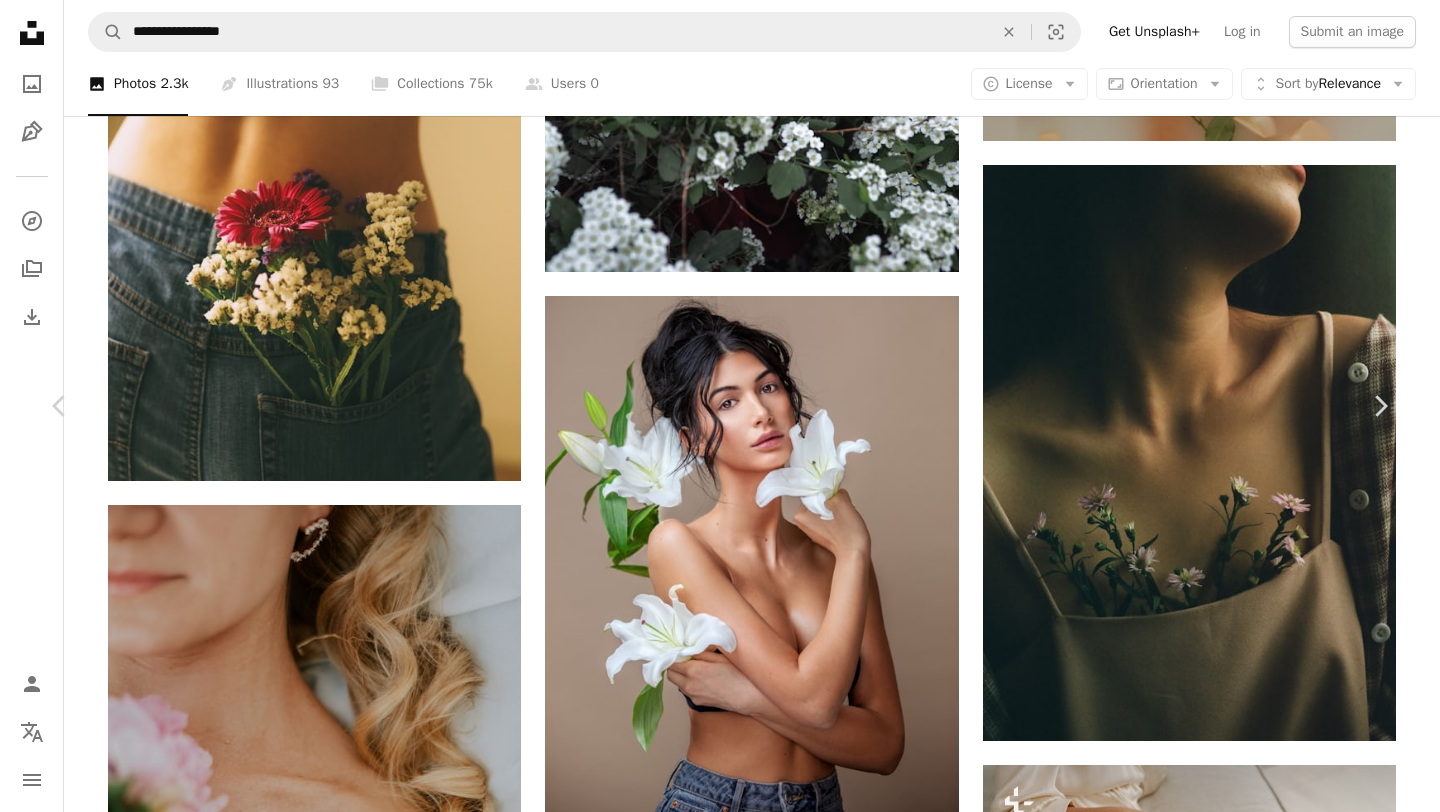 scroll, scrollTop: 6887, scrollLeft: 0, axis: vertical 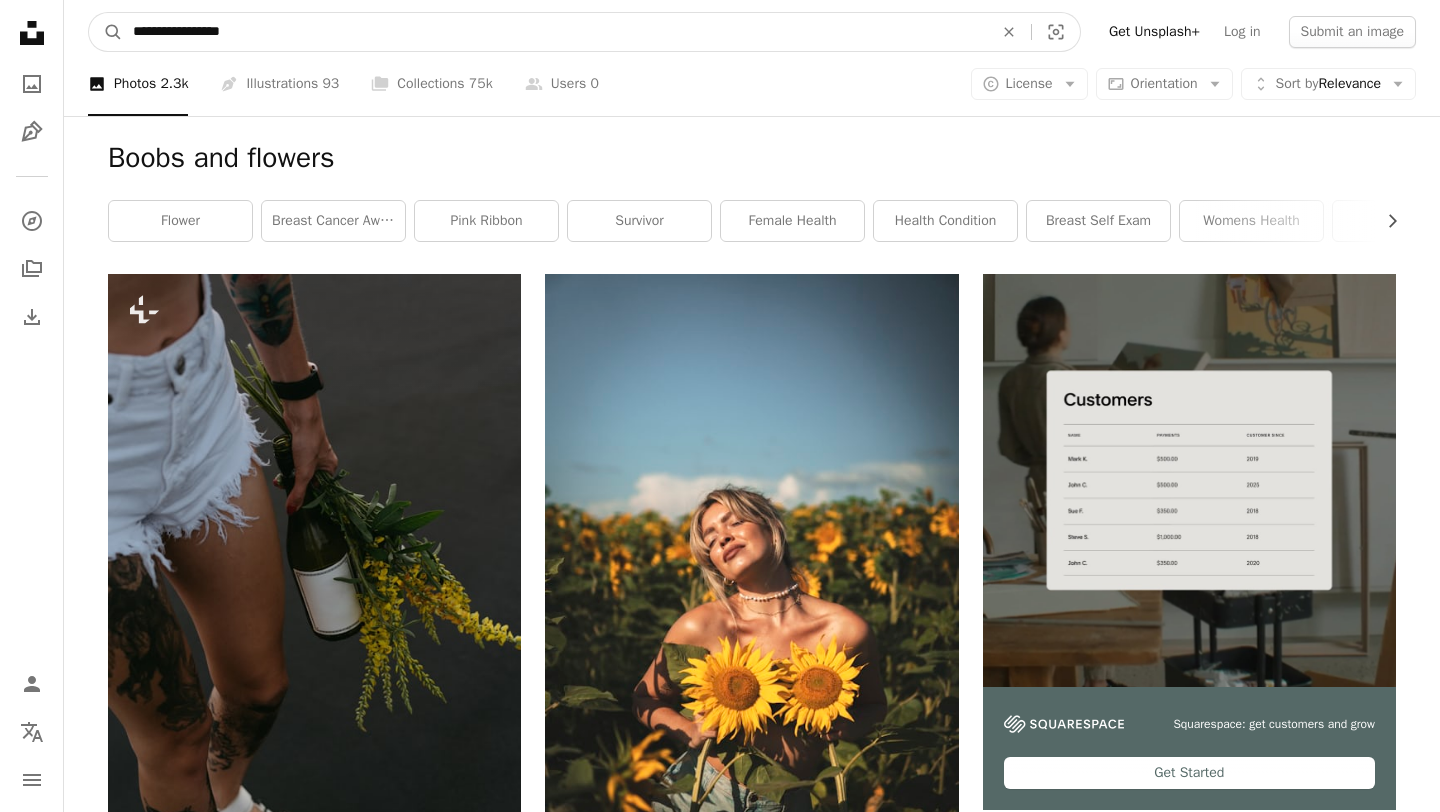 drag, startPoint x: 636, startPoint y: 21, endPoint x: 469, endPoint y: 16, distance: 167.07483 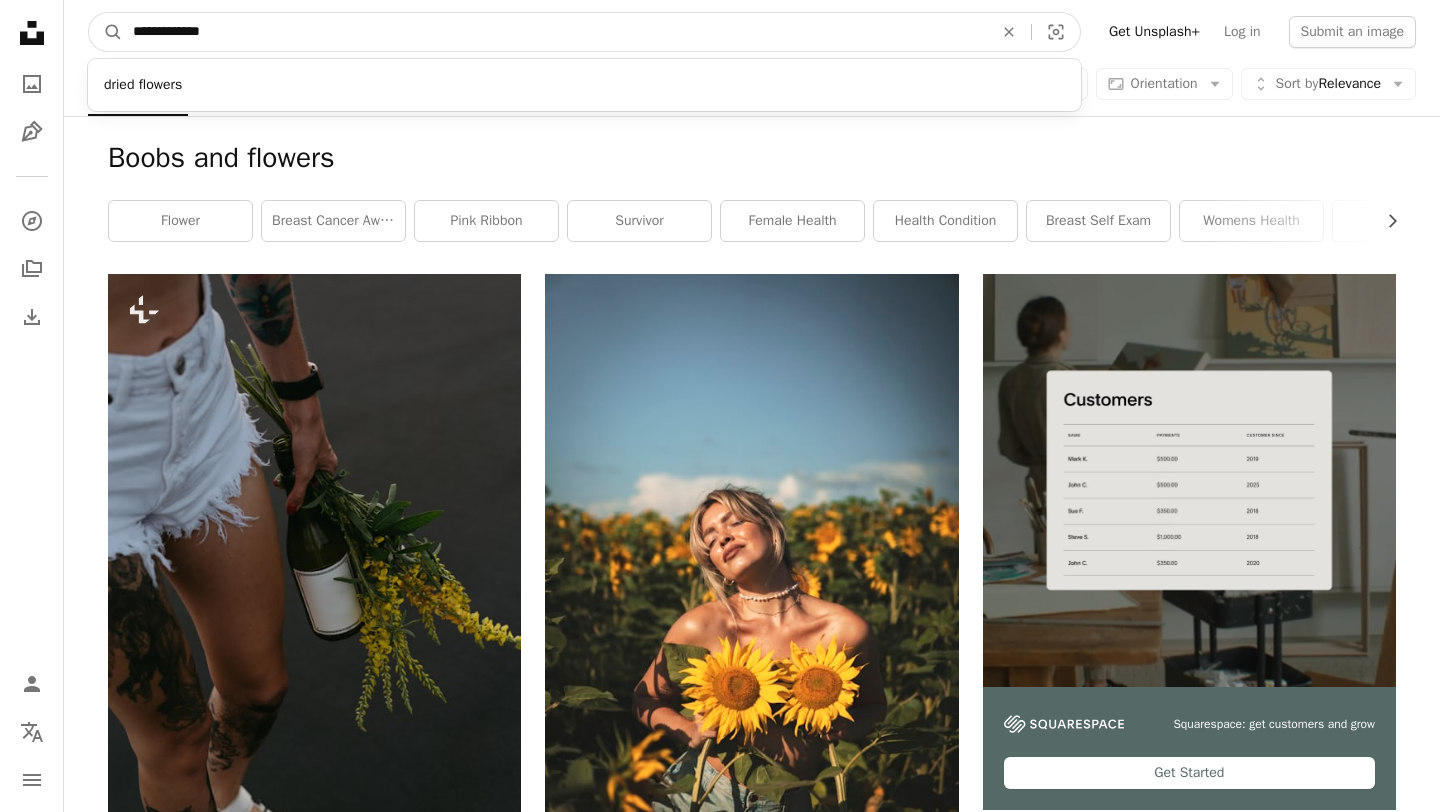 type on "**********" 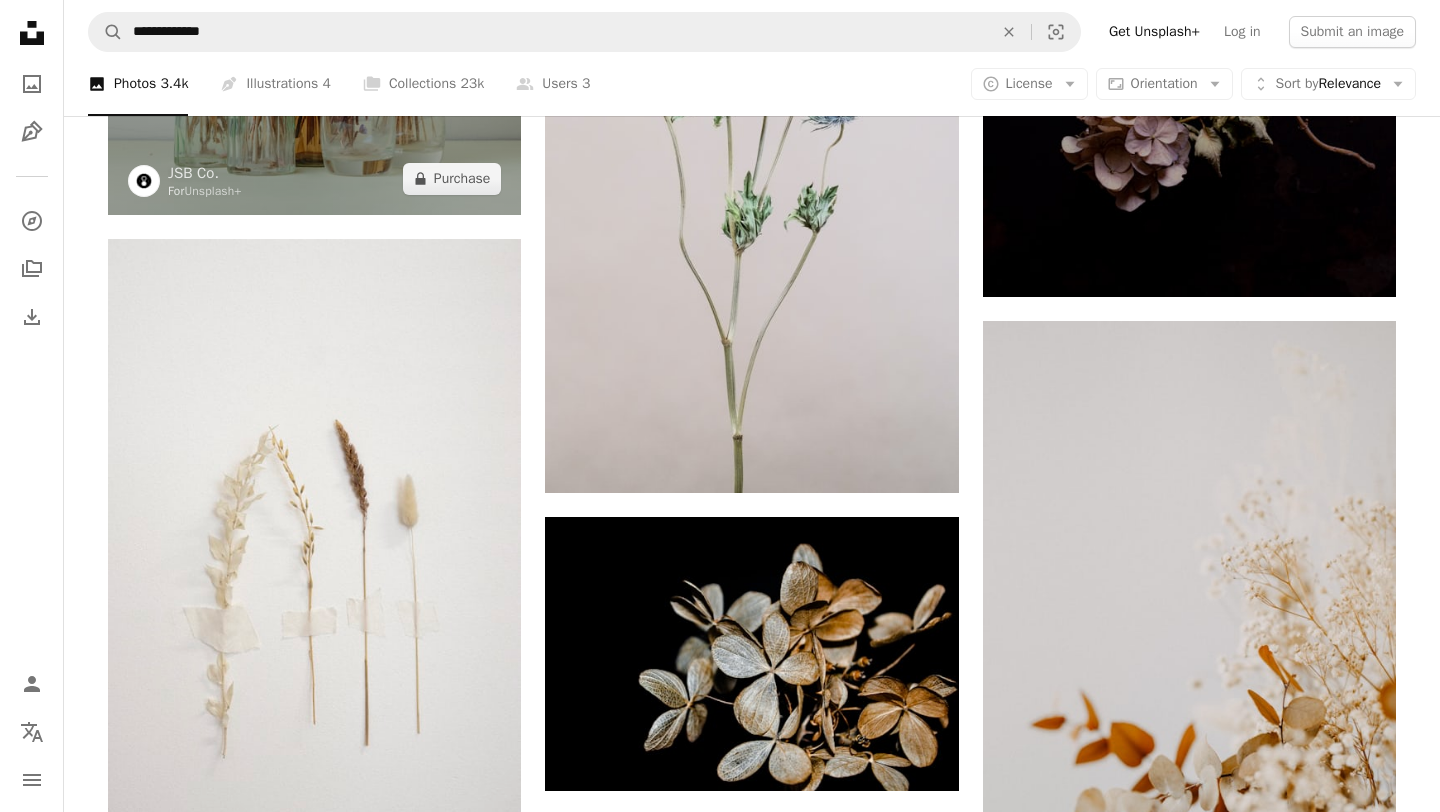 scroll, scrollTop: 1801, scrollLeft: 0, axis: vertical 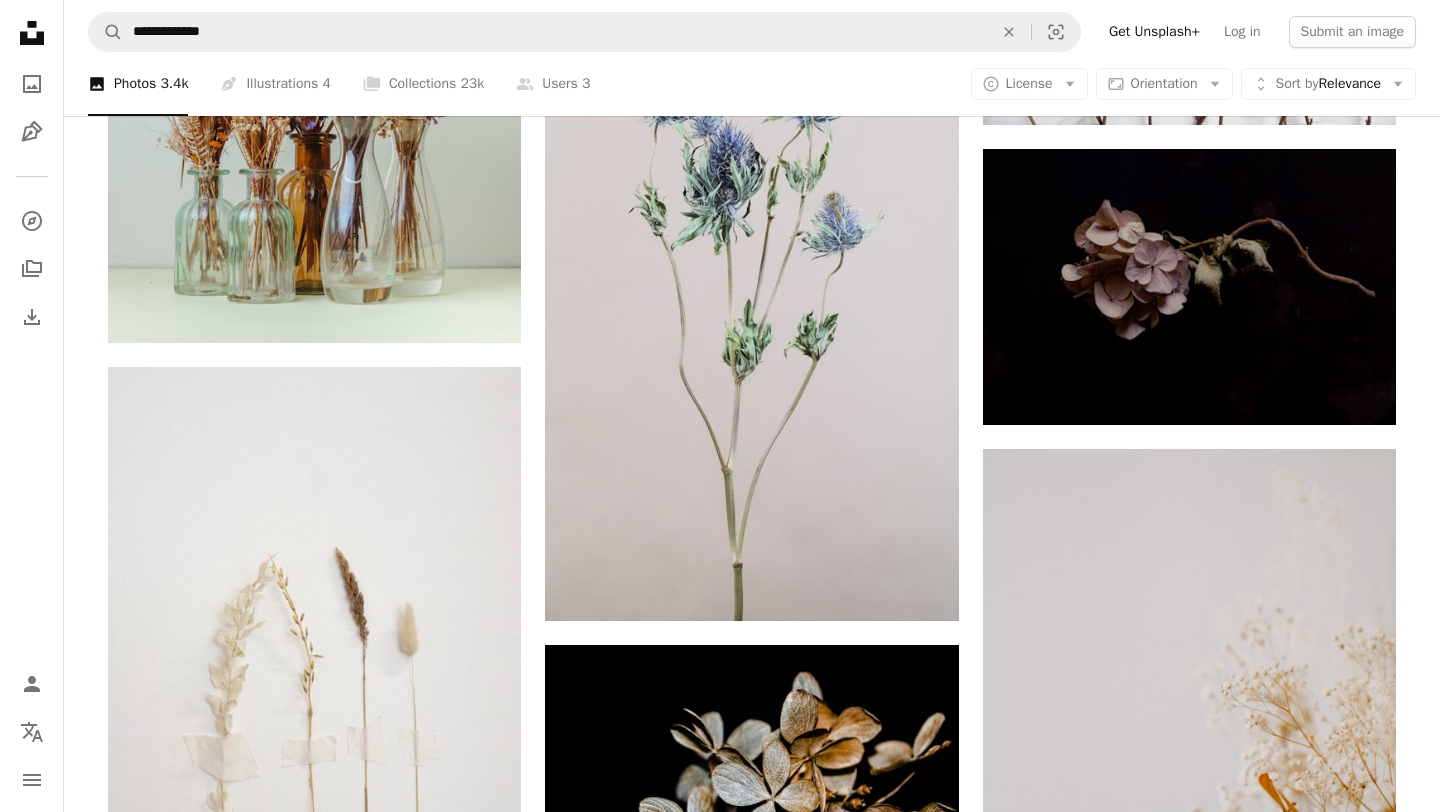 click on "**********" at bounding box center [752, 32] 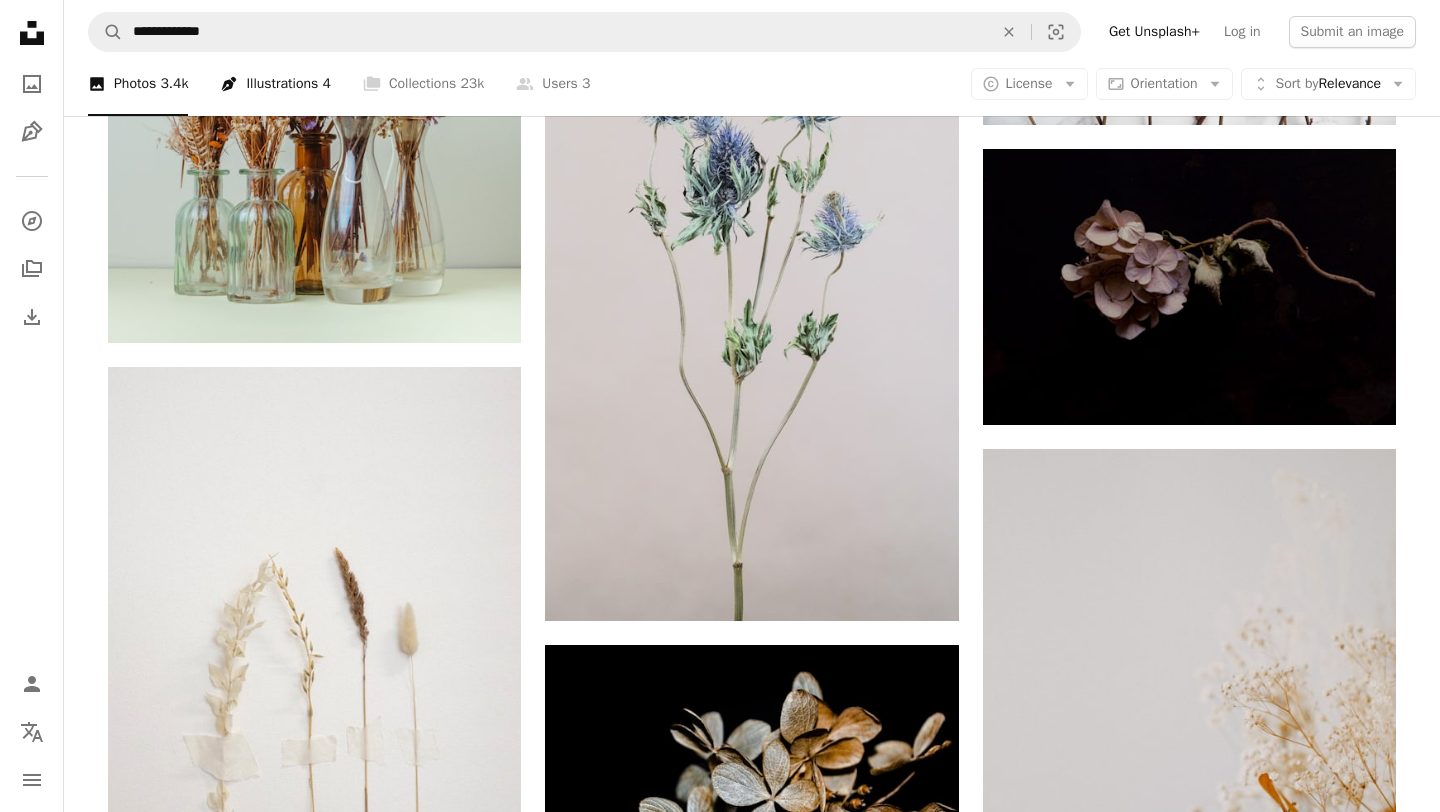 click on "Pen Tool Illustrations   4" at bounding box center (275, 84) 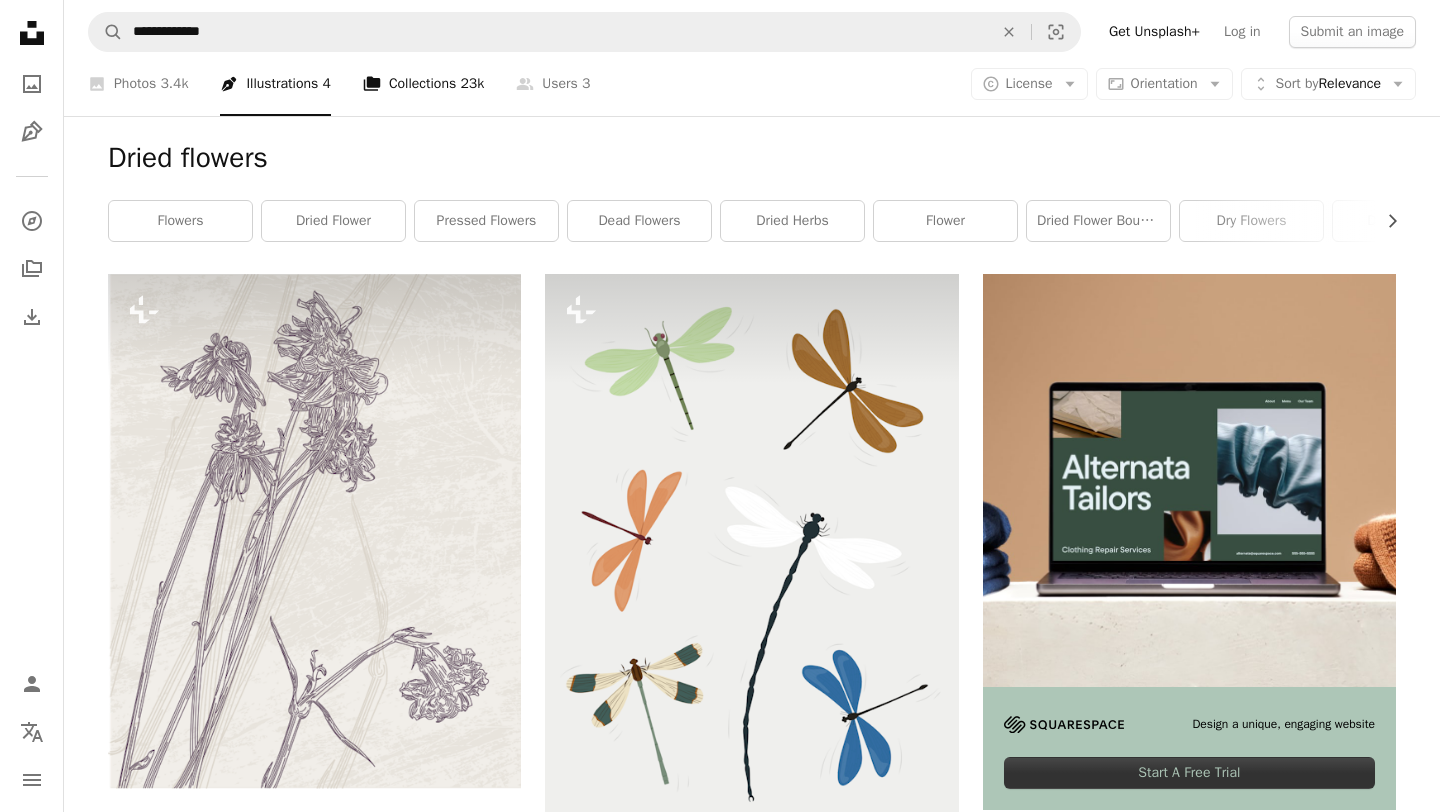 click on "A stack of folders Collections   23k" at bounding box center (423, 84) 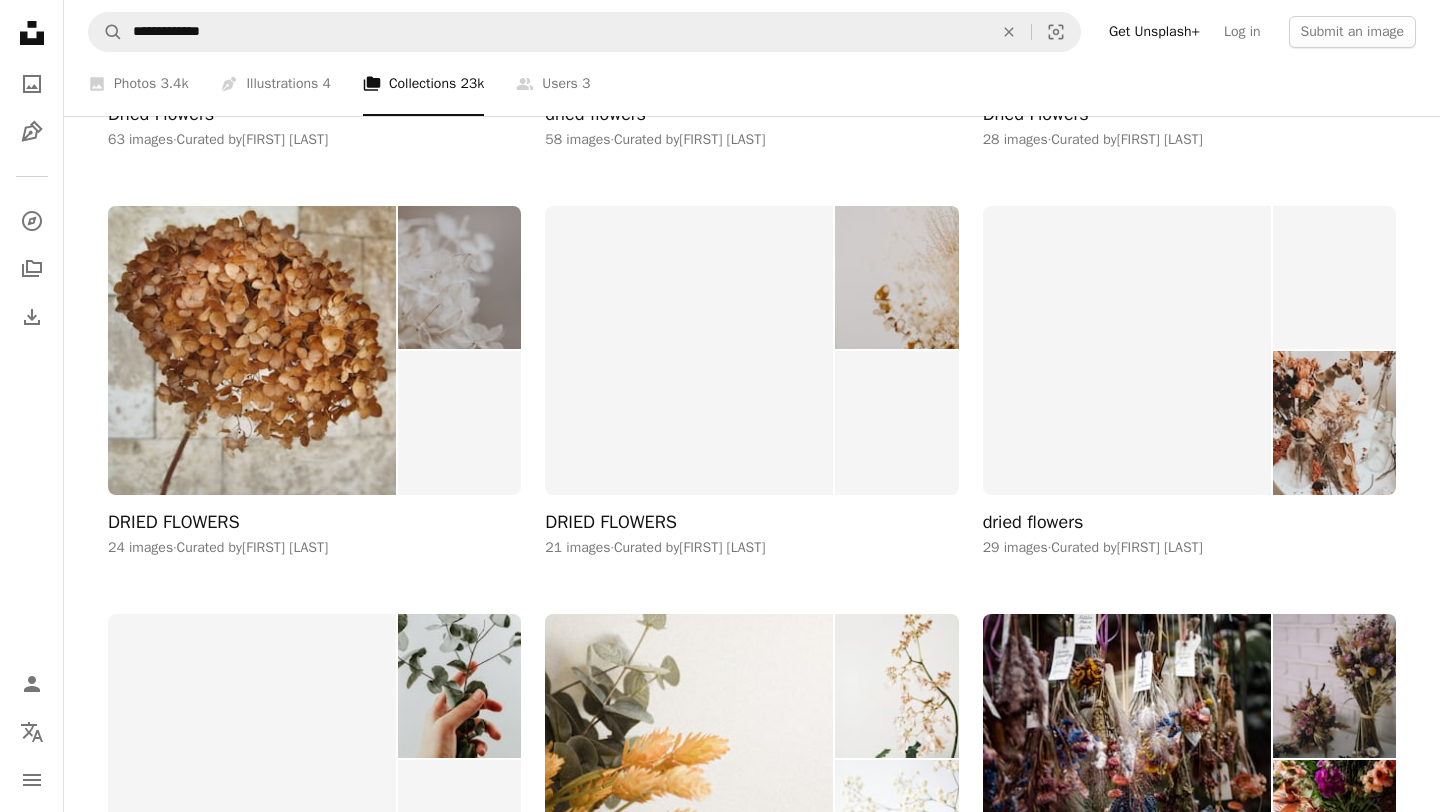 scroll, scrollTop: 1004, scrollLeft: 0, axis: vertical 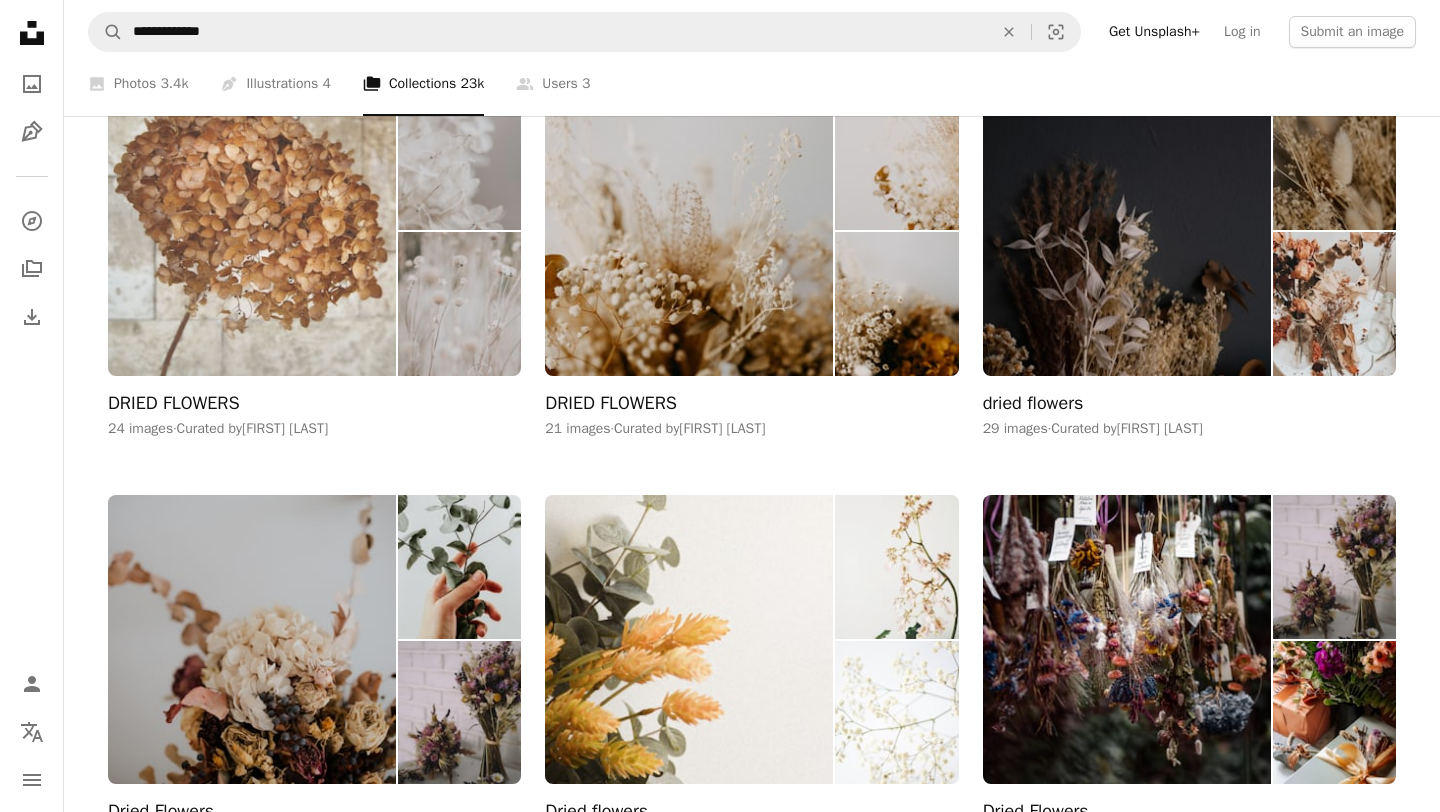click at bounding box center [252, 231] 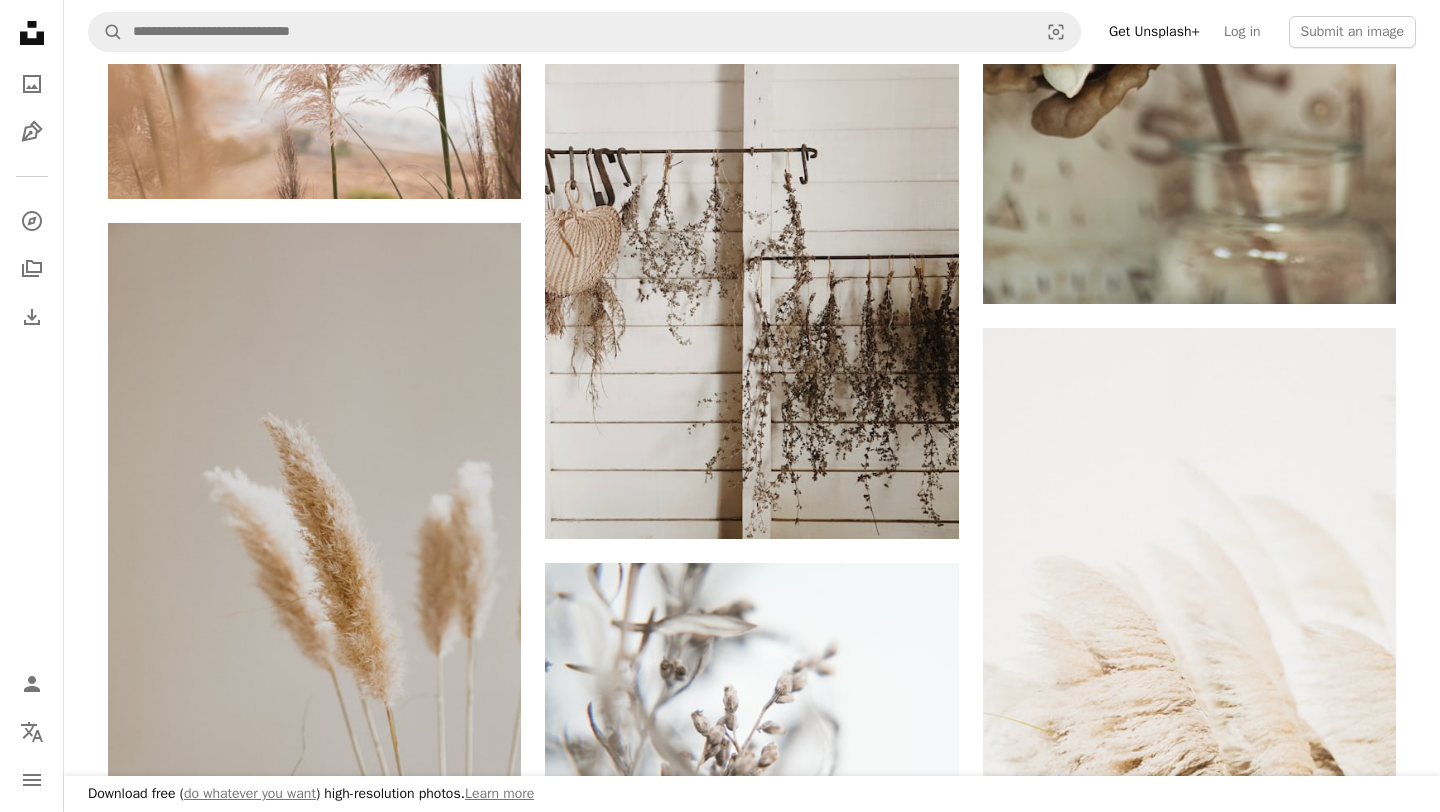 scroll, scrollTop: 1924, scrollLeft: 0, axis: vertical 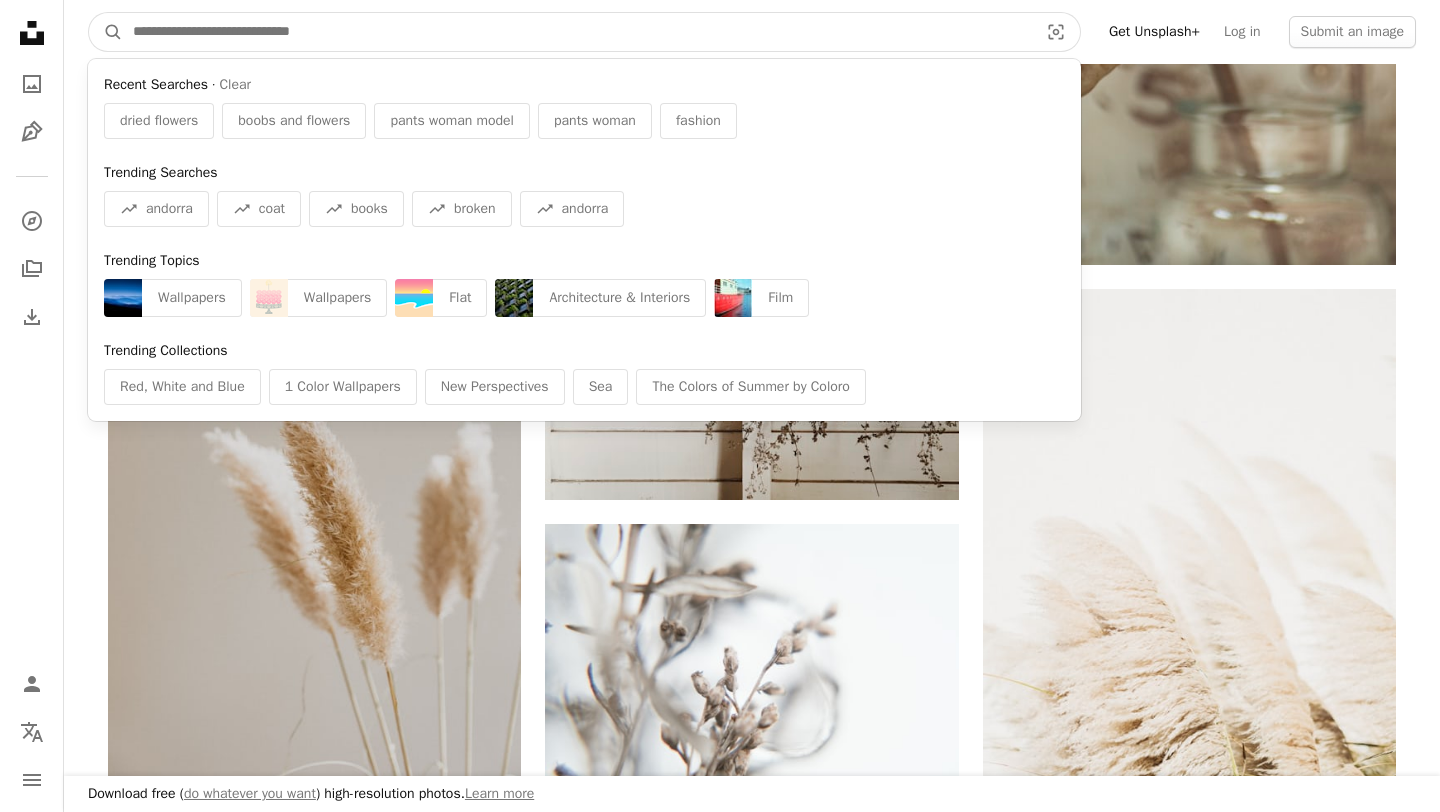 click at bounding box center (577, 32) 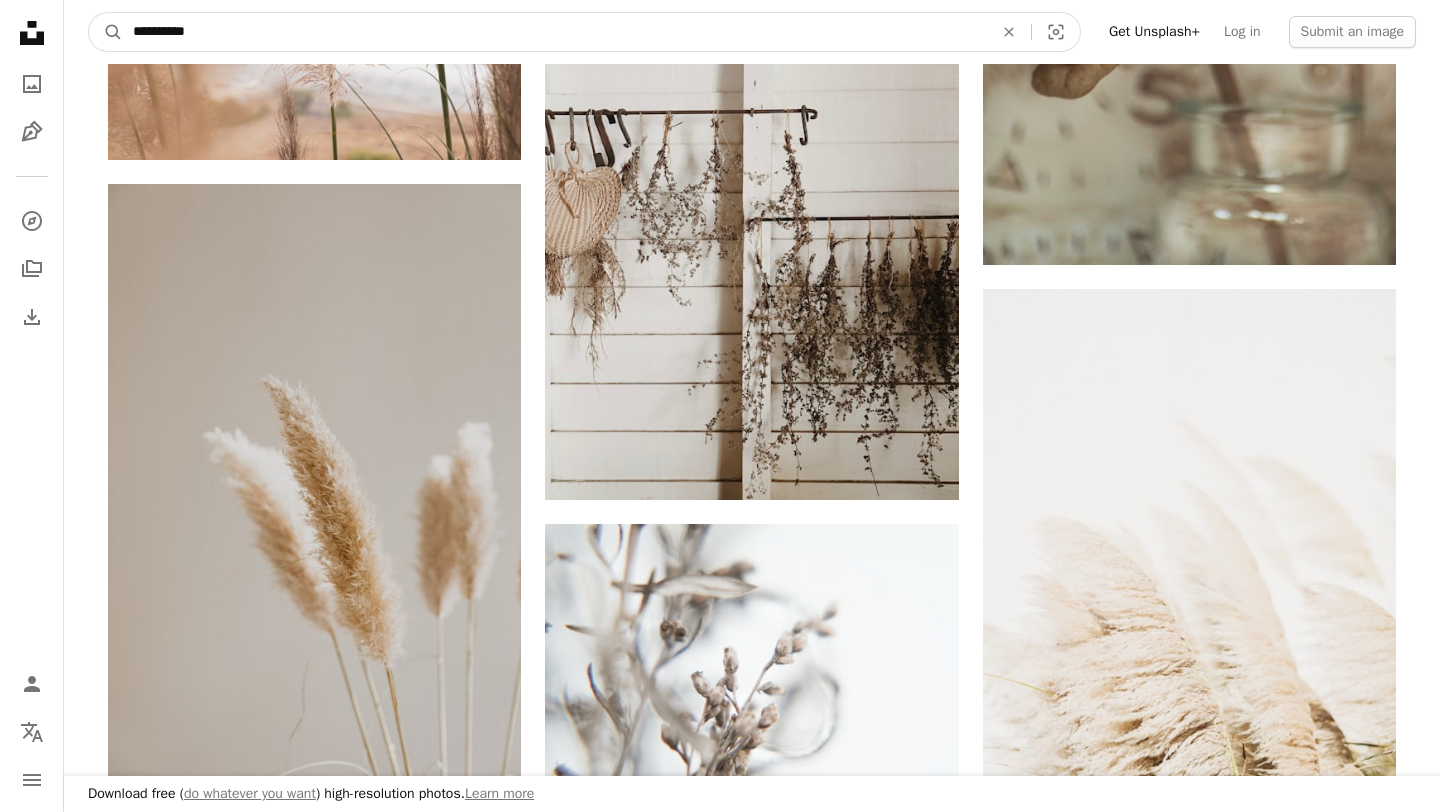 type on "**********" 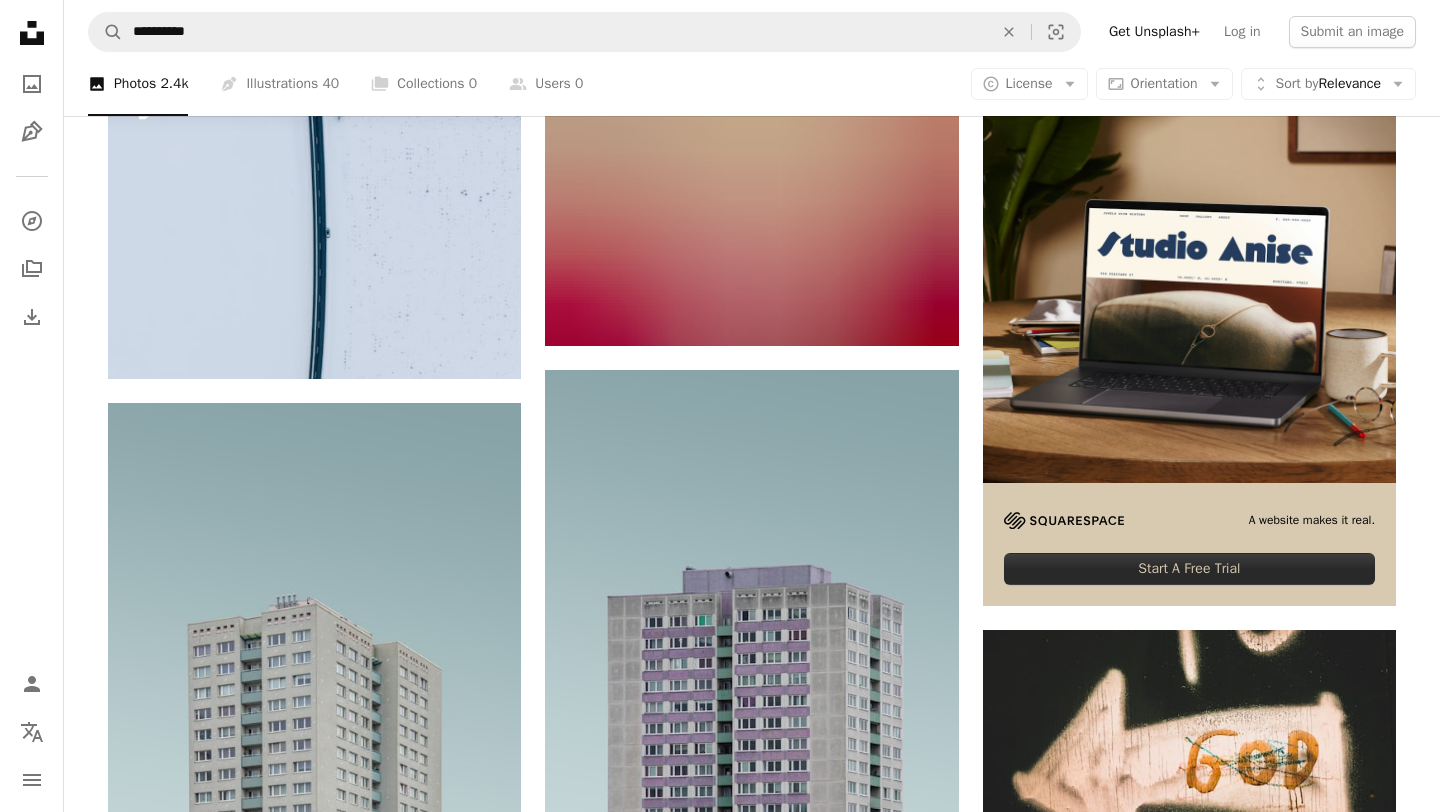 scroll, scrollTop: 0, scrollLeft: 0, axis: both 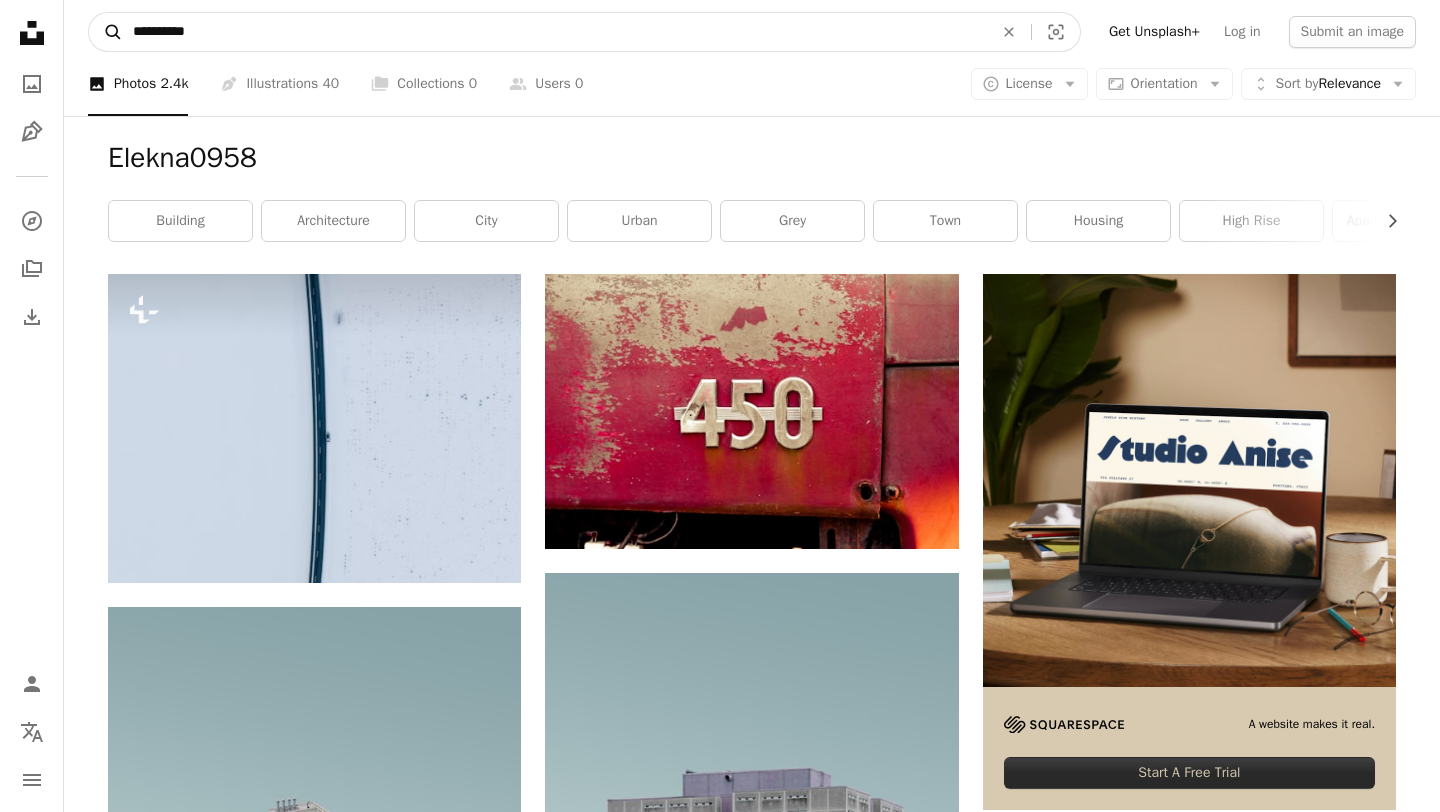 drag, startPoint x: 470, startPoint y: 32, endPoint x: 114, endPoint y: 36, distance: 356.02246 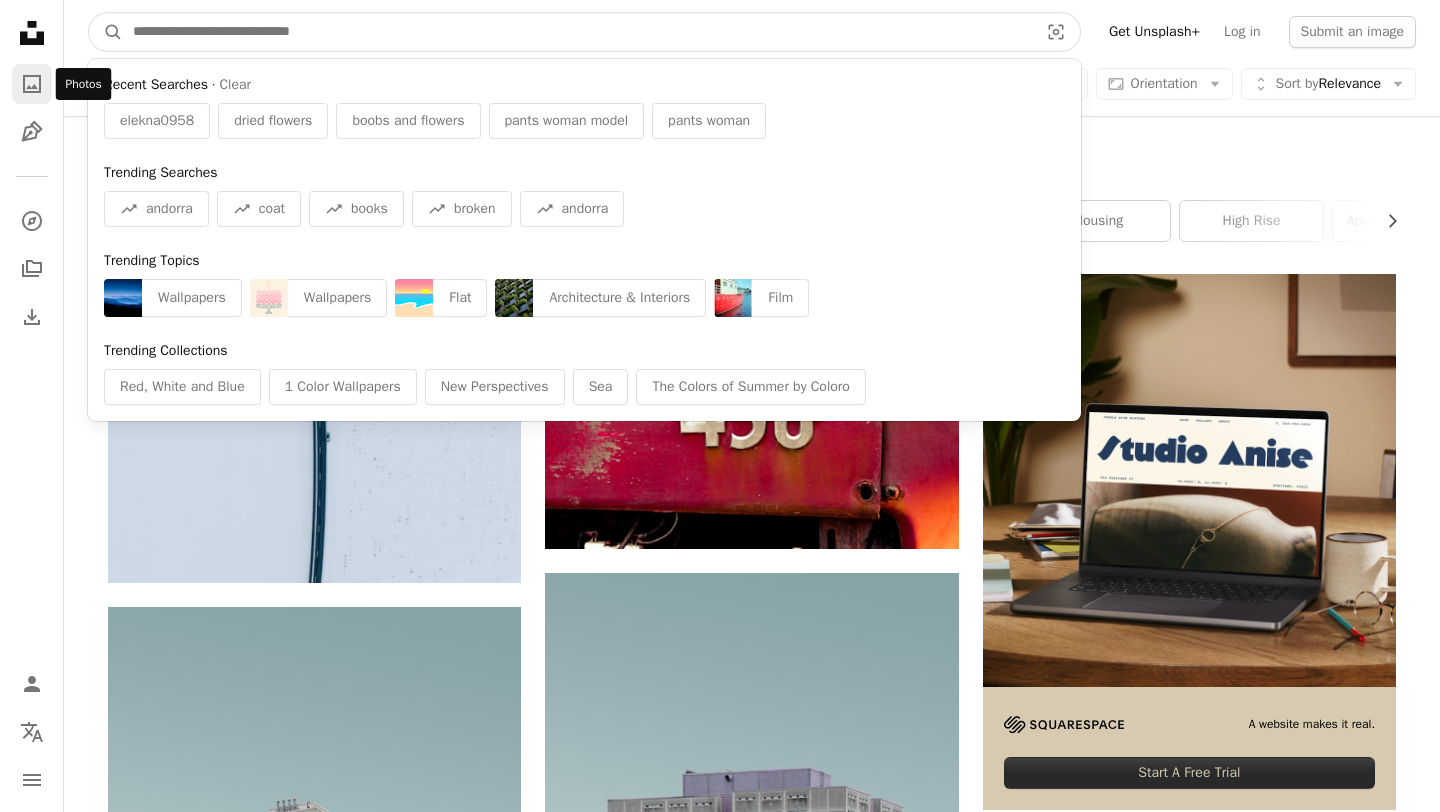 type 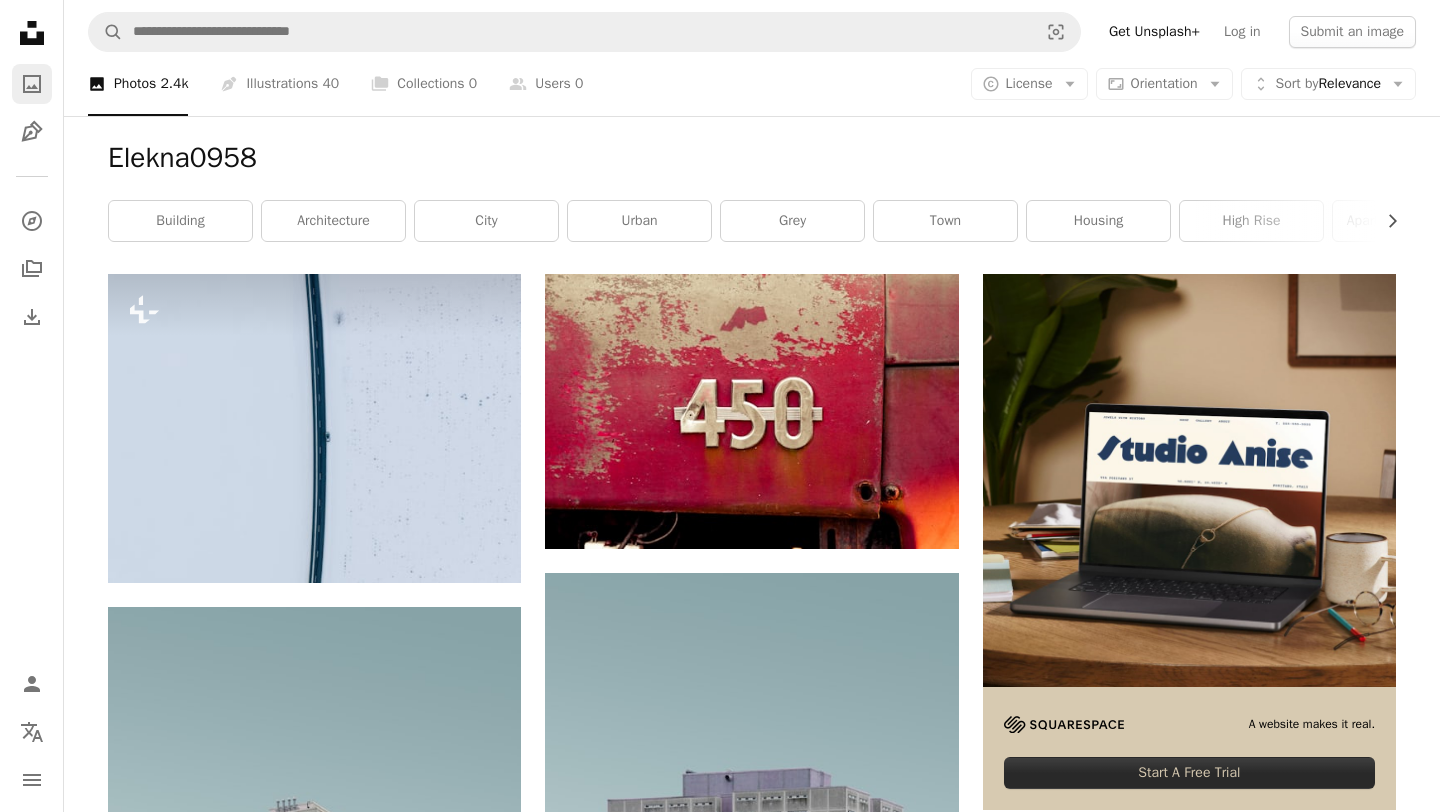click 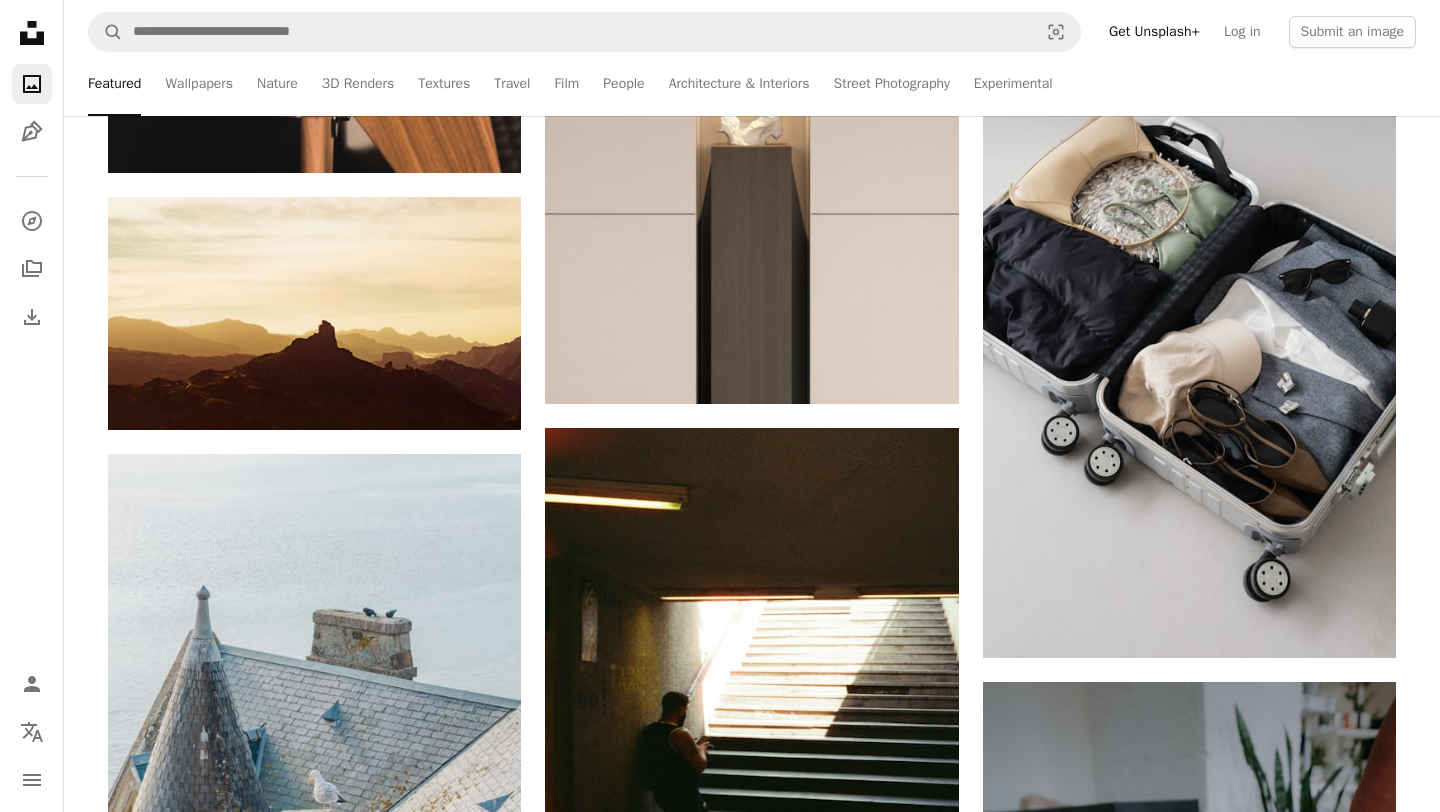 scroll, scrollTop: 6363, scrollLeft: 0, axis: vertical 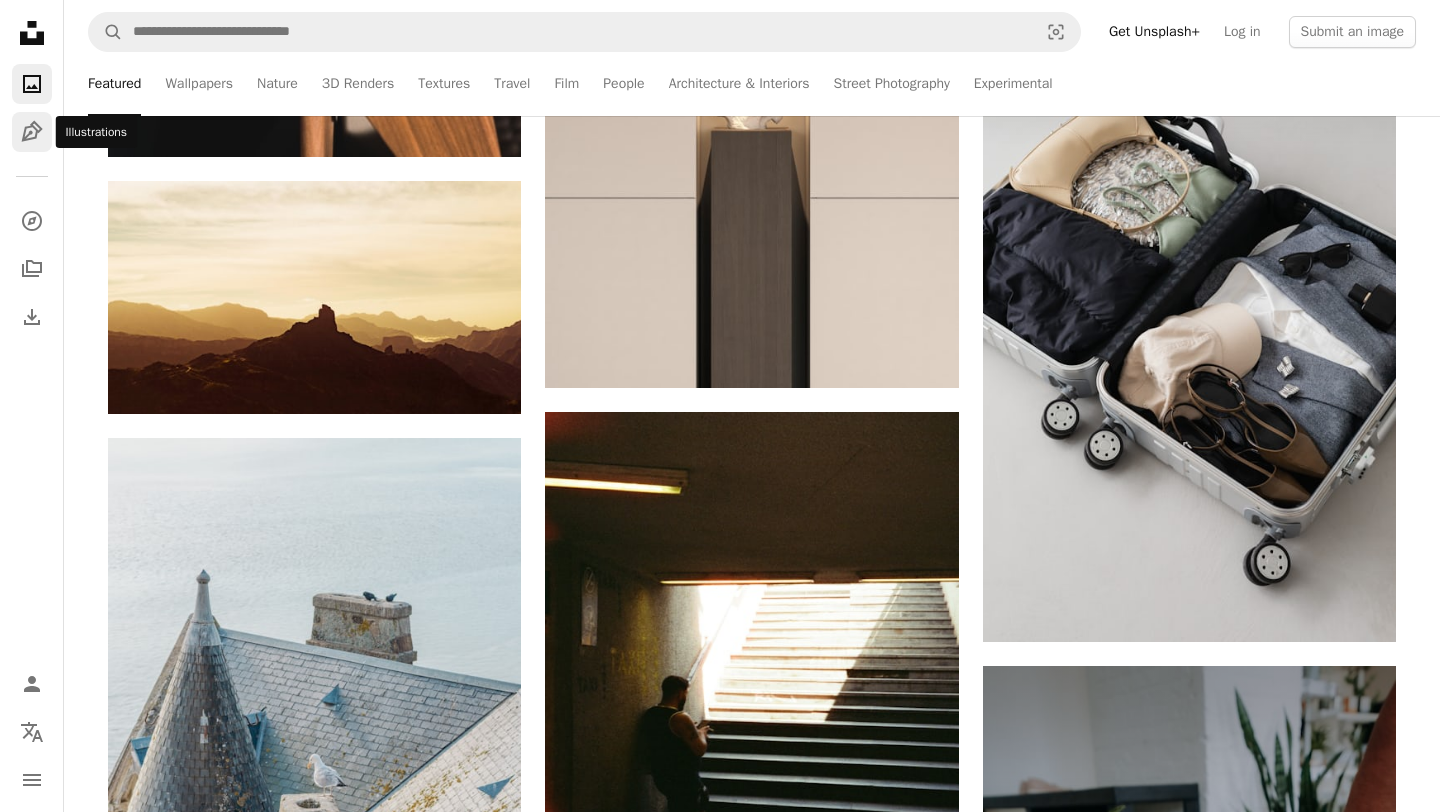 click on "Pen Tool" 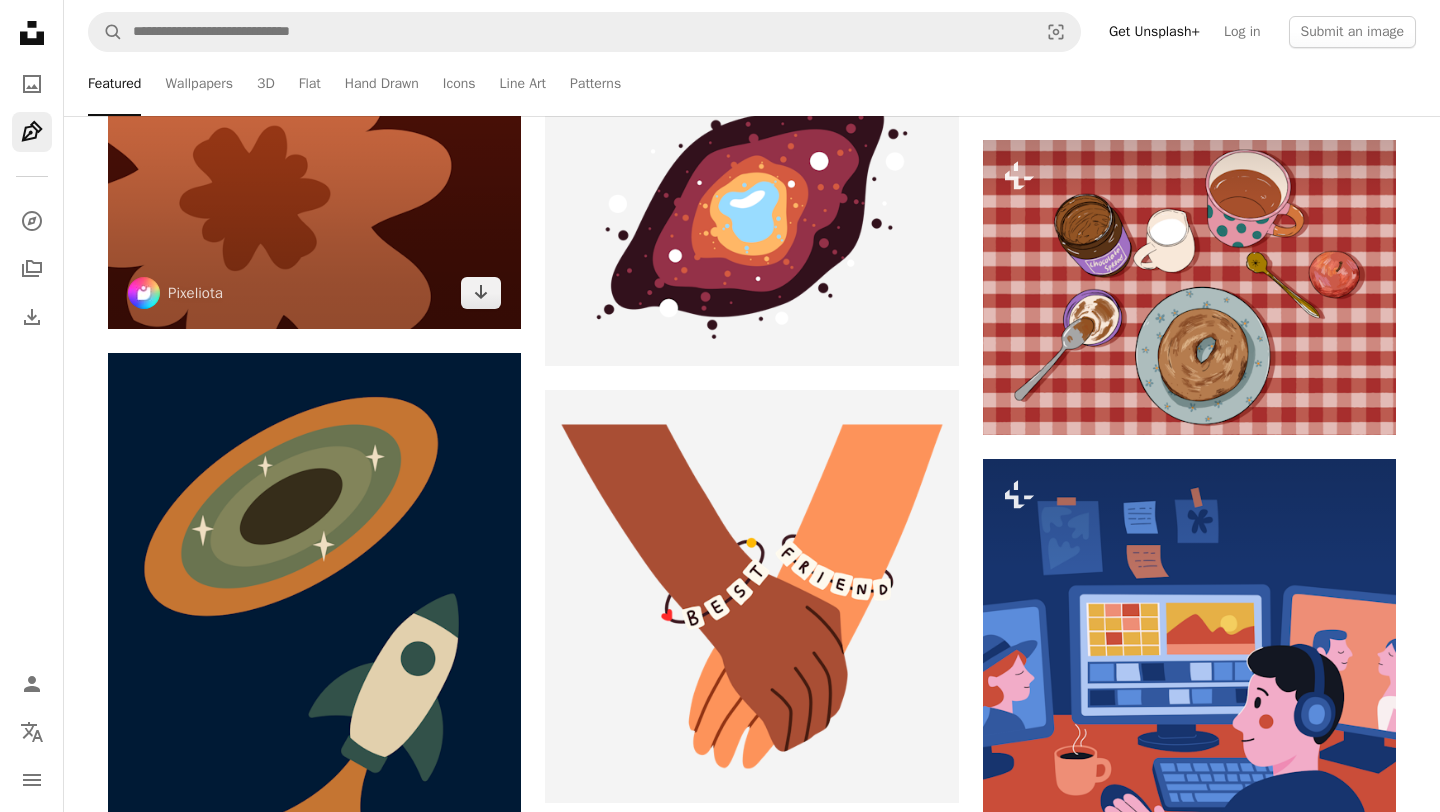 scroll, scrollTop: 2092, scrollLeft: 0, axis: vertical 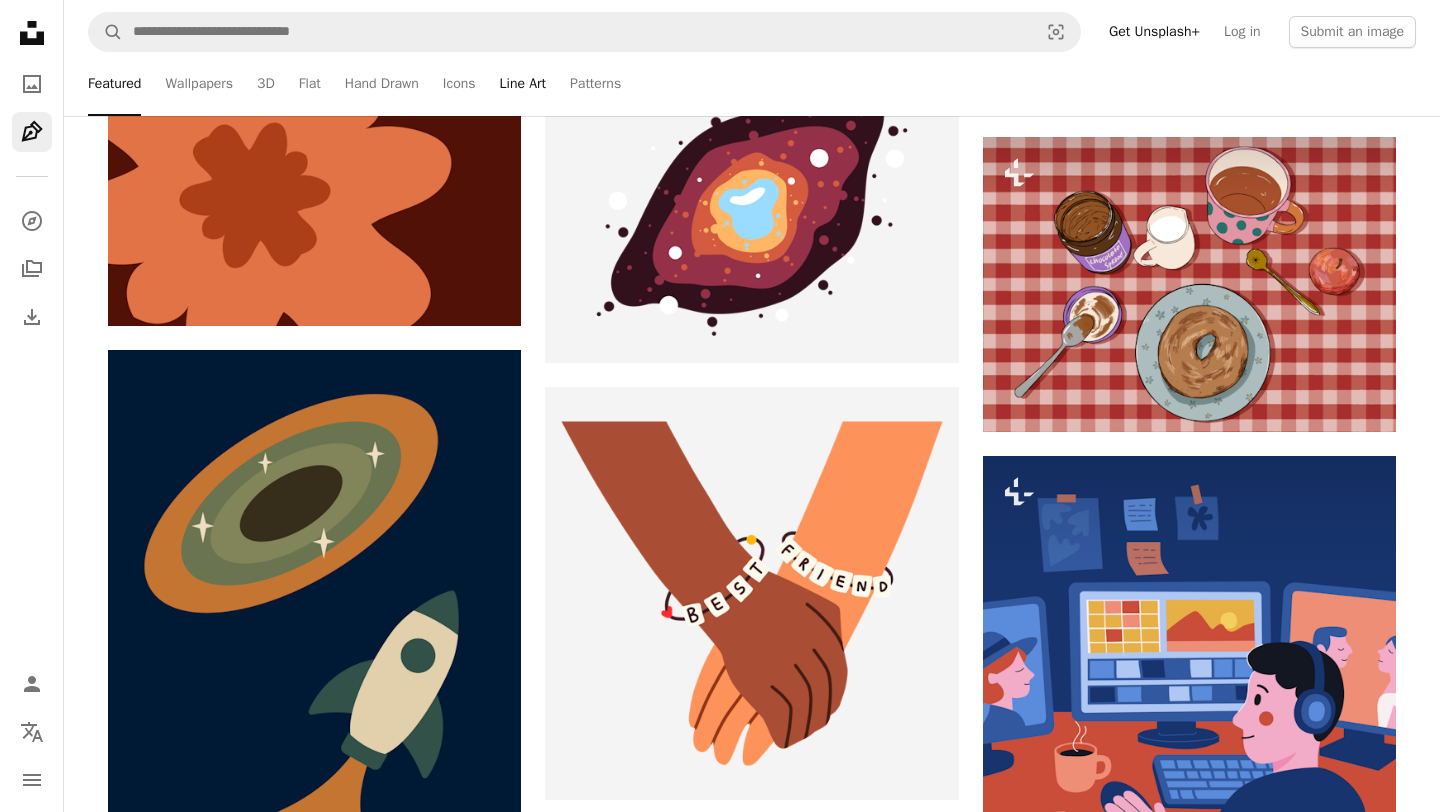 click on "Line Art" at bounding box center [523, 84] 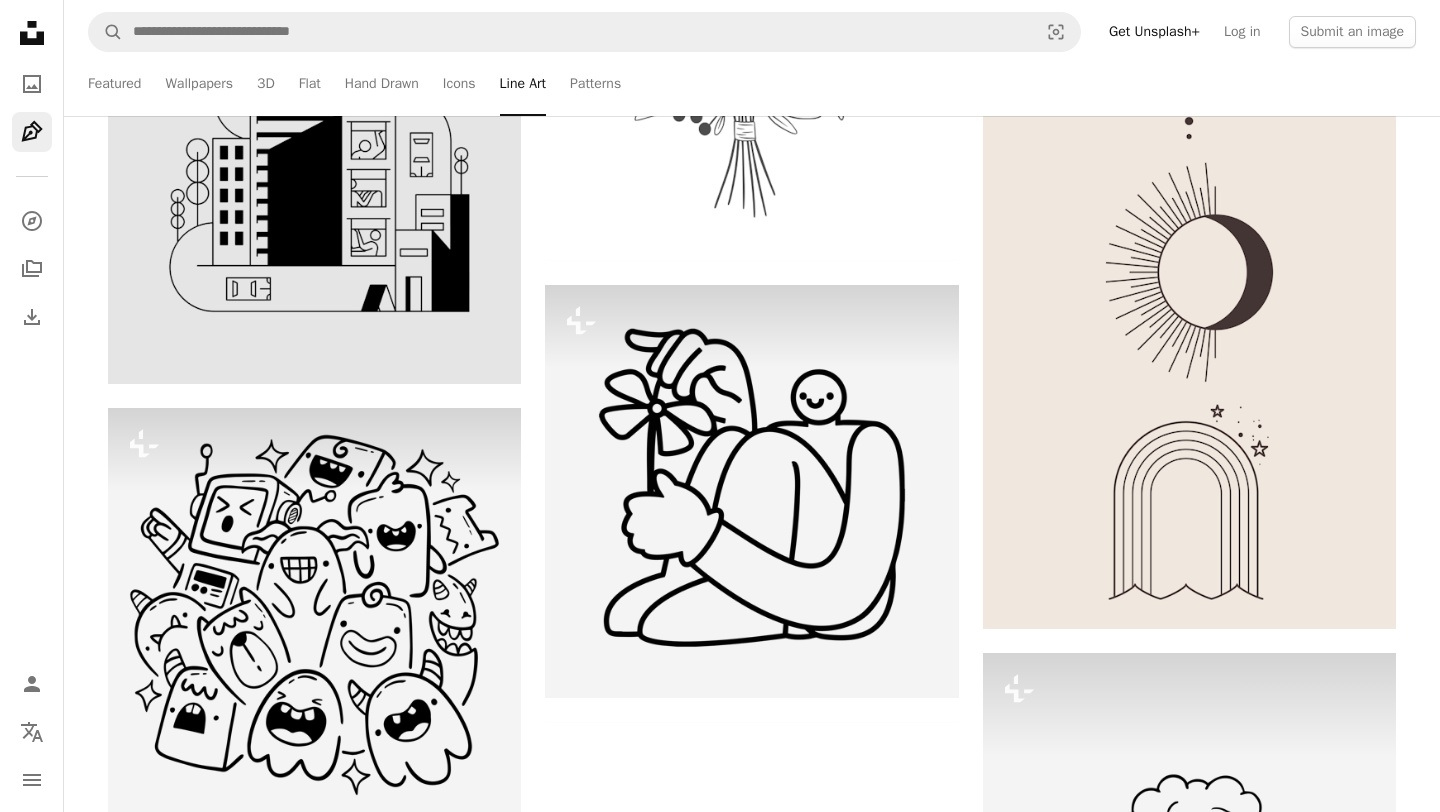 scroll, scrollTop: 1120, scrollLeft: 0, axis: vertical 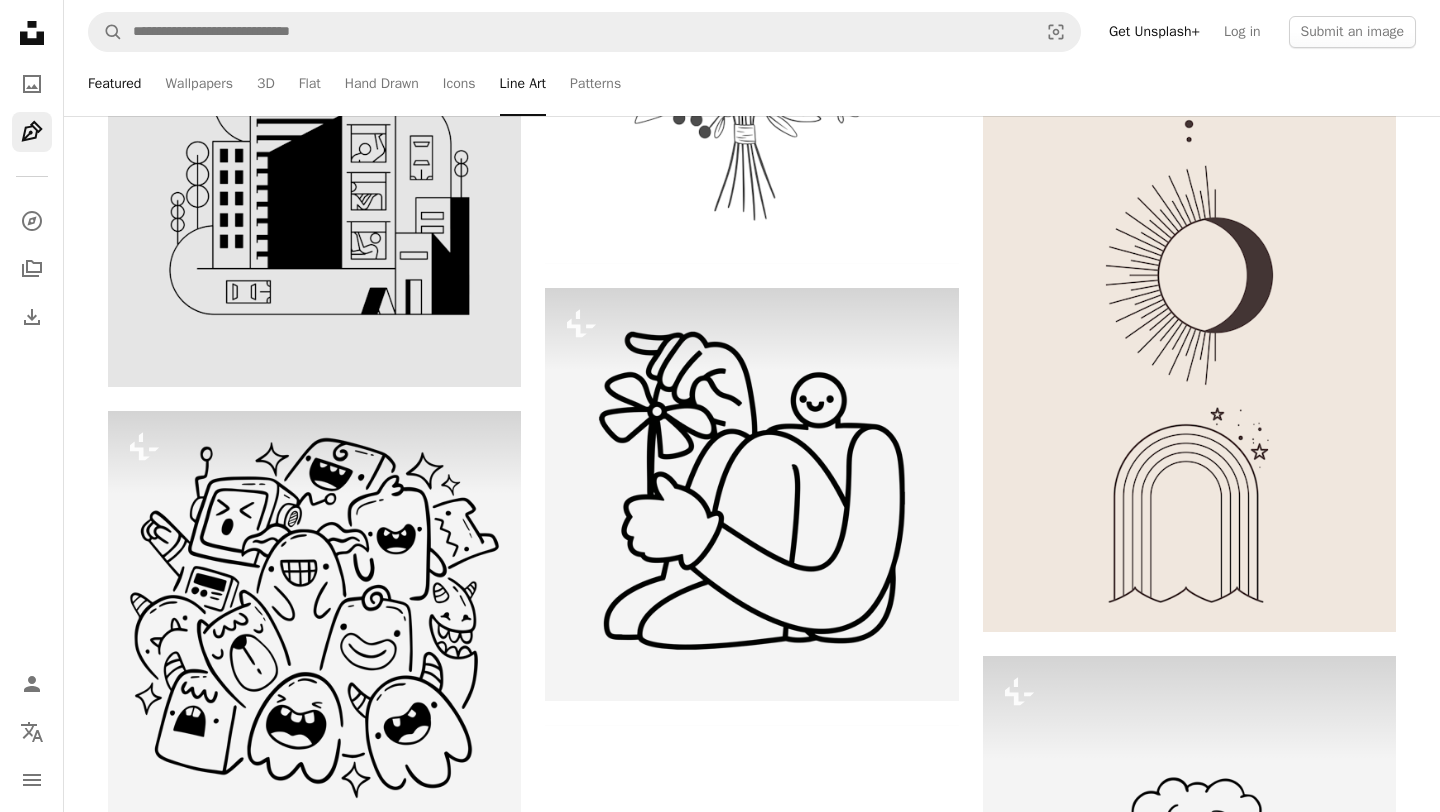 click on "Featured" at bounding box center [114, 84] 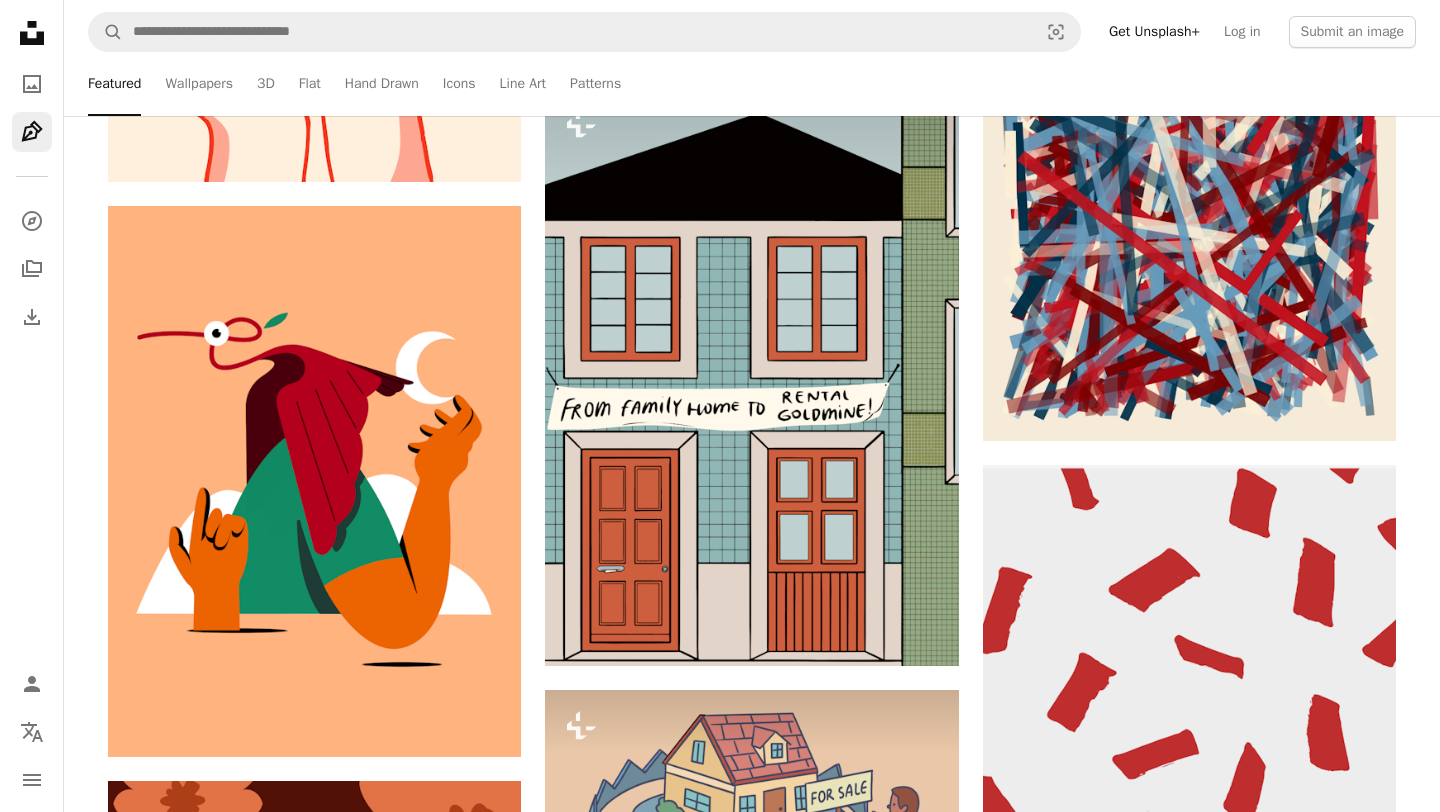 scroll, scrollTop: 0, scrollLeft: 0, axis: both 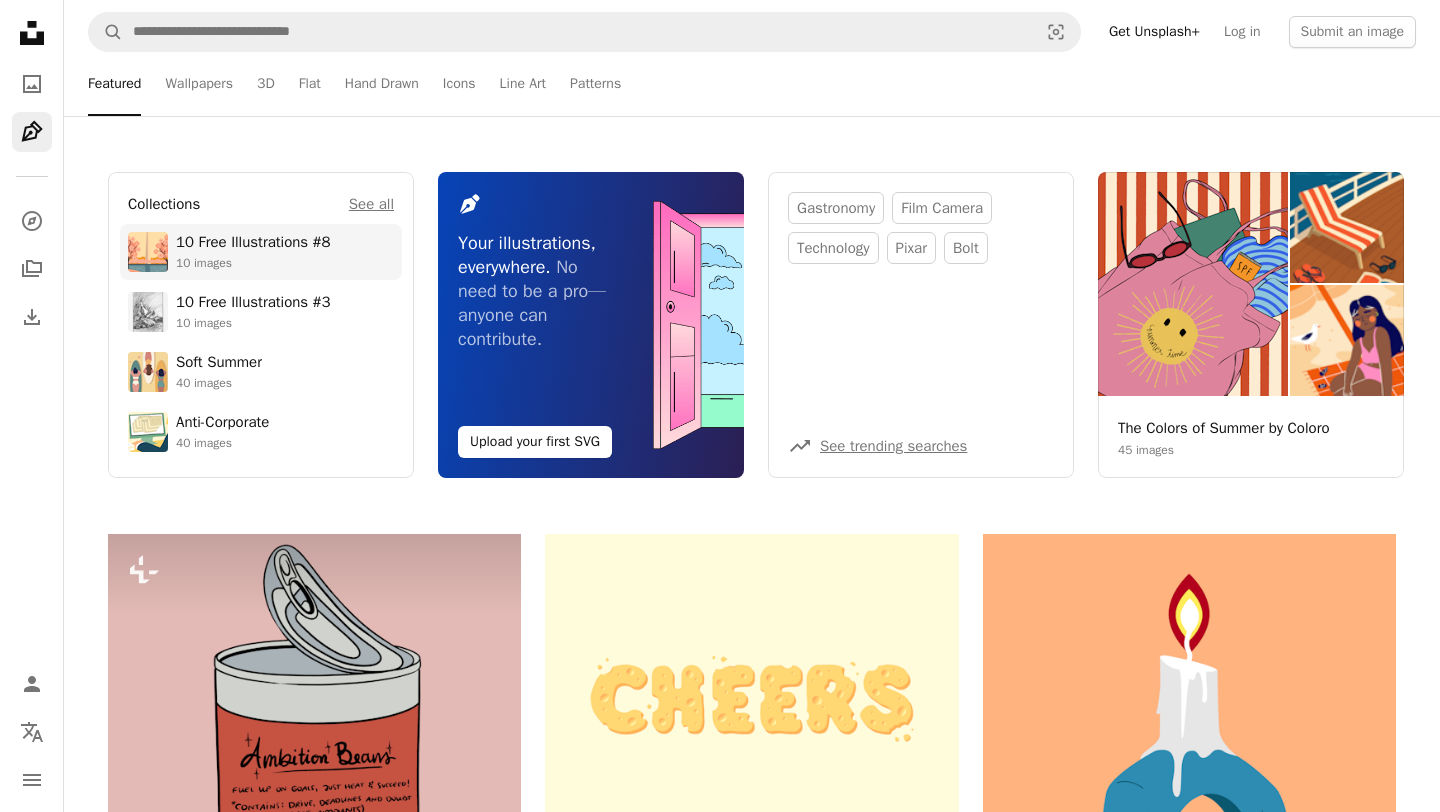 click on "10 images" at bounding box center (253, 263) 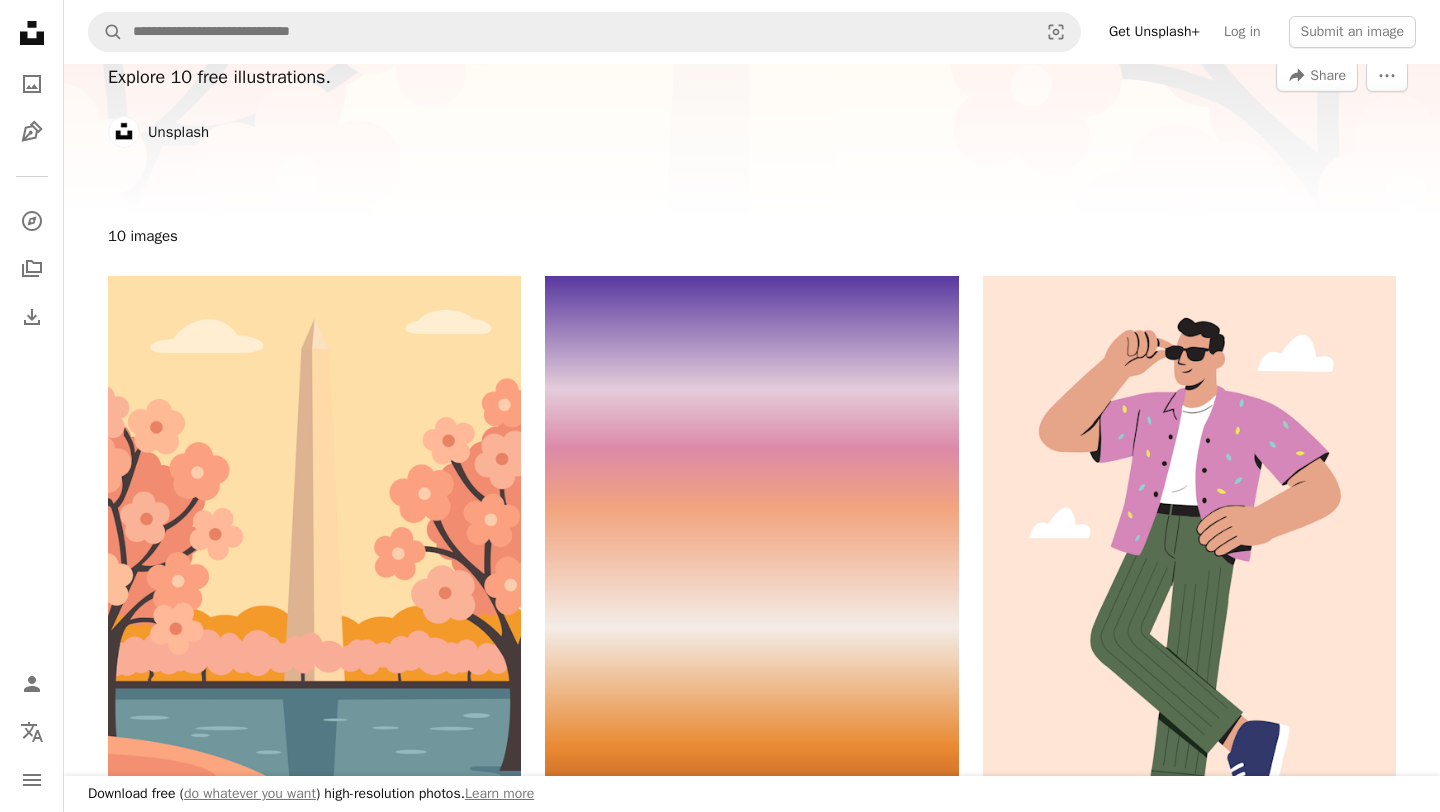 scroll, scrollTop: 0, scrollLeft: 0, axis: both 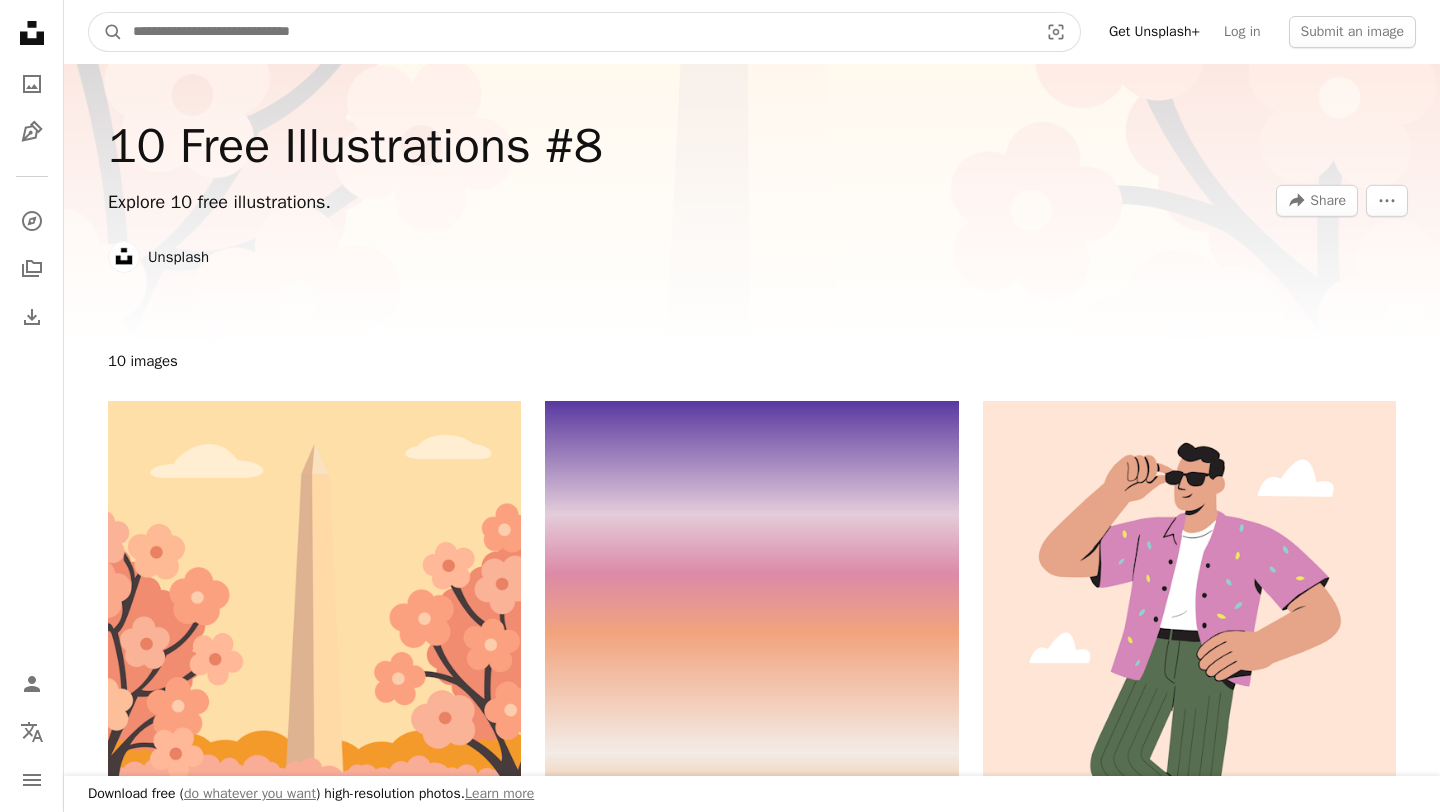 click at bounding box center (577, 32) 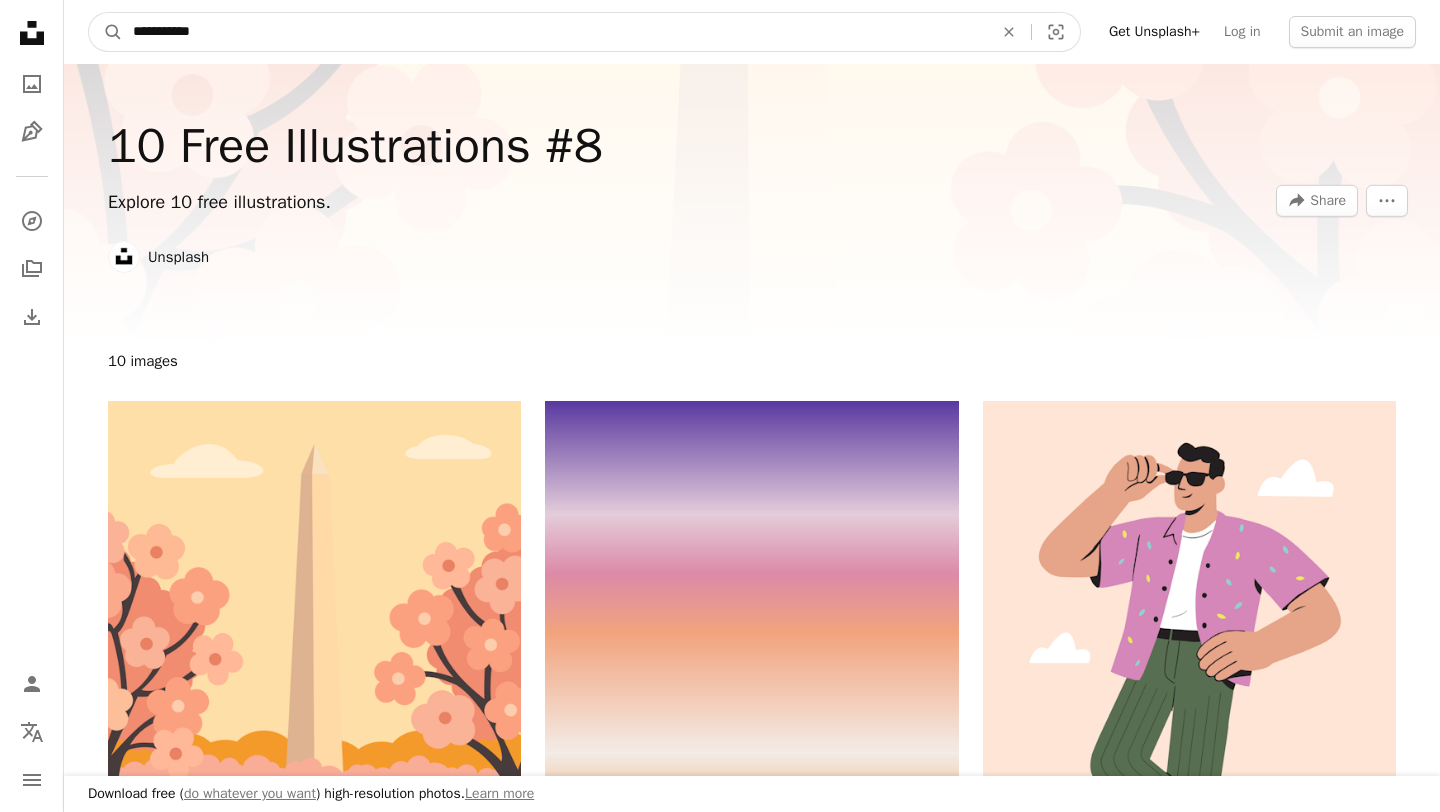 type on "**********" 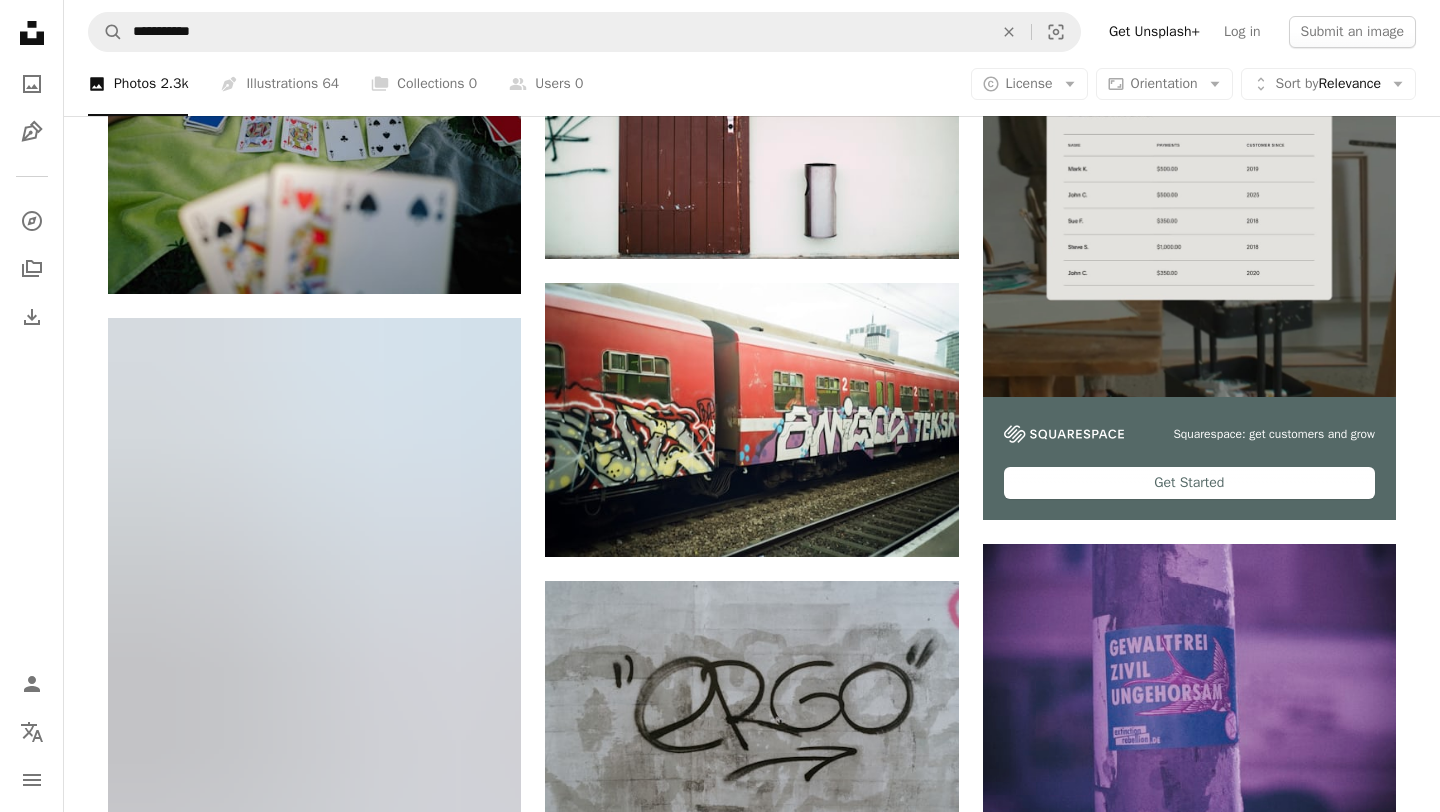 scroll, scrollTop: 0, scrollLeft: 0, axis: both 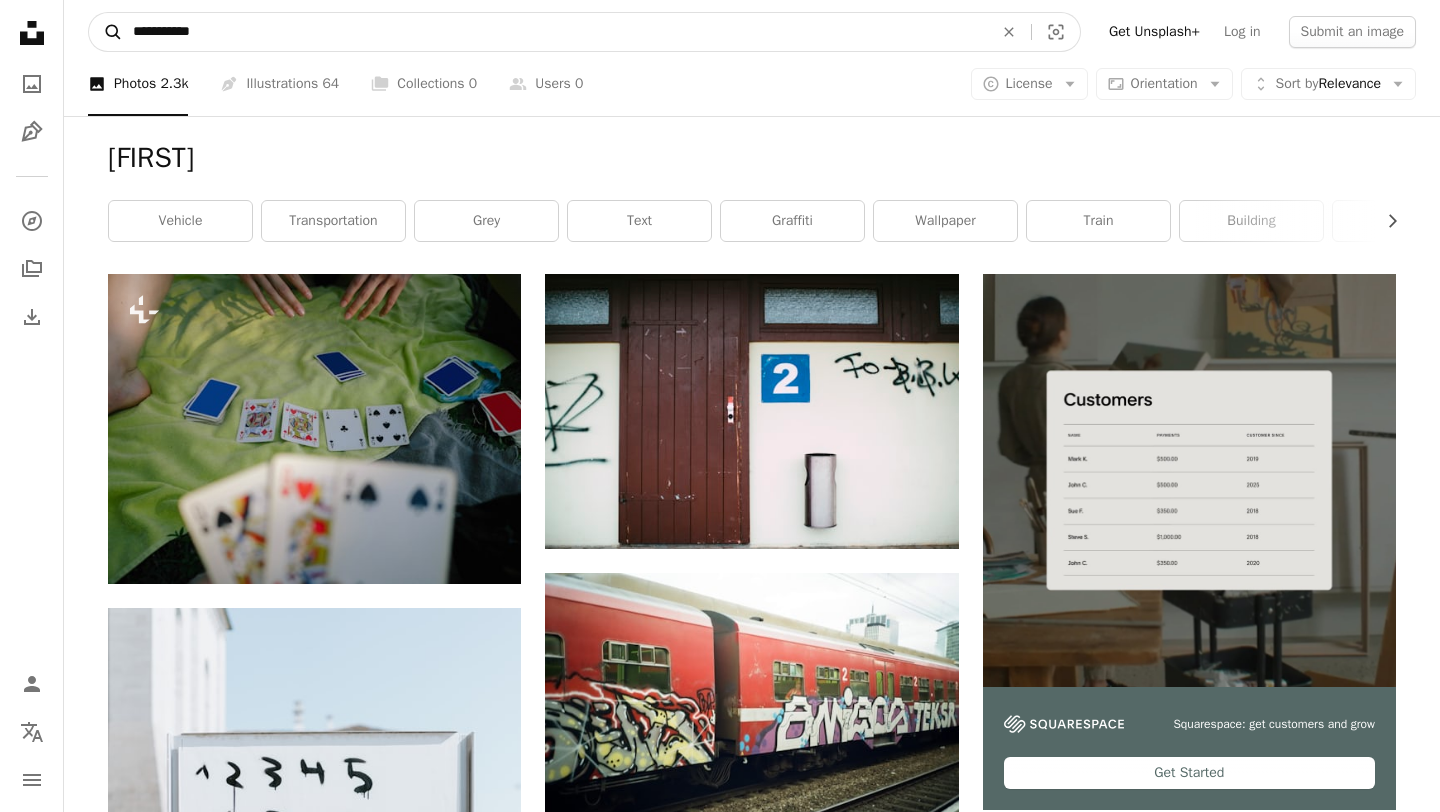 drag, startPoint x: 304, startPoint y: 31, endPoint x: 113, endPoint y: 30, distance: 191.00262 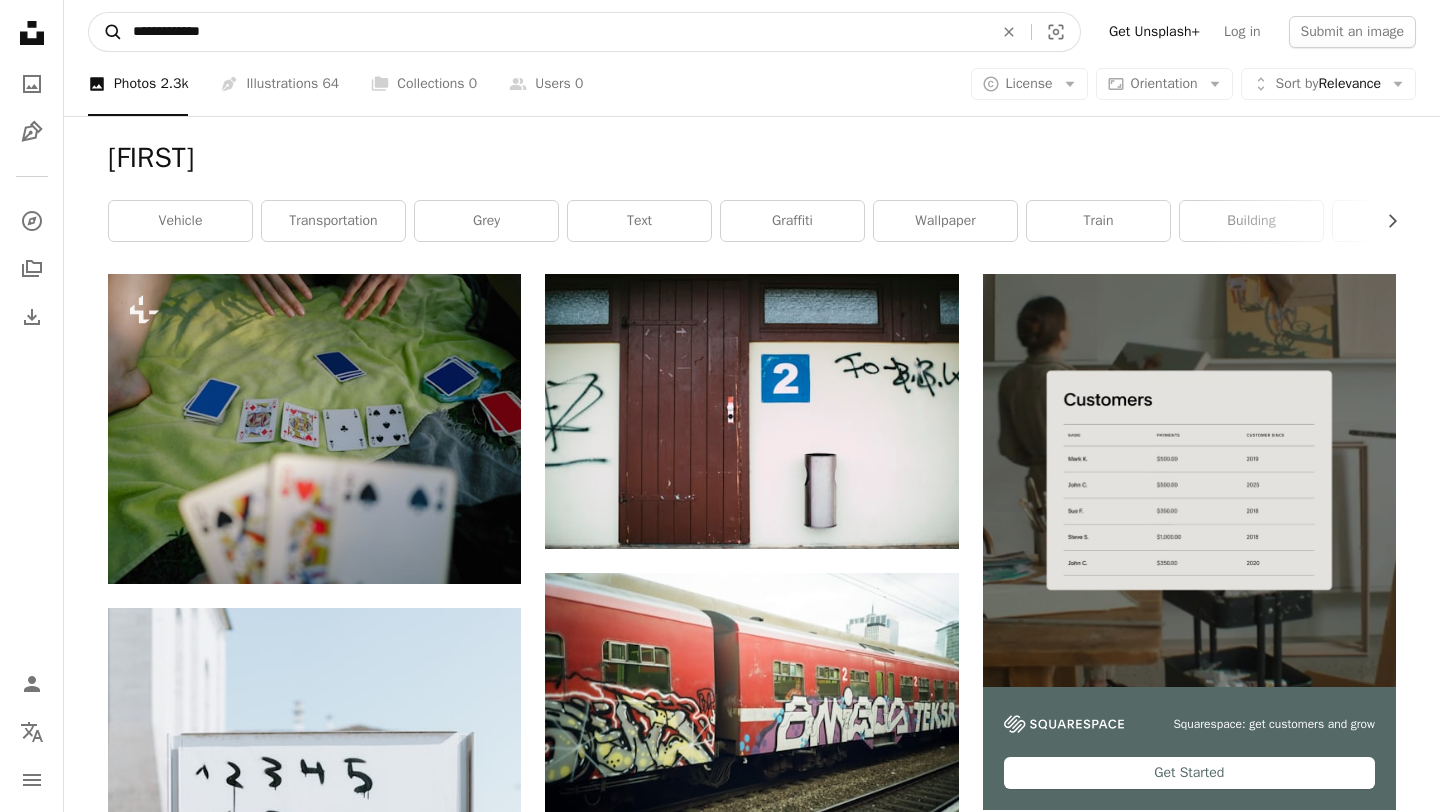 type on "**********" 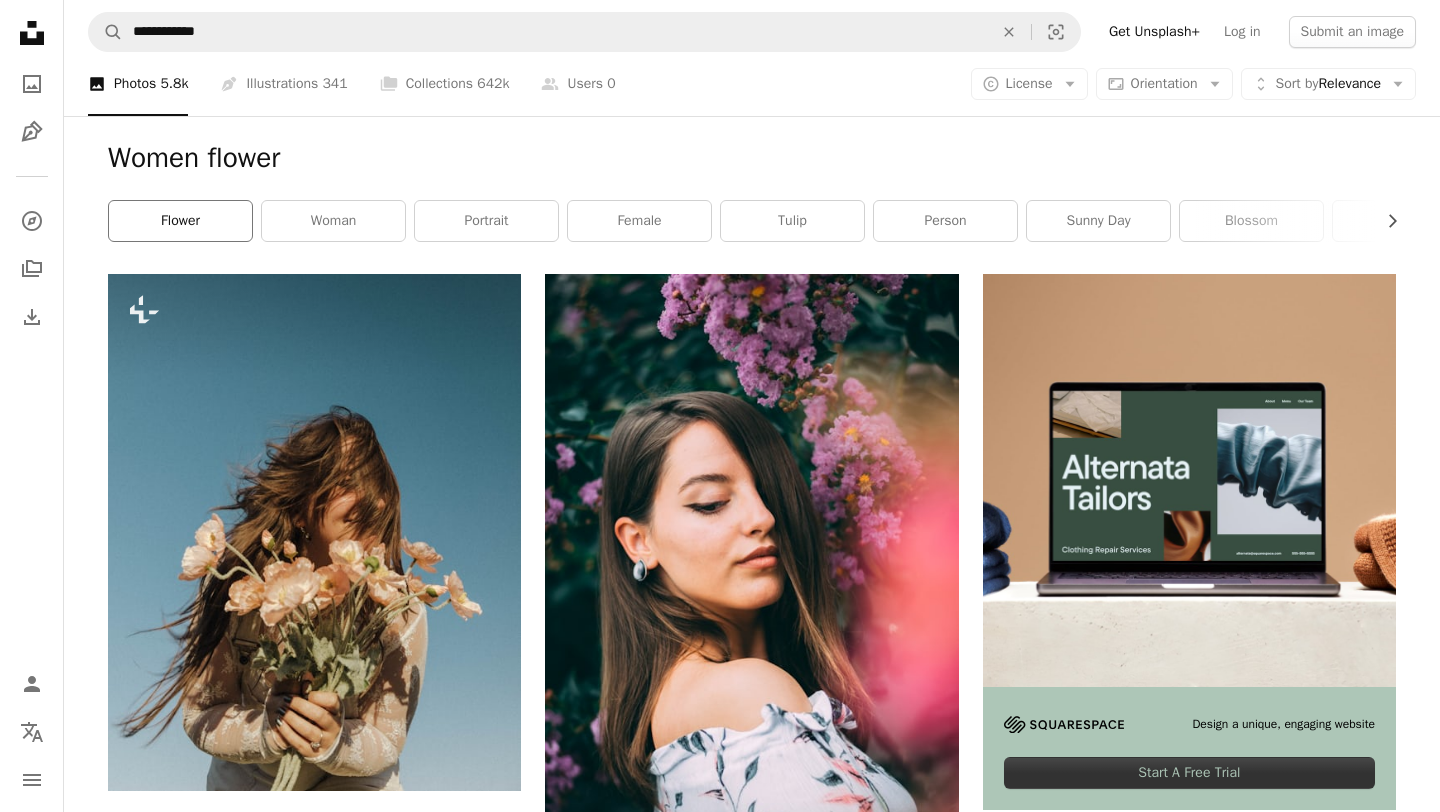 click on "flower" at bounding box center (180, 221) 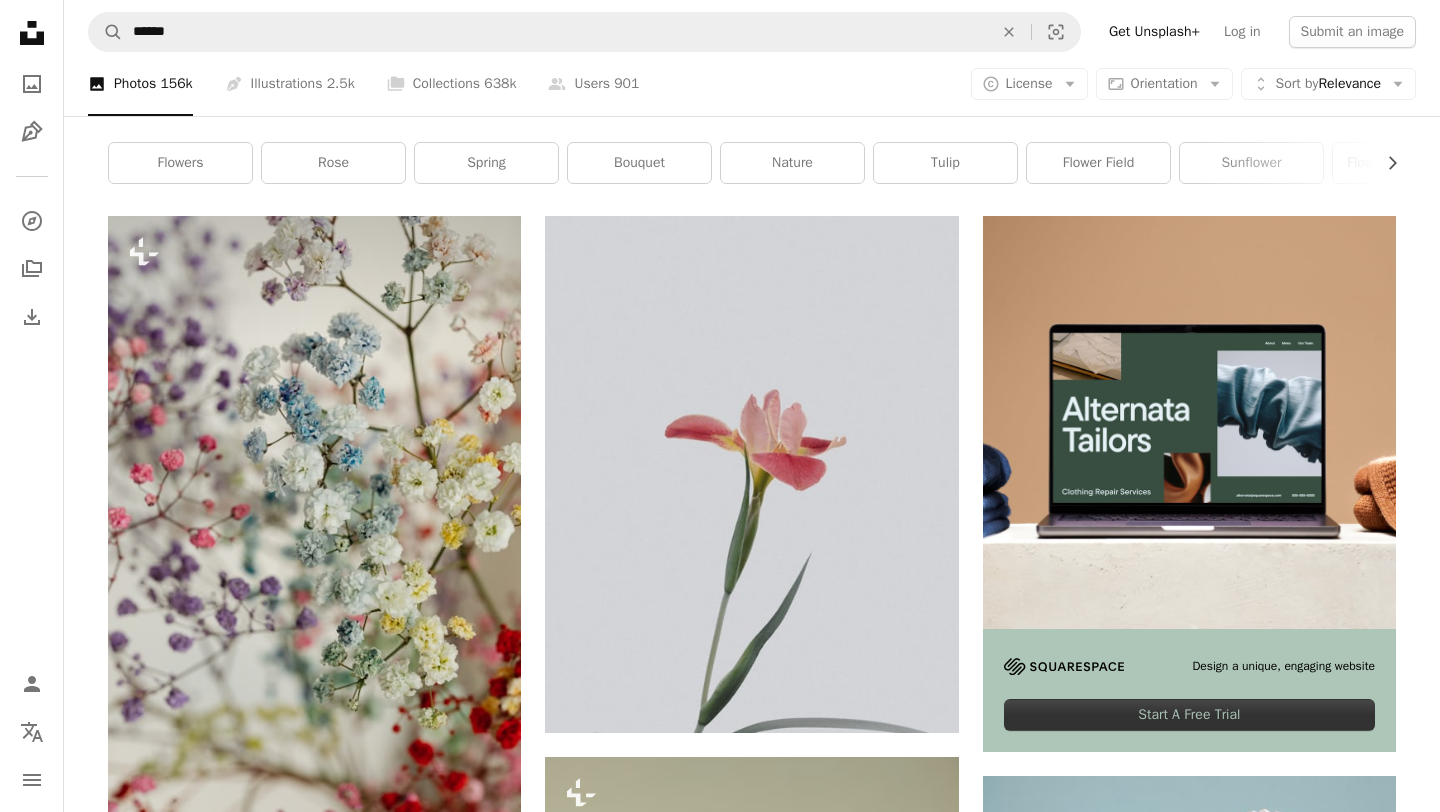 scroll, scrollTop: 0, scrollLeft: 0, axis: both 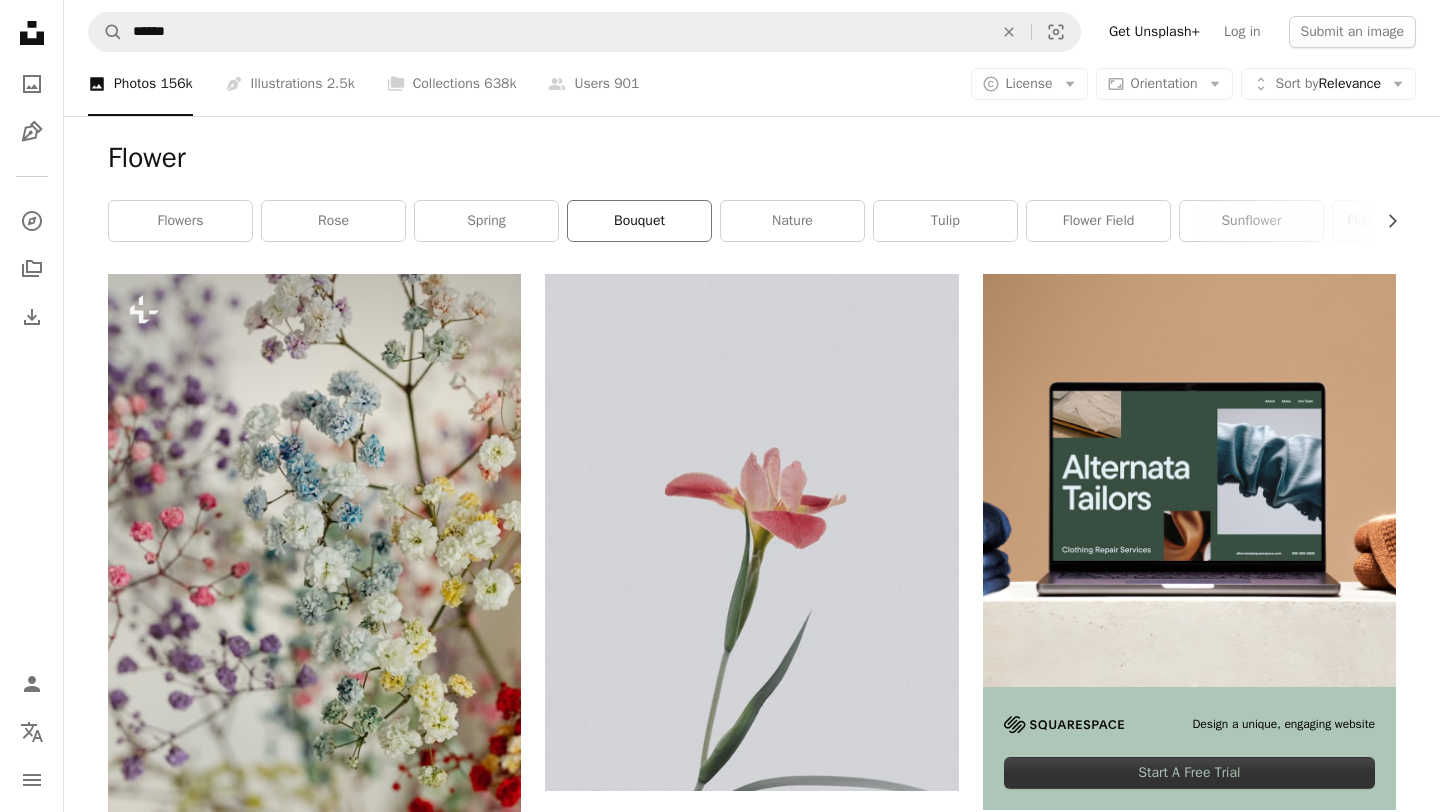 click on "bouquet" at bounding box center (639, 221) 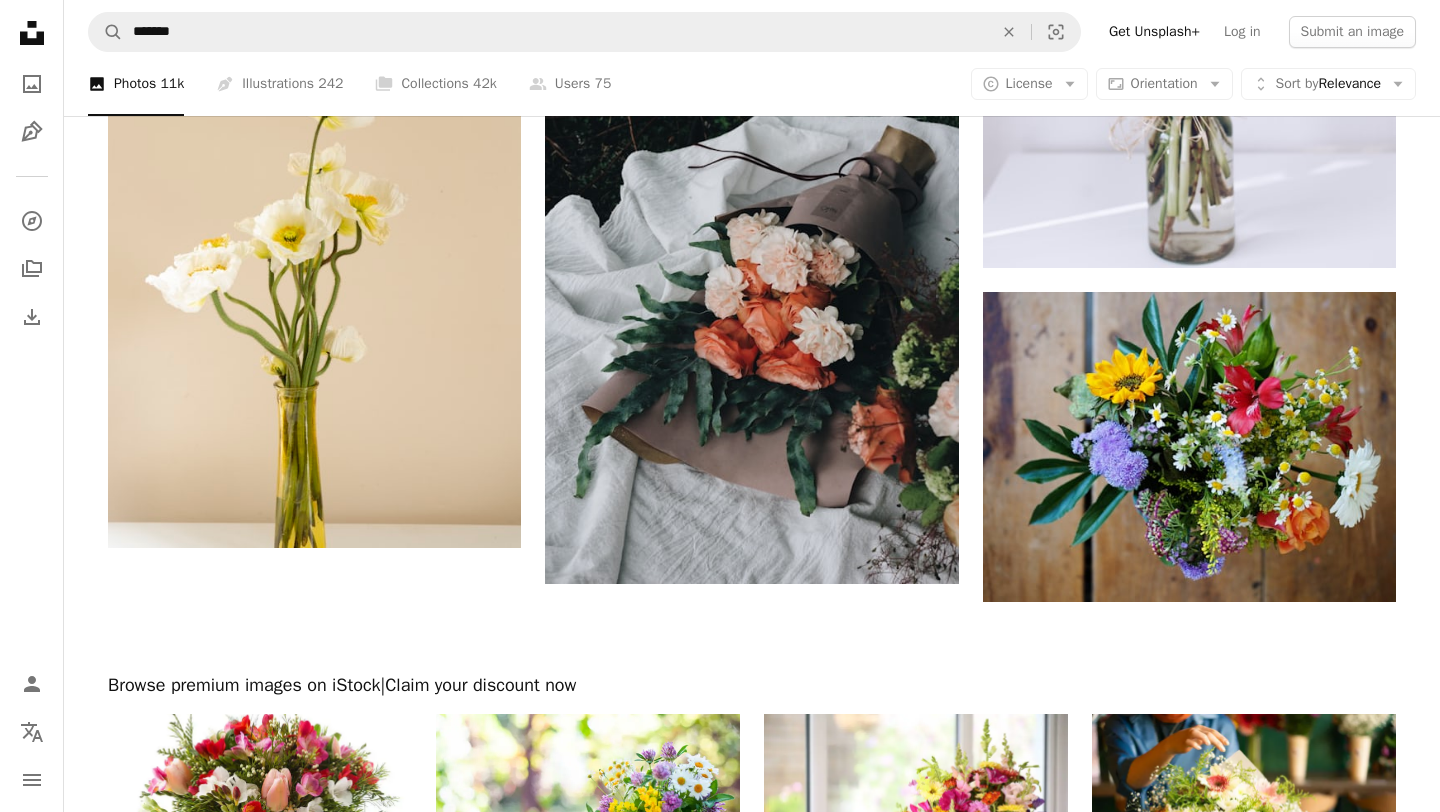 scroll, scrollTop: 3805, scrollLeft: 0, axis: vertical 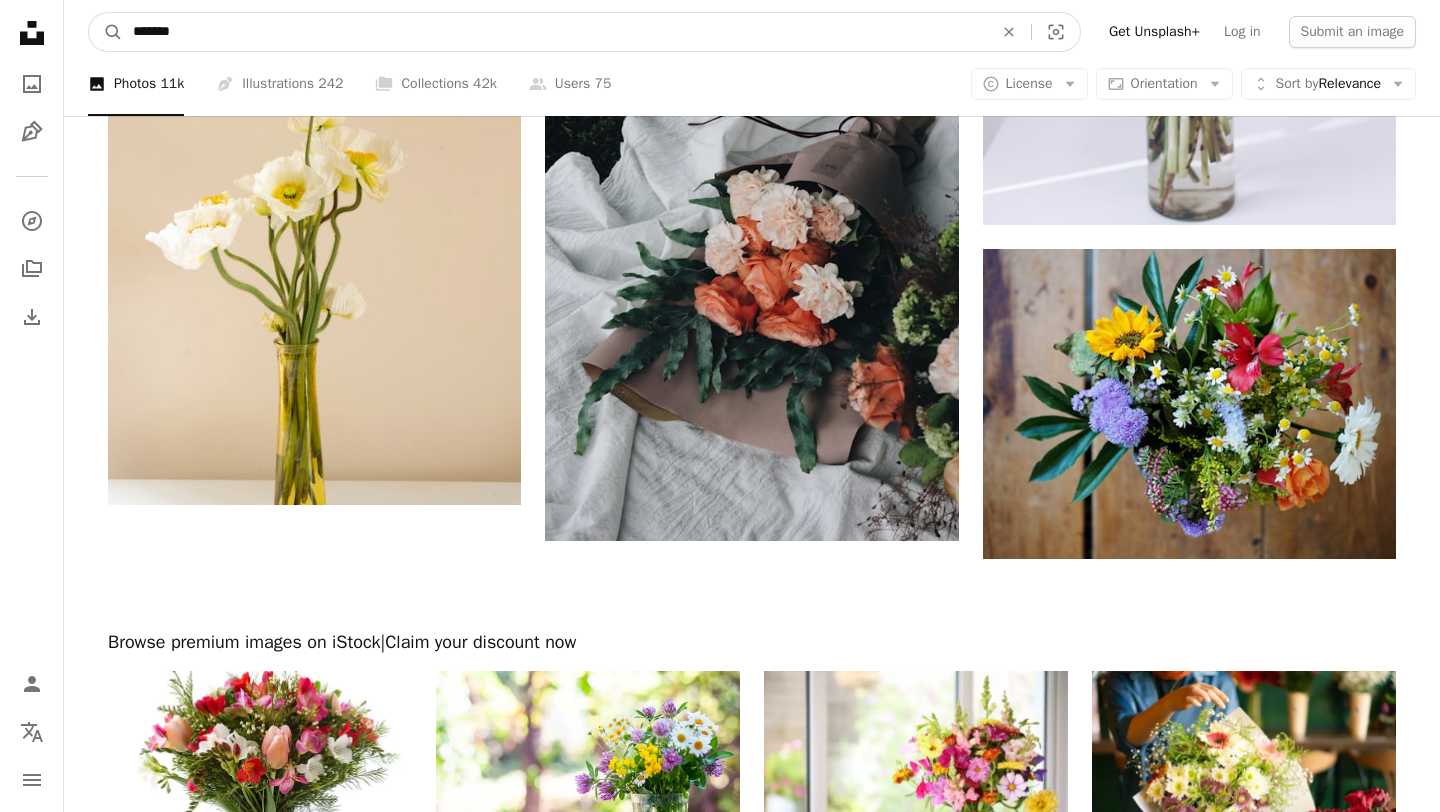 click on "*******" at bounding box center [555, 32] 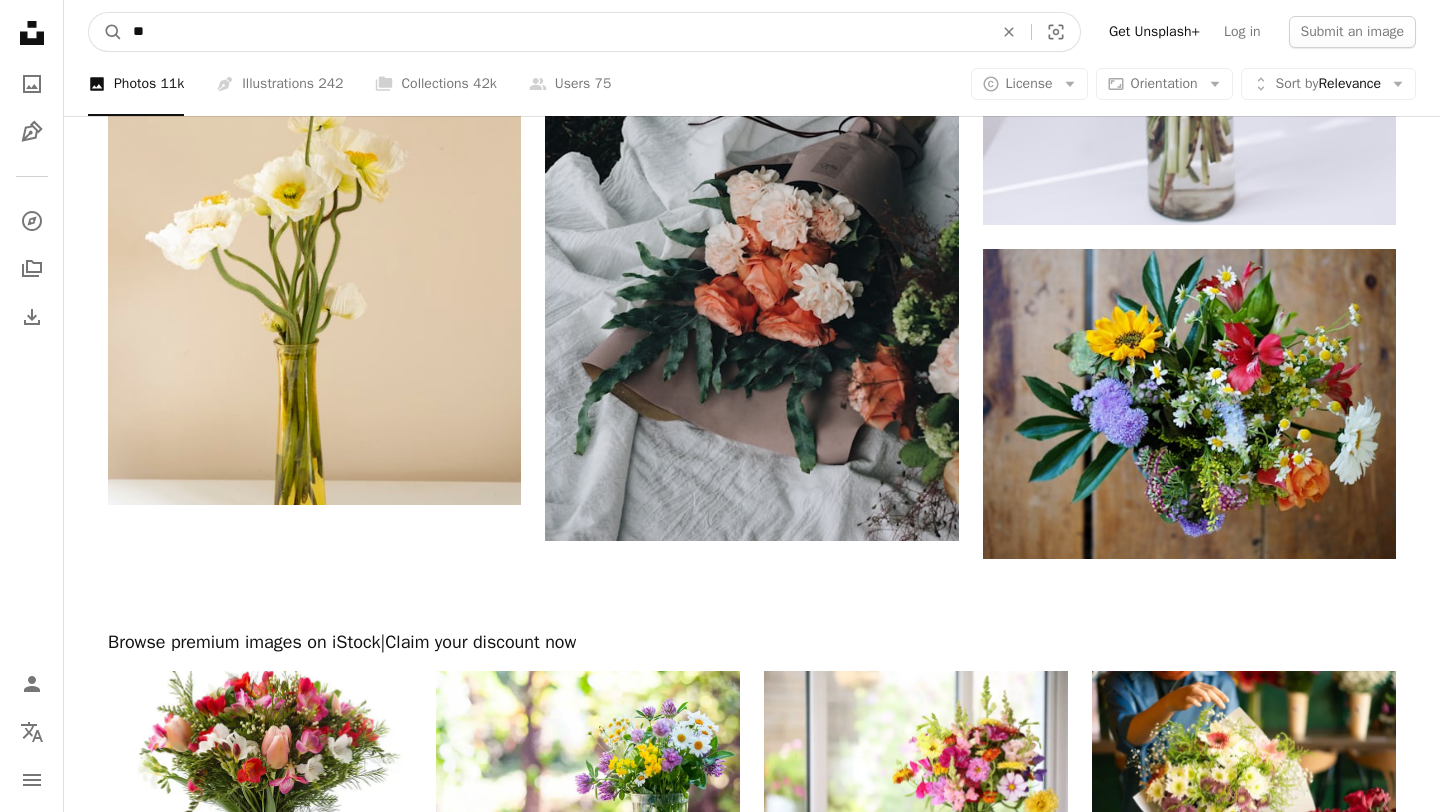 type on "*" 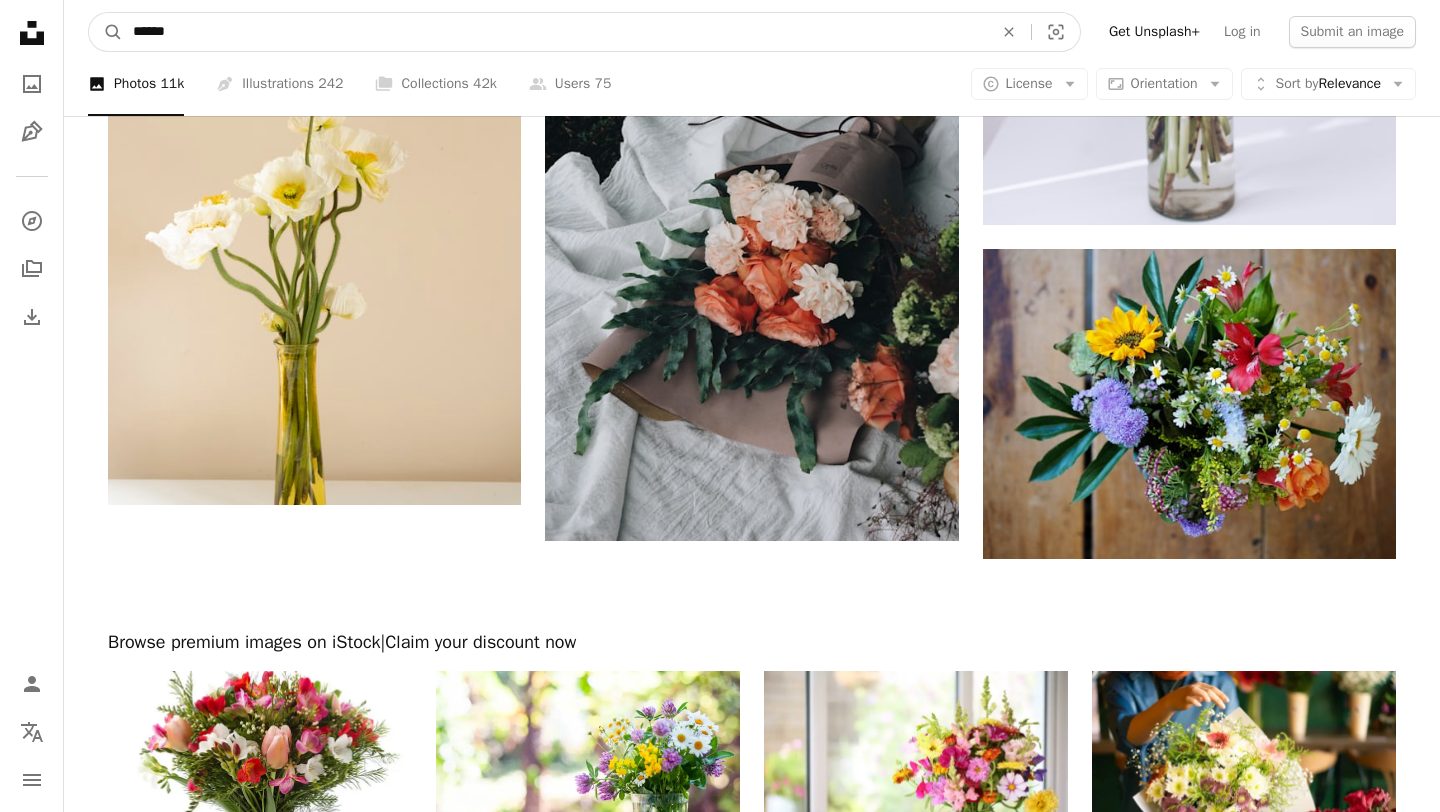 type on "*****" 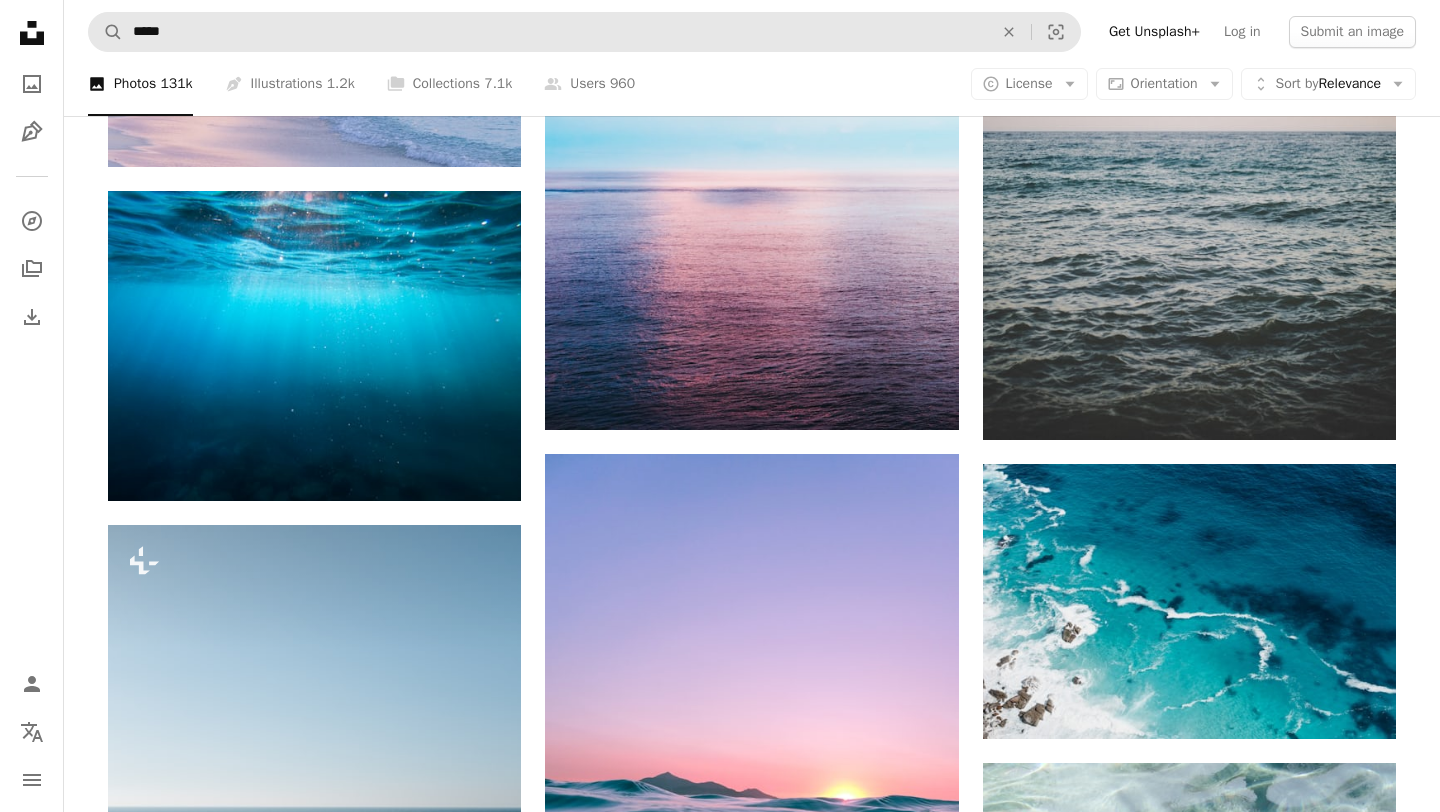 scroll, scrollTop: 4060, scrollLeft: 0, axis: vertical 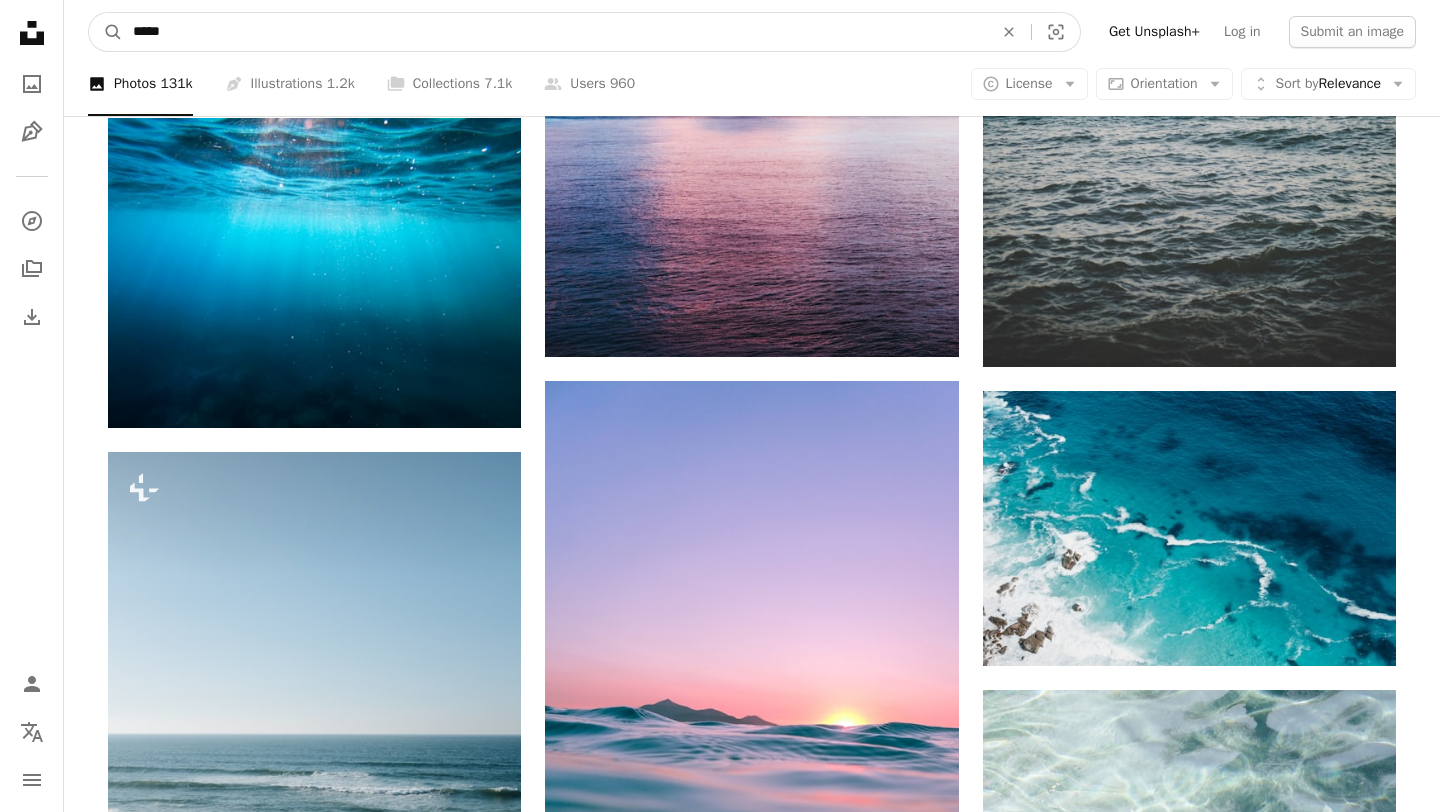 click on "*****" at bounding box center (555, 32) 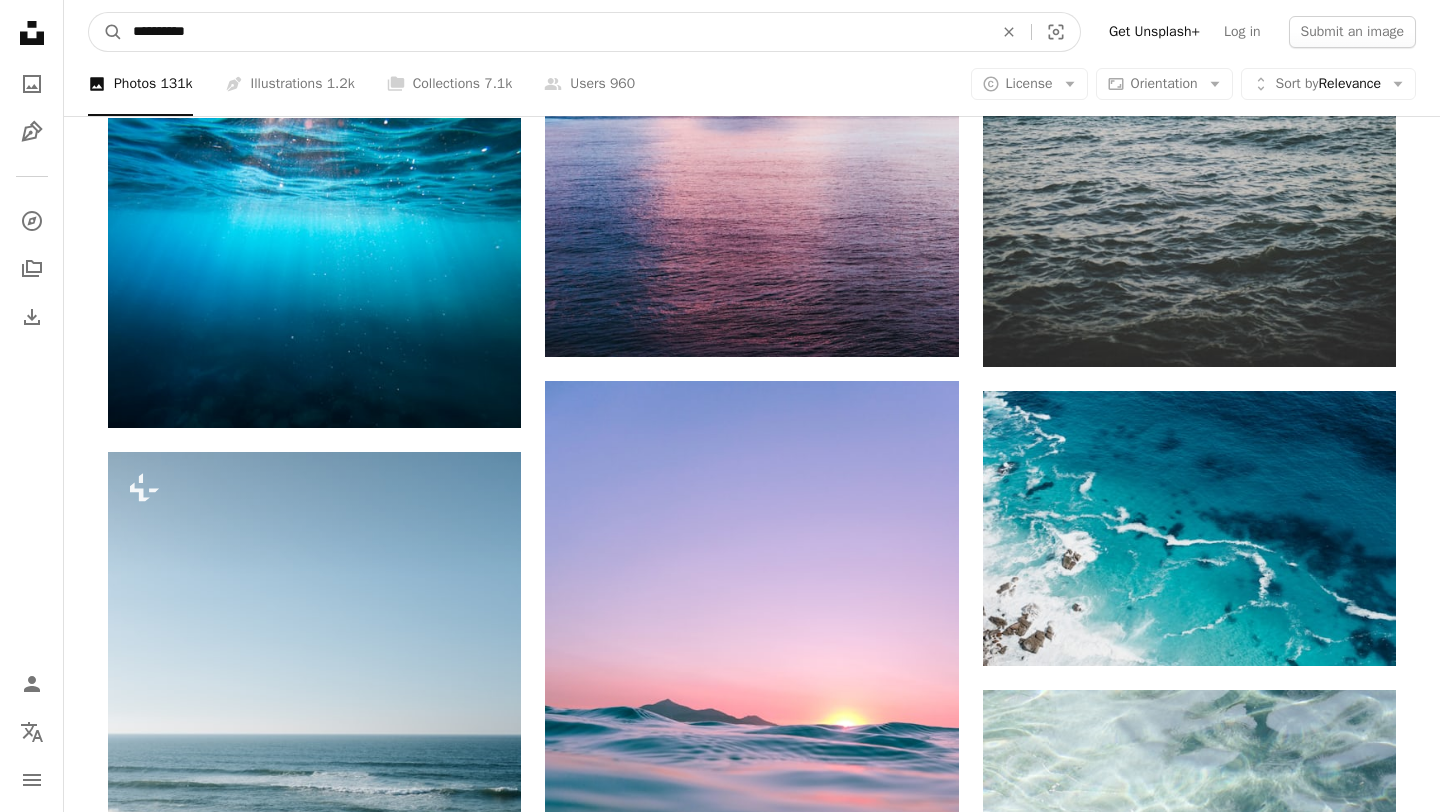 type on "**********" 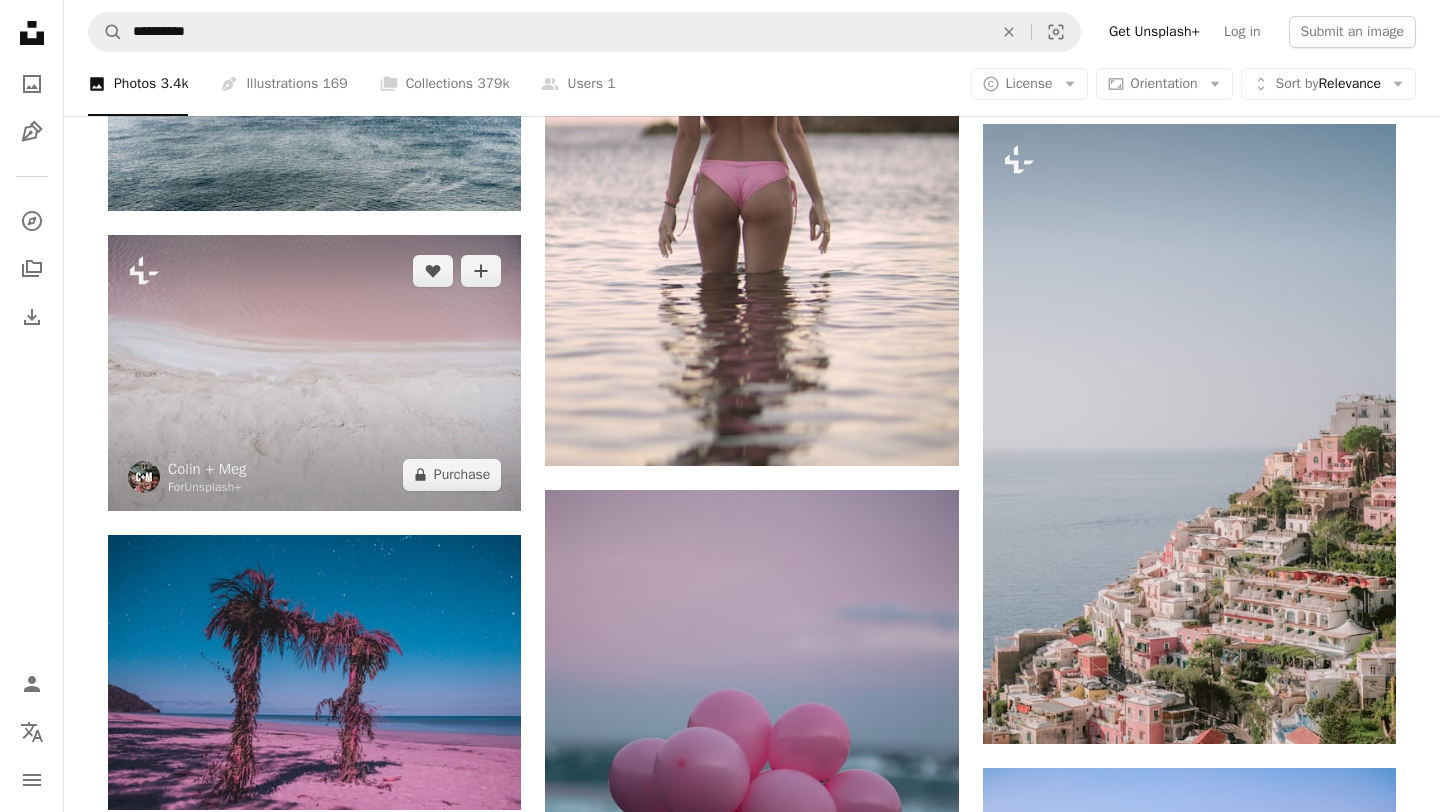 scroll, scrollTop: 1584, scrollLeft: 0, axis: vertical 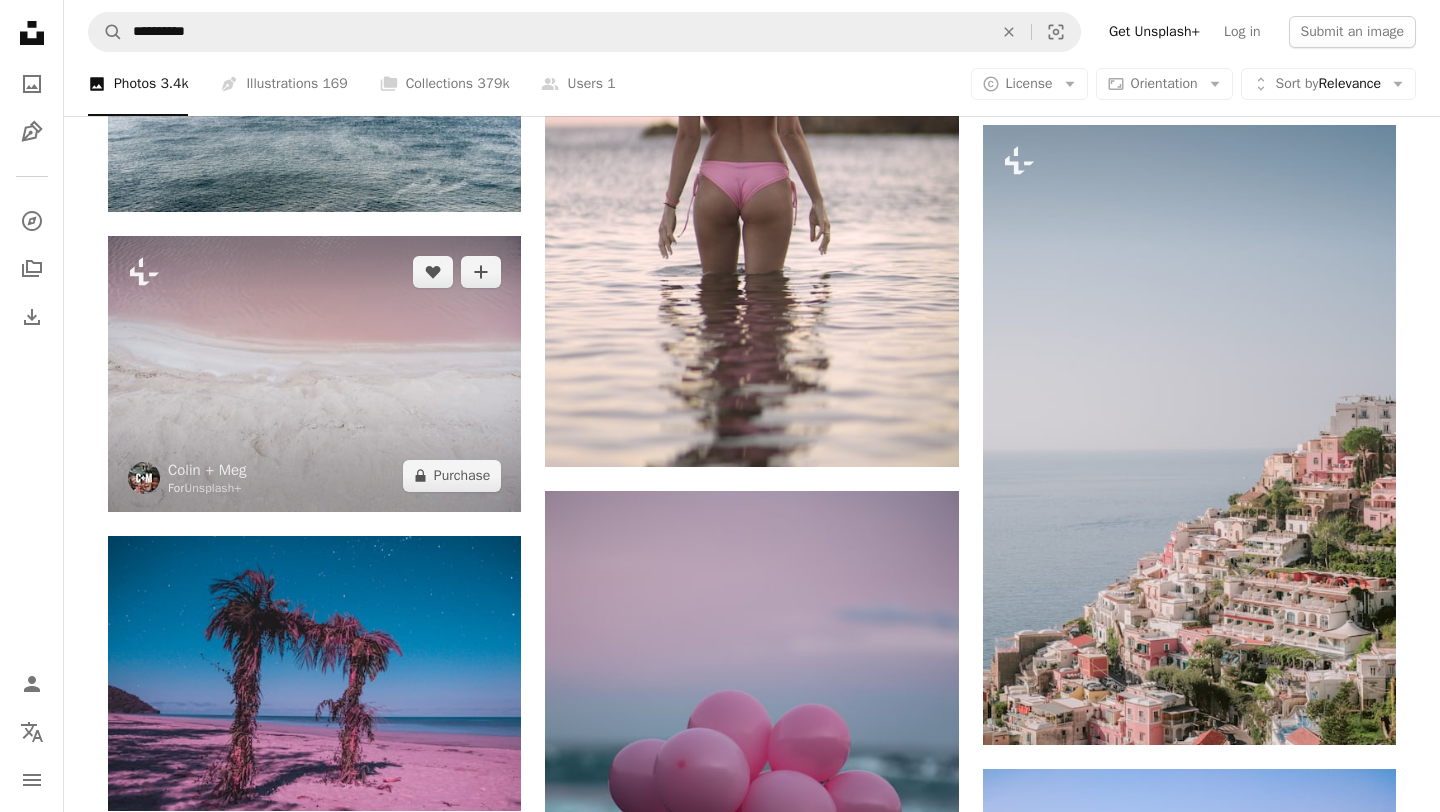click at bounding box center [314, 373] 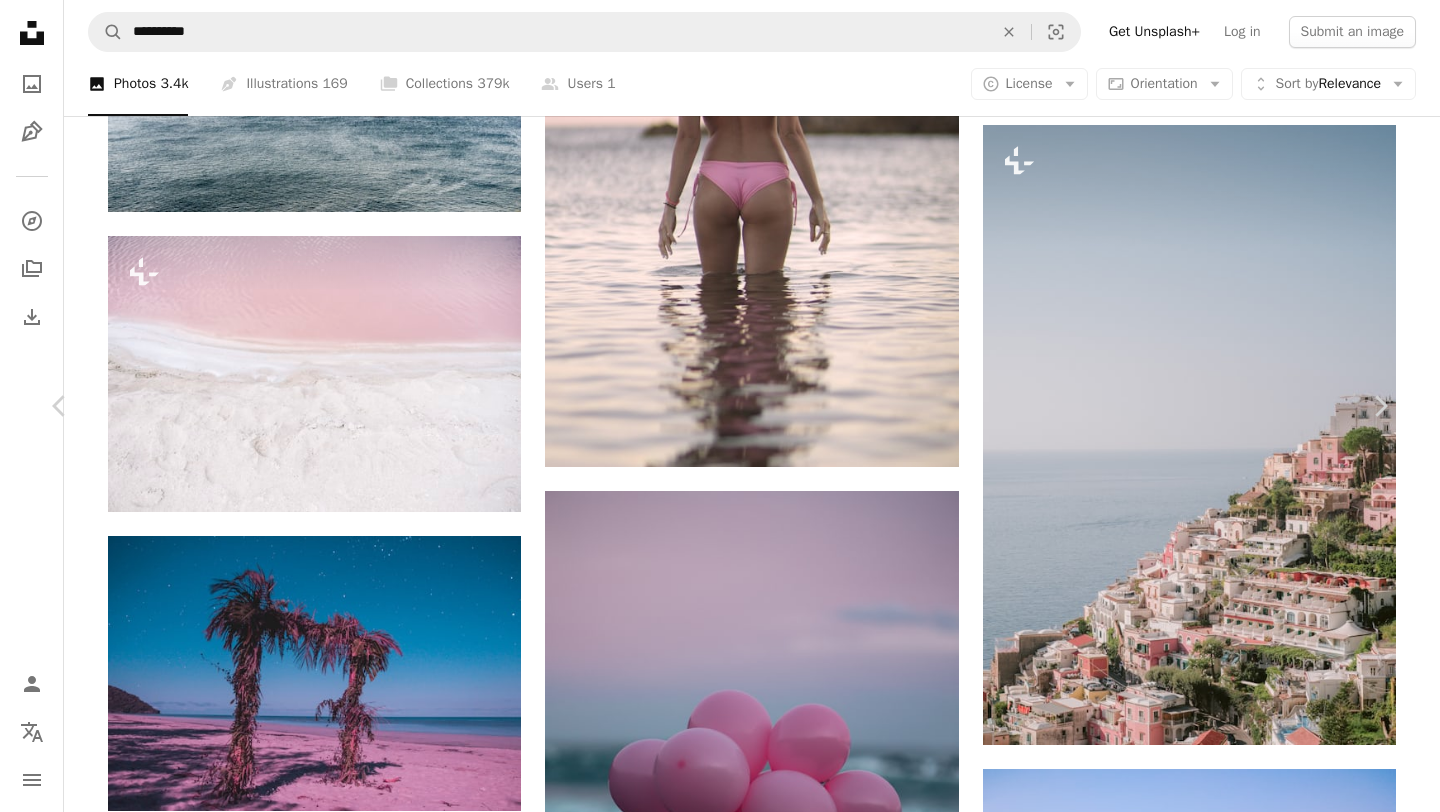 click on "Got it!" at bounding box center (1036, 2750) 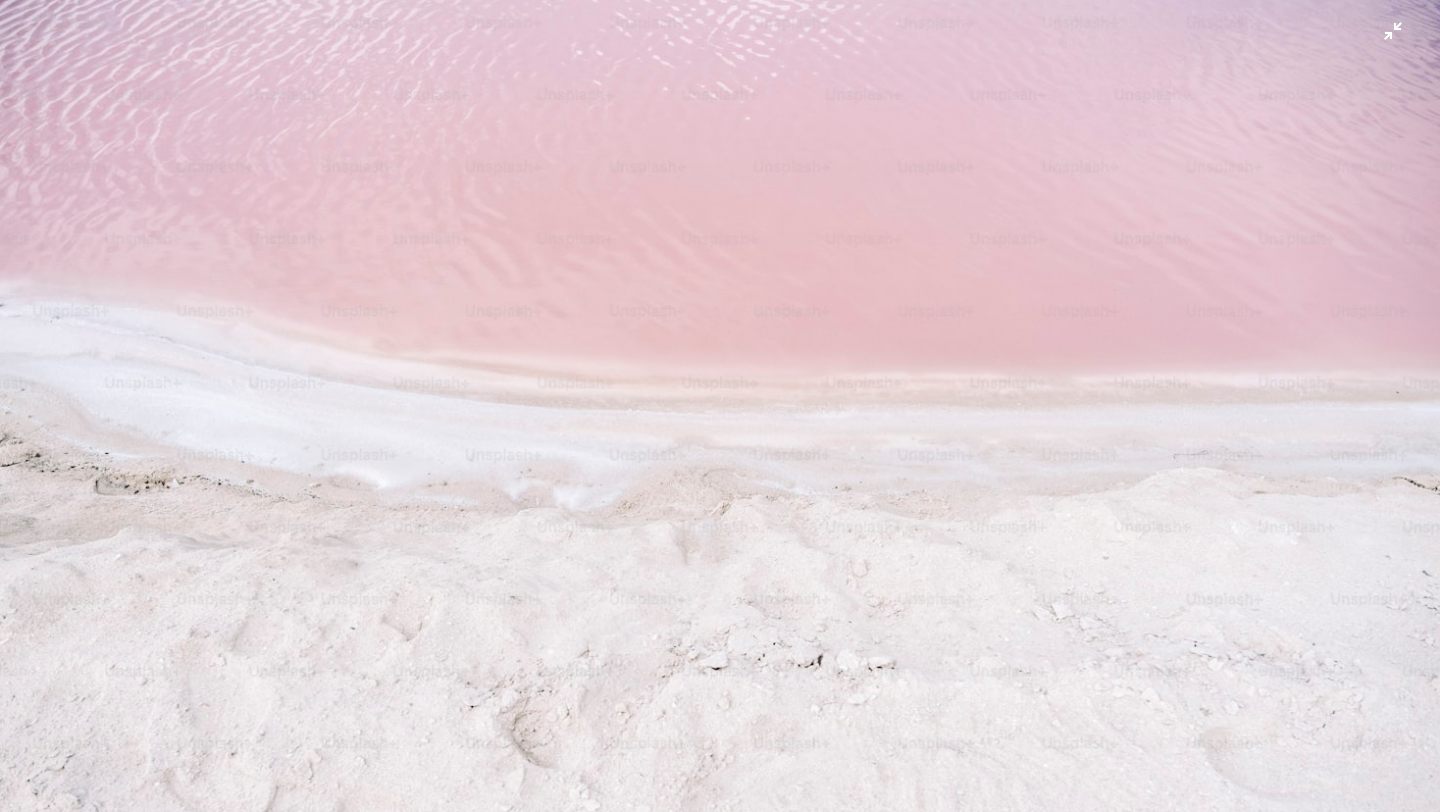 scroll, scrollTop: 74, scrollLeft: 0, axis: vertical 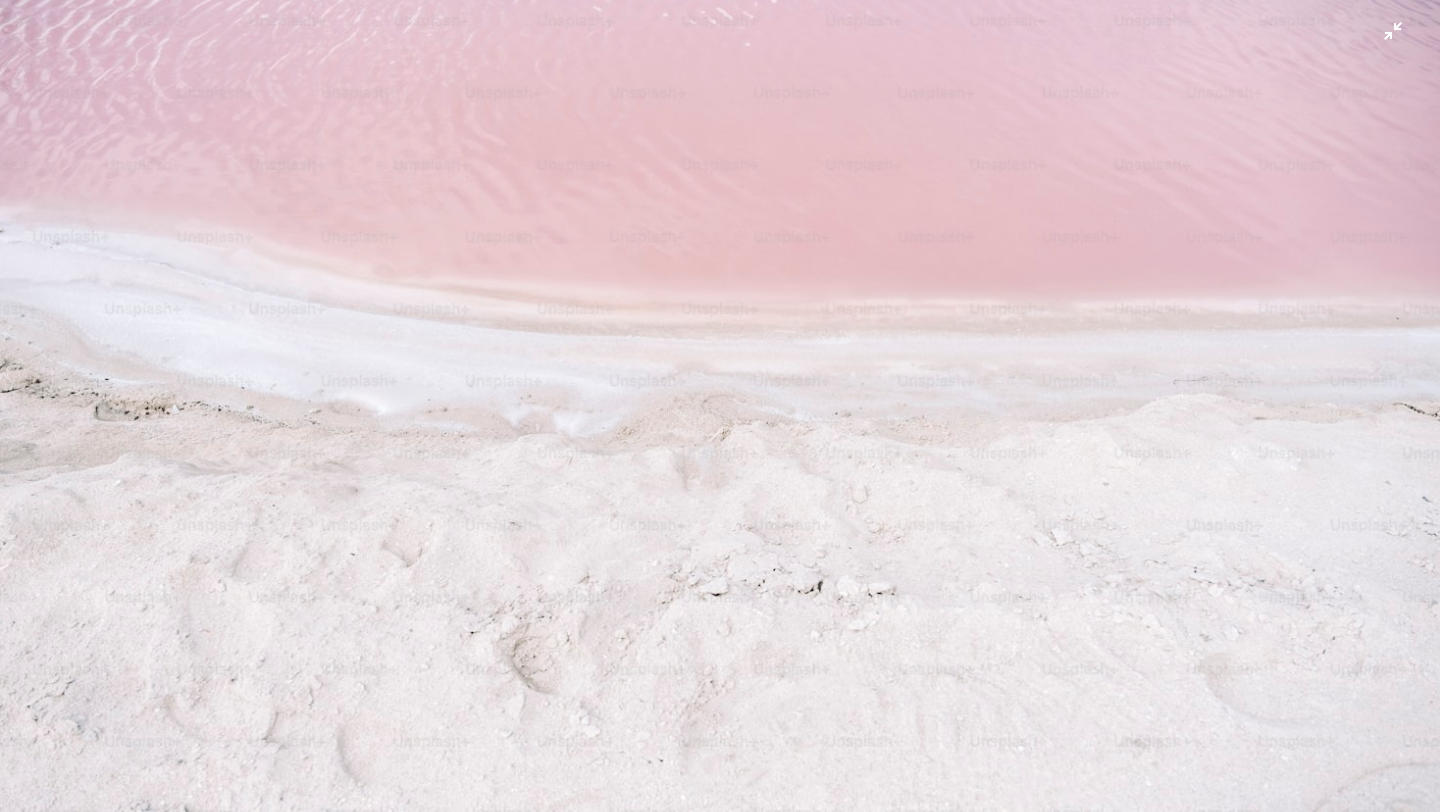 click at bounding box center [720, 405] 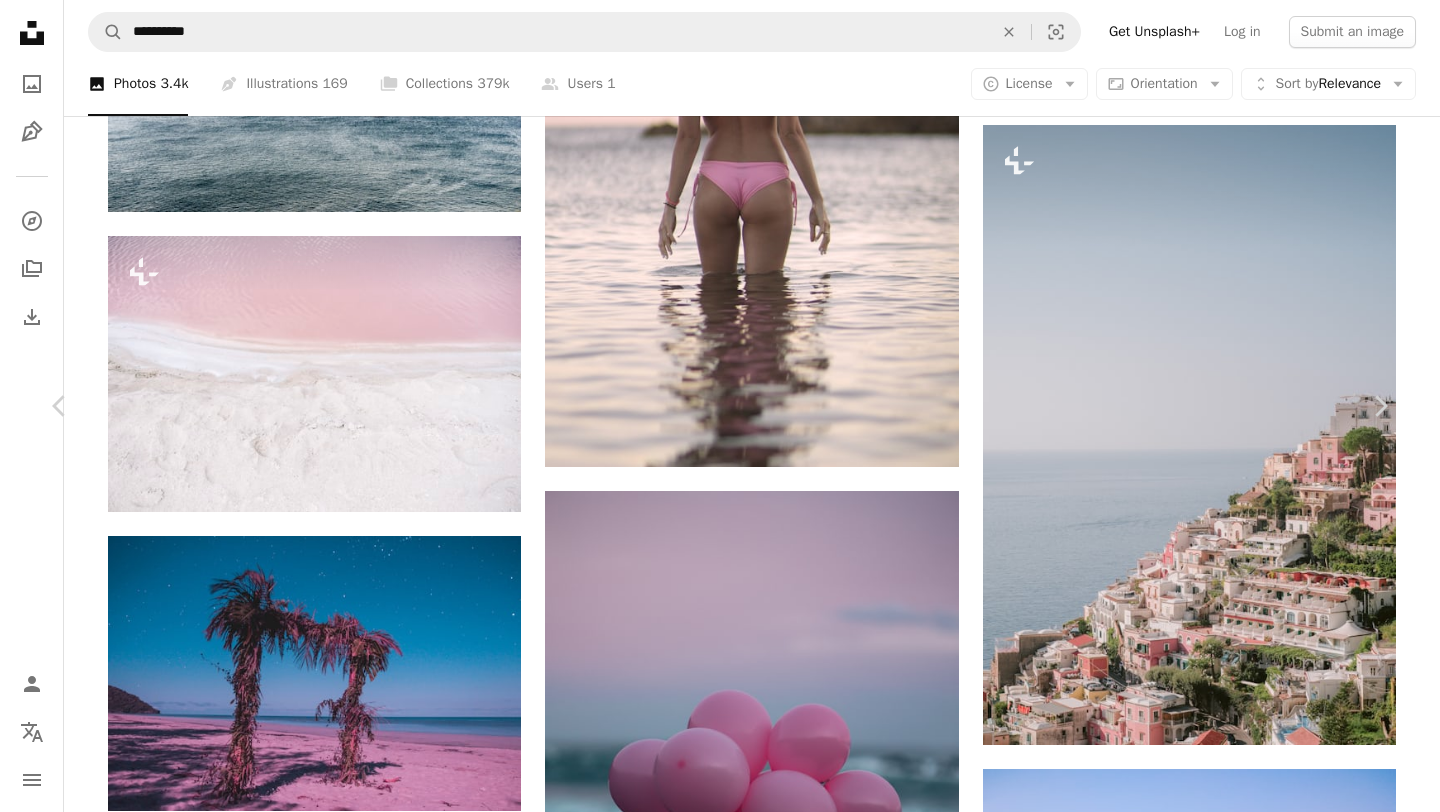 click at bounding box center [713, 3011] 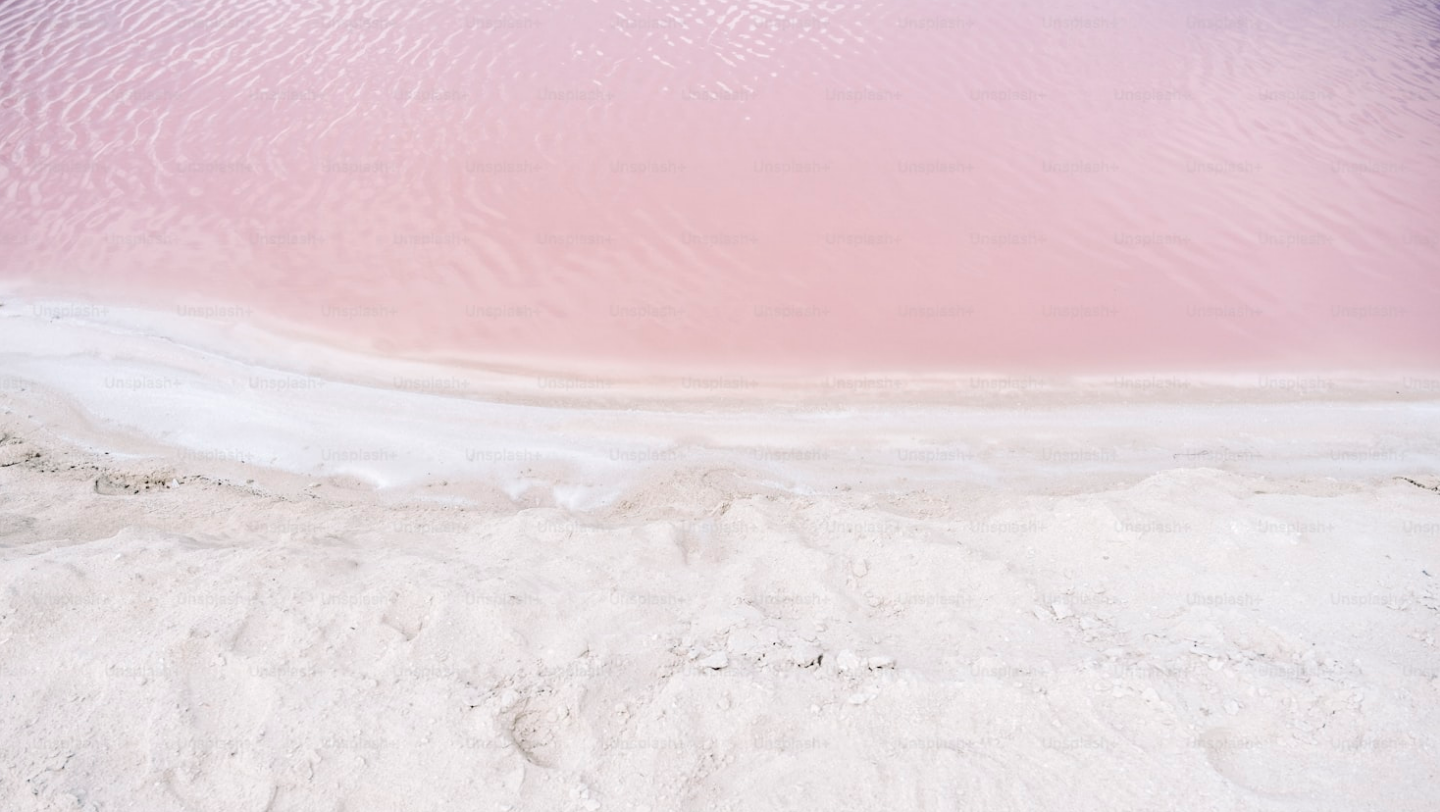 scroll, scrollTop: 74, scrollLeft: 0, axis: vertical 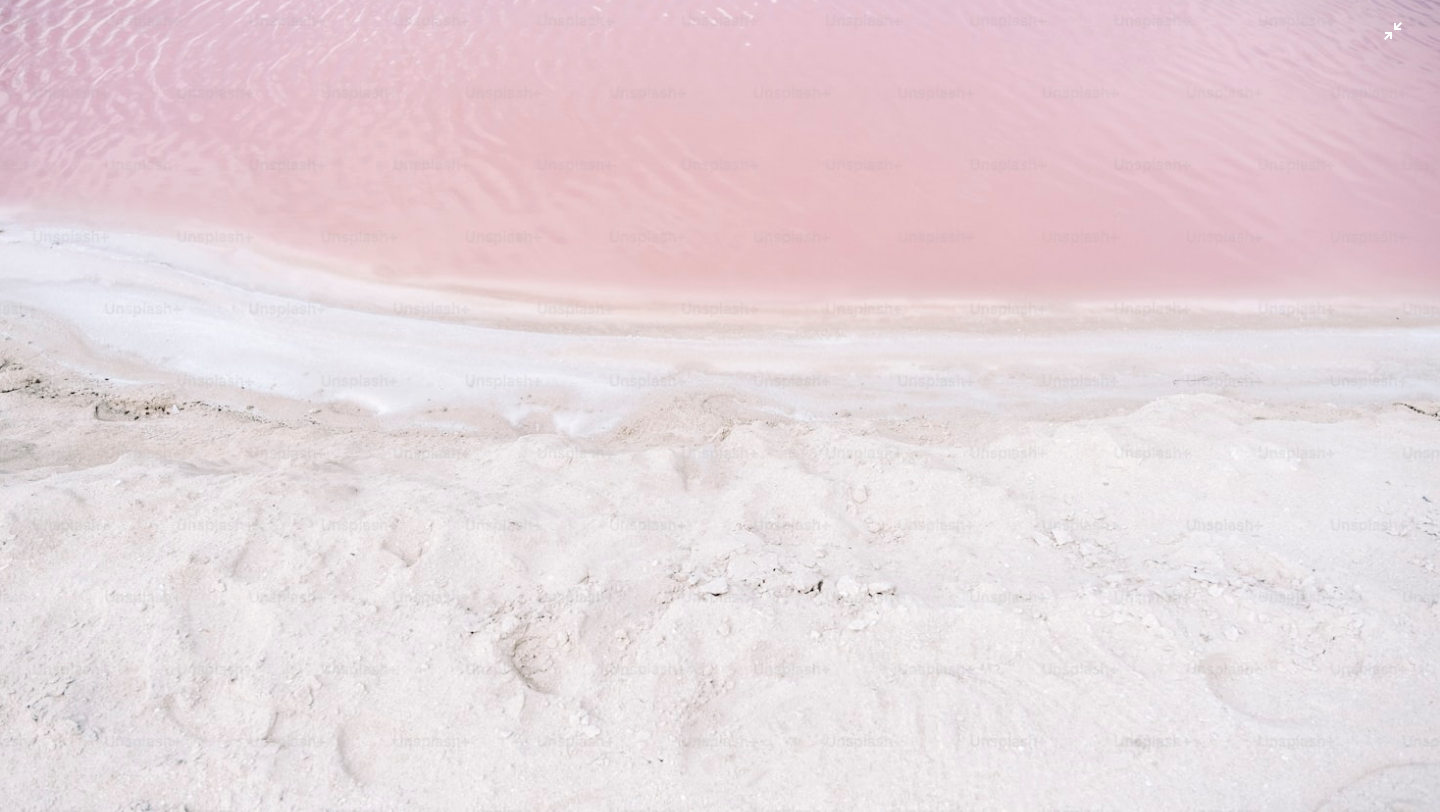 click at bounding box center [720, 405] 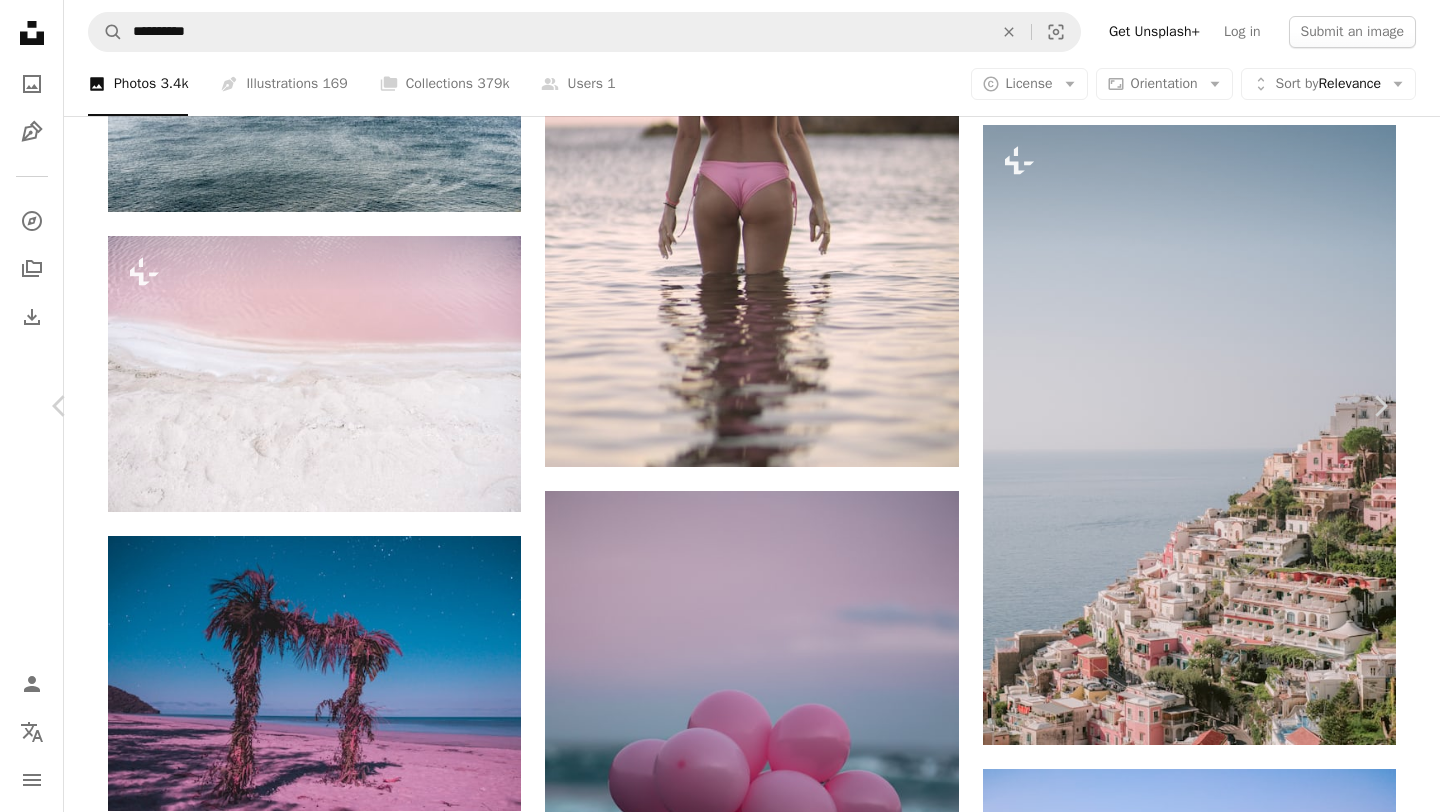 type 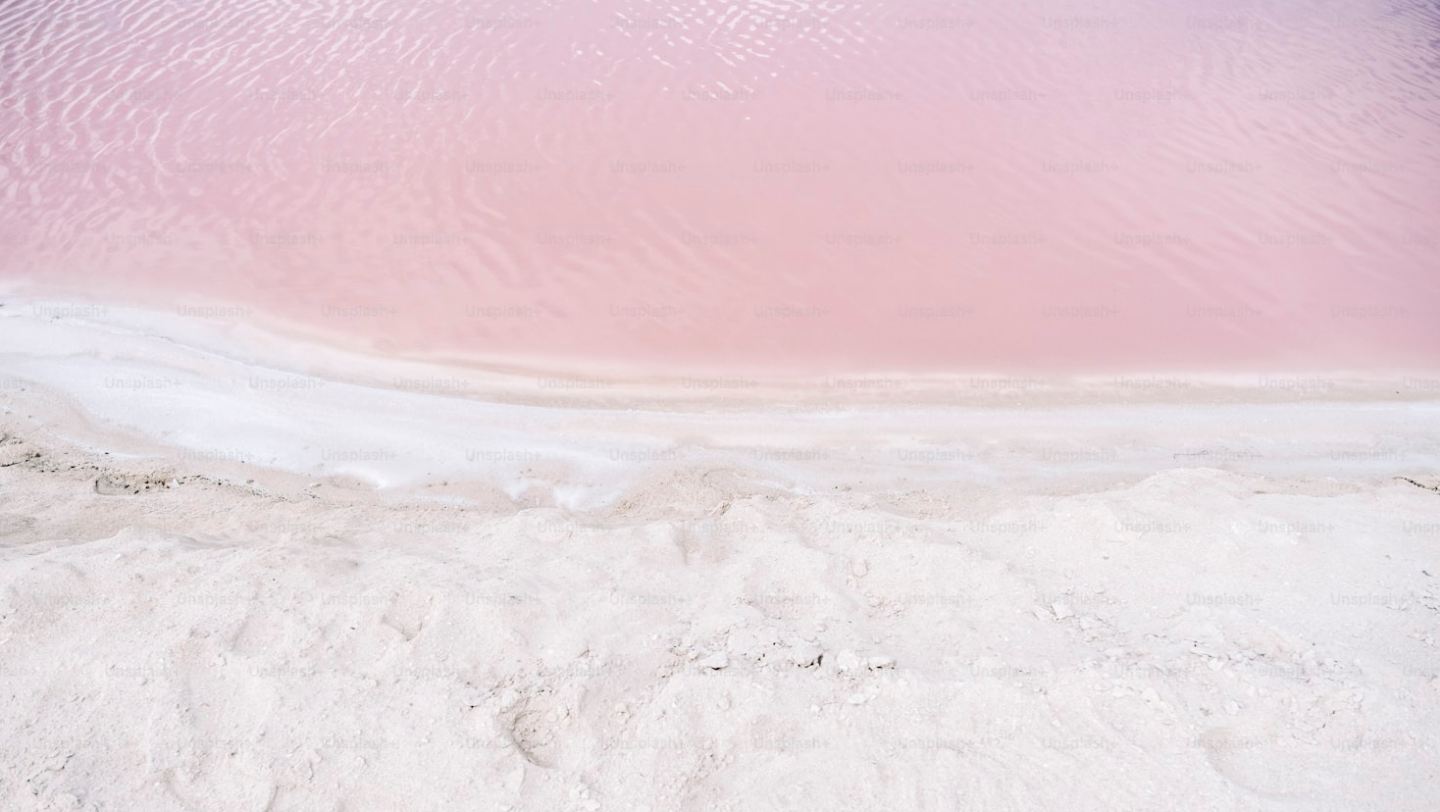 scroll, scrollTop: 74, scrollLeft: 0, axis: vertical 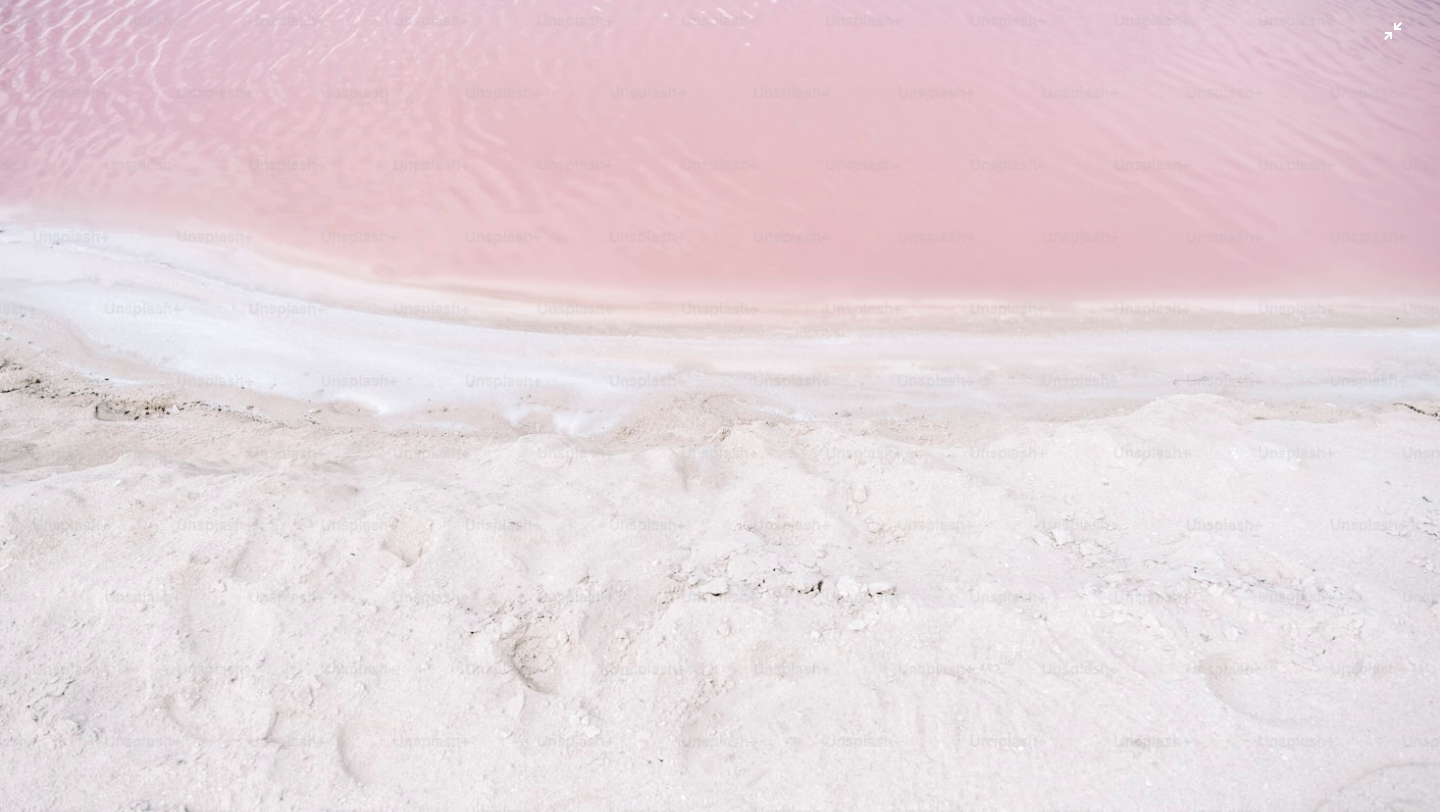click at bounding box center [720, 405] 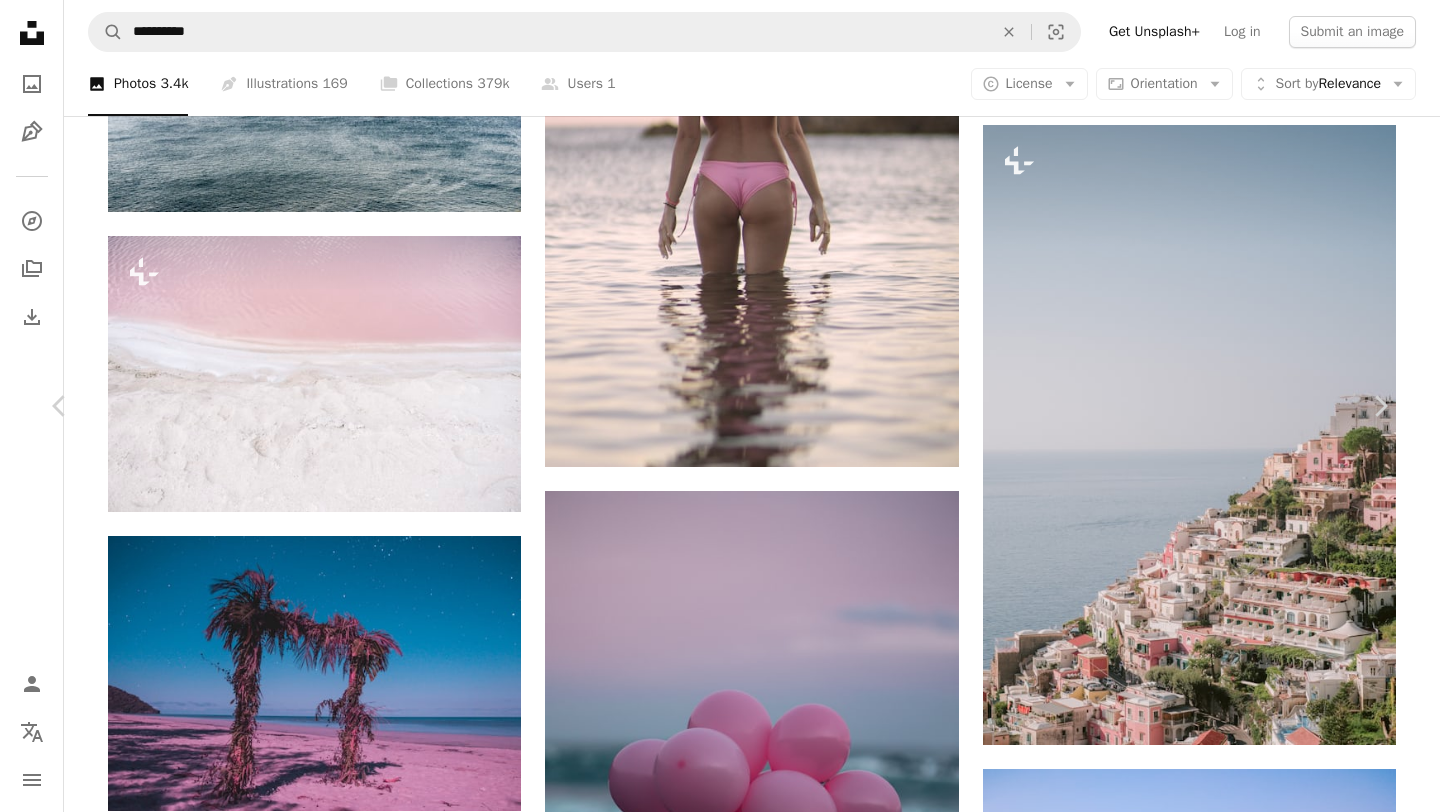 click at bounding box center [713, 3011] 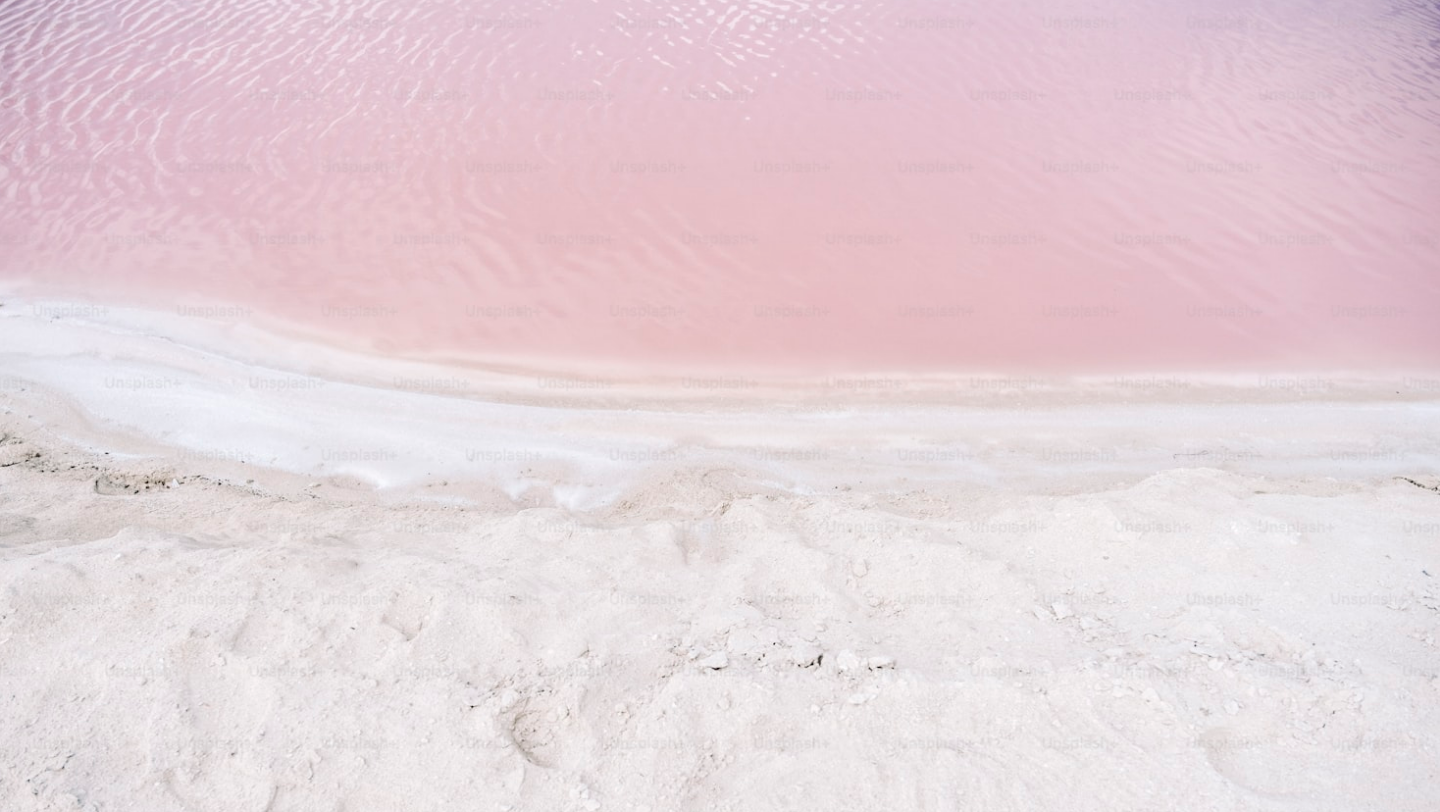 scroll, scrollTop: 74, scrollLeft: 0, axis: vertical 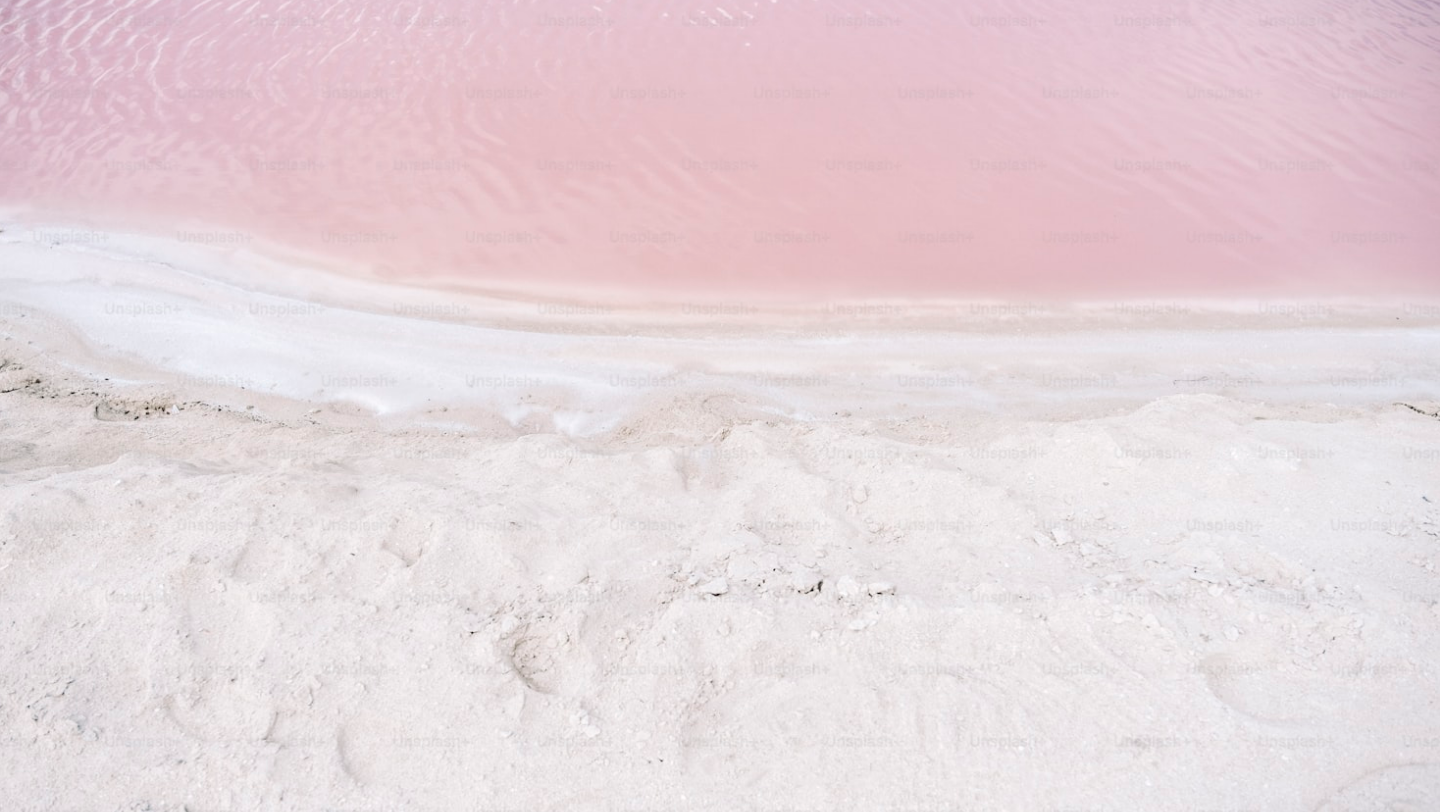 click at bounding box center [720, 405] 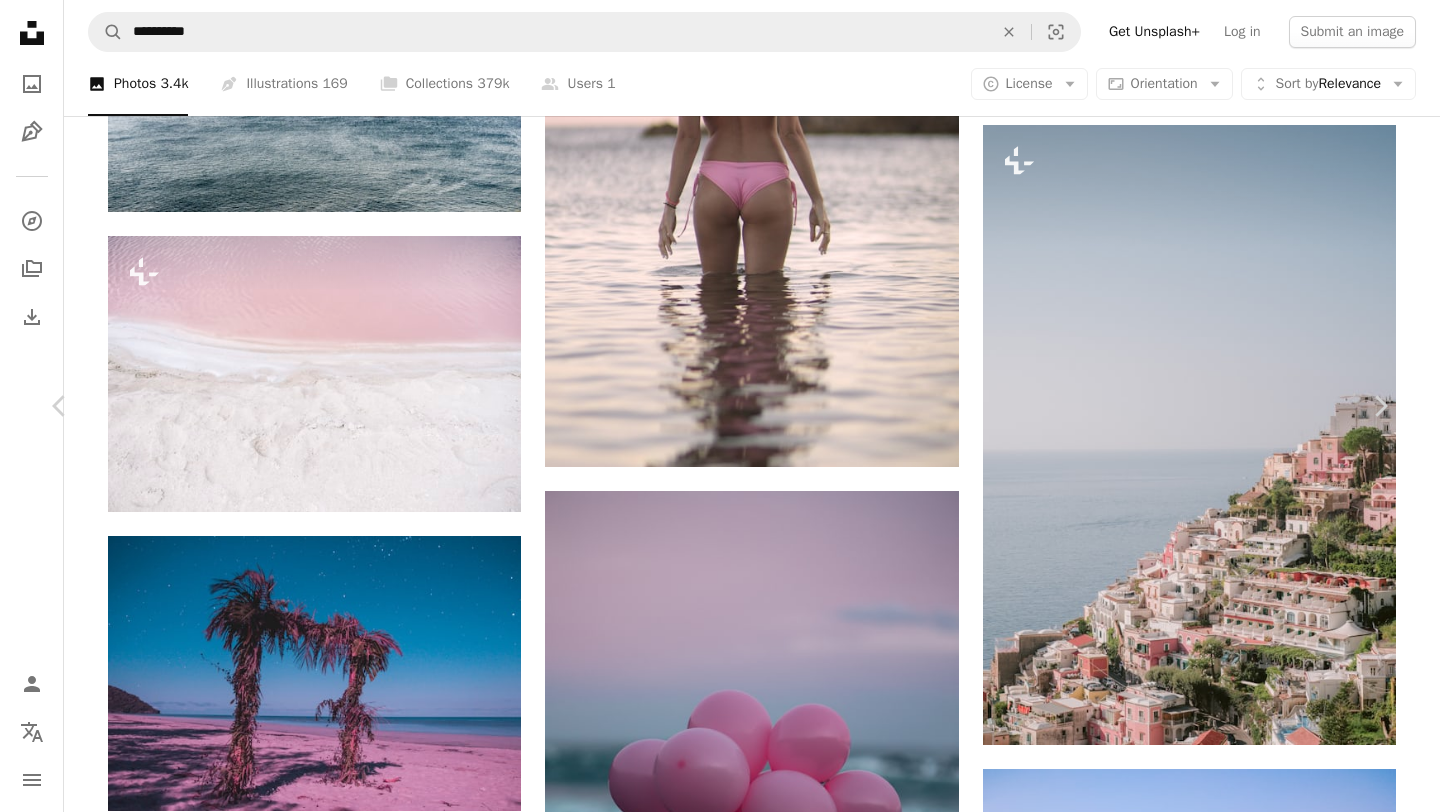 click on "A forward-right arrow Share Info icon Info More Actions Calendar outlined Published on February 9, 2023 Safety Licensed under the Unsplash+ License texture pattern wall color paint wallpapers girly wallpaper backgrounds floor tile pink beach ripples pink butterfly pink ocean Creative Commons images From this series Chevron right Plus sign for Unsplash+ Plus sign for Unsplash+ Plus sign for Unsplash+ Plus sign for Unsplash+ Plus sign for Unsplash+ Plus sign for Unsplash+ Plus sign for Unsplash+ Plus sign for Unsplash+ Plus sign for Unsplash+ Plus sign for Unsplash+ Related images Plus sign for Unsplash+ A heart A plus sign Colin + Meg For Unsplash+ A lock Purchase Plus sign for Unsplash+ A heart A plus sign Colin + Meg For Unsplash+ A lock Purchase Plus sign for Unsplash+ A heart A plus sign Susan Wilkinson For Unsplash+ A lock Purchase For" at bounding box center [720, 3011] 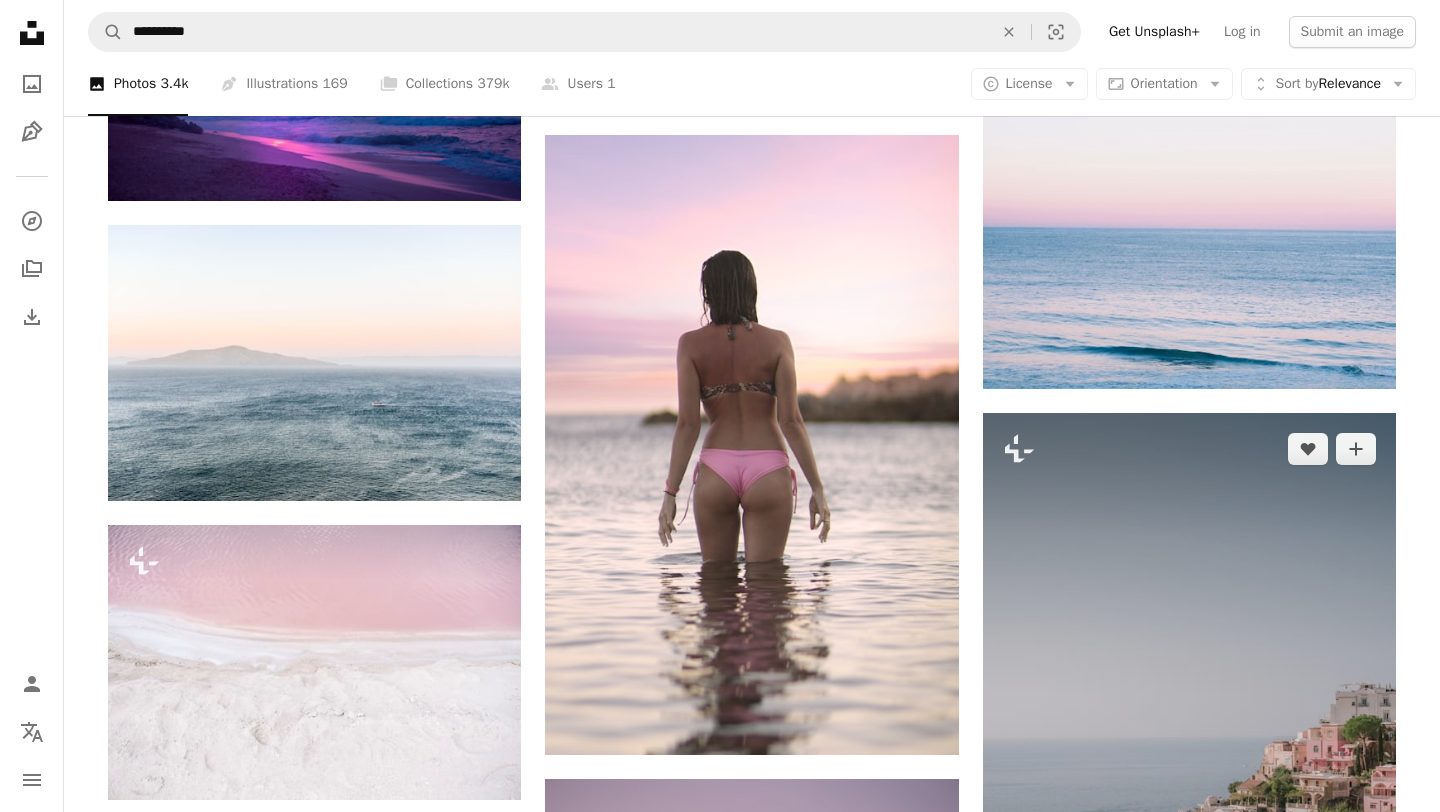 scroll, scrollTop: 1266, scrollLeft: 0, axis: vertical 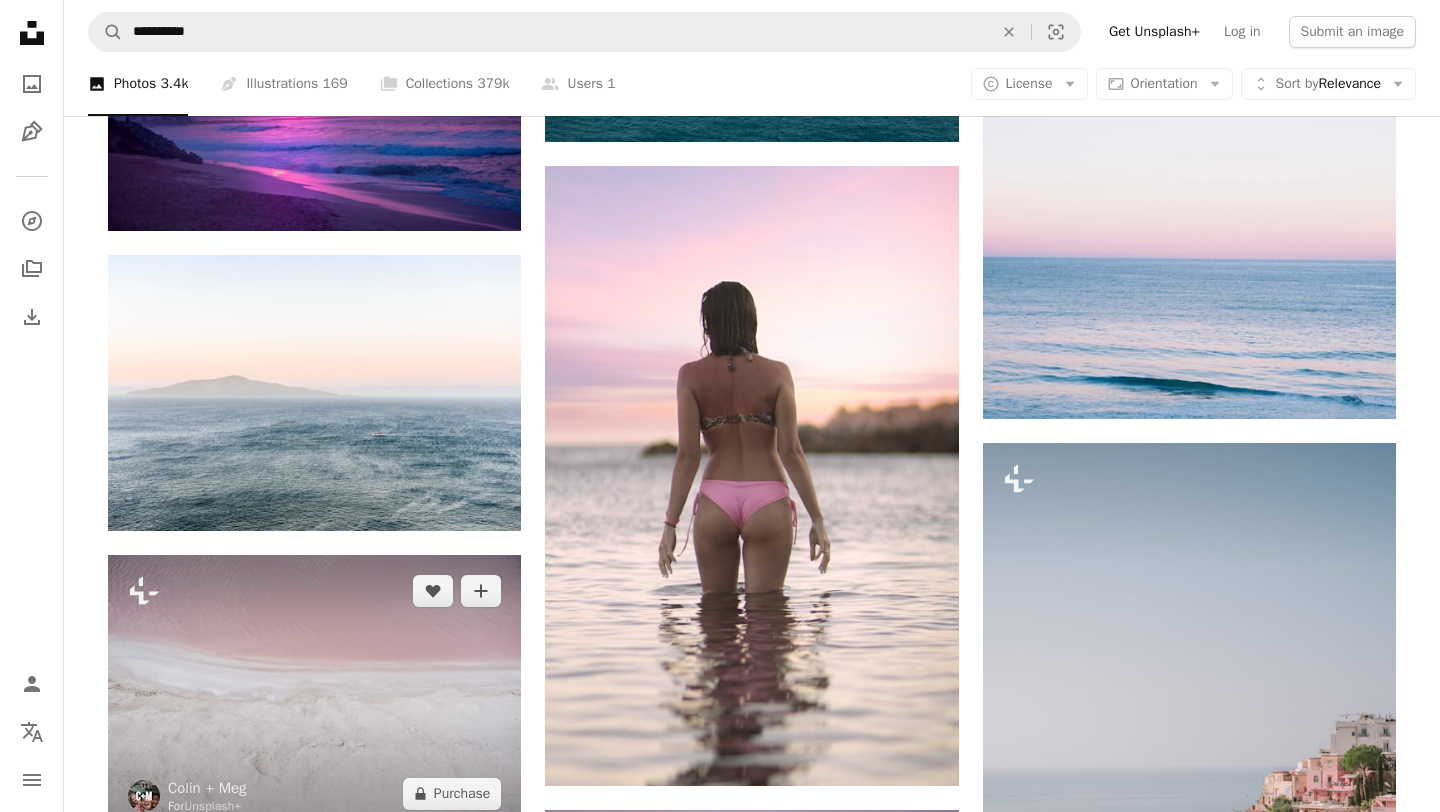 click at bounding box center [314, 692] 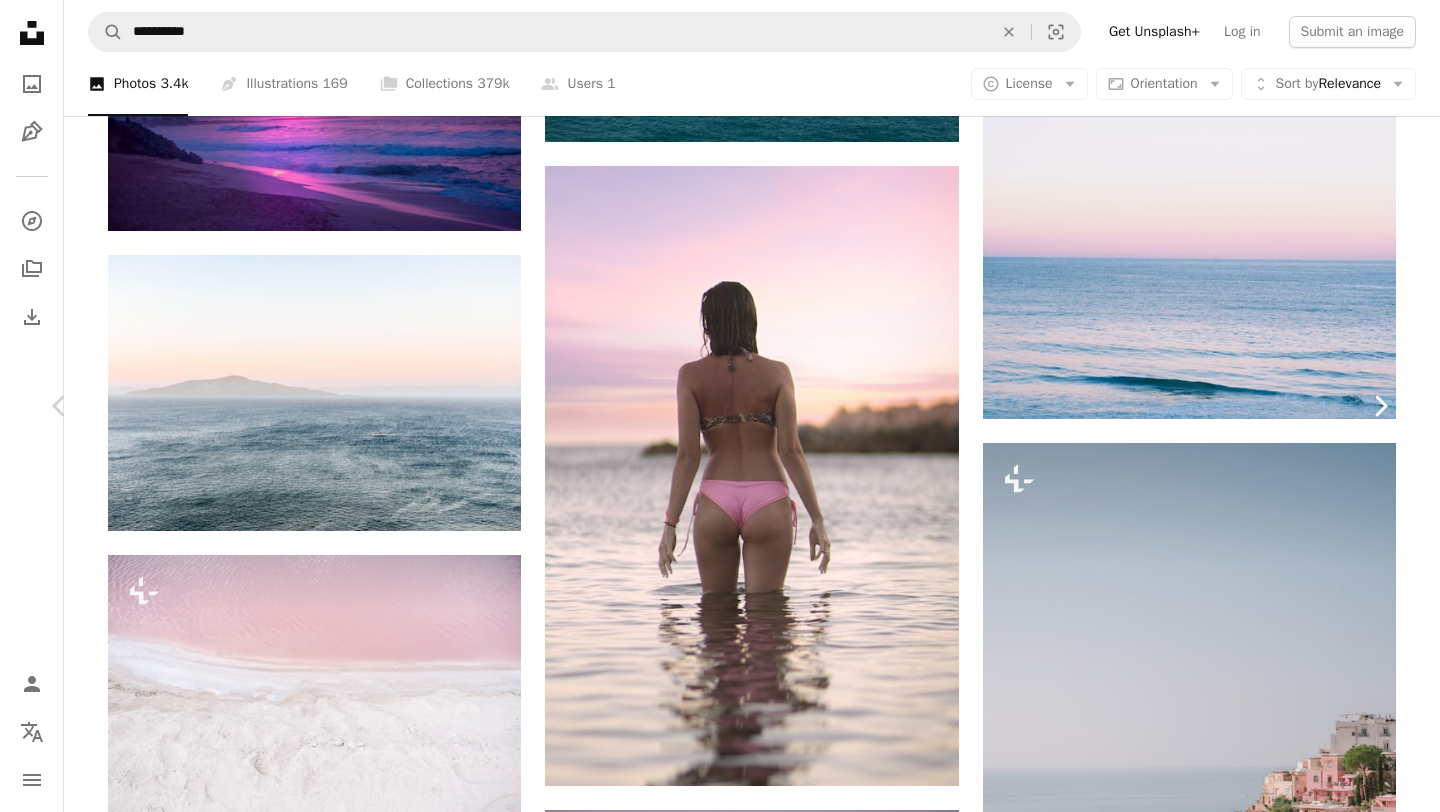 scroll, scrollTop: 6309, scrollLeft: 0, axis: vertical 